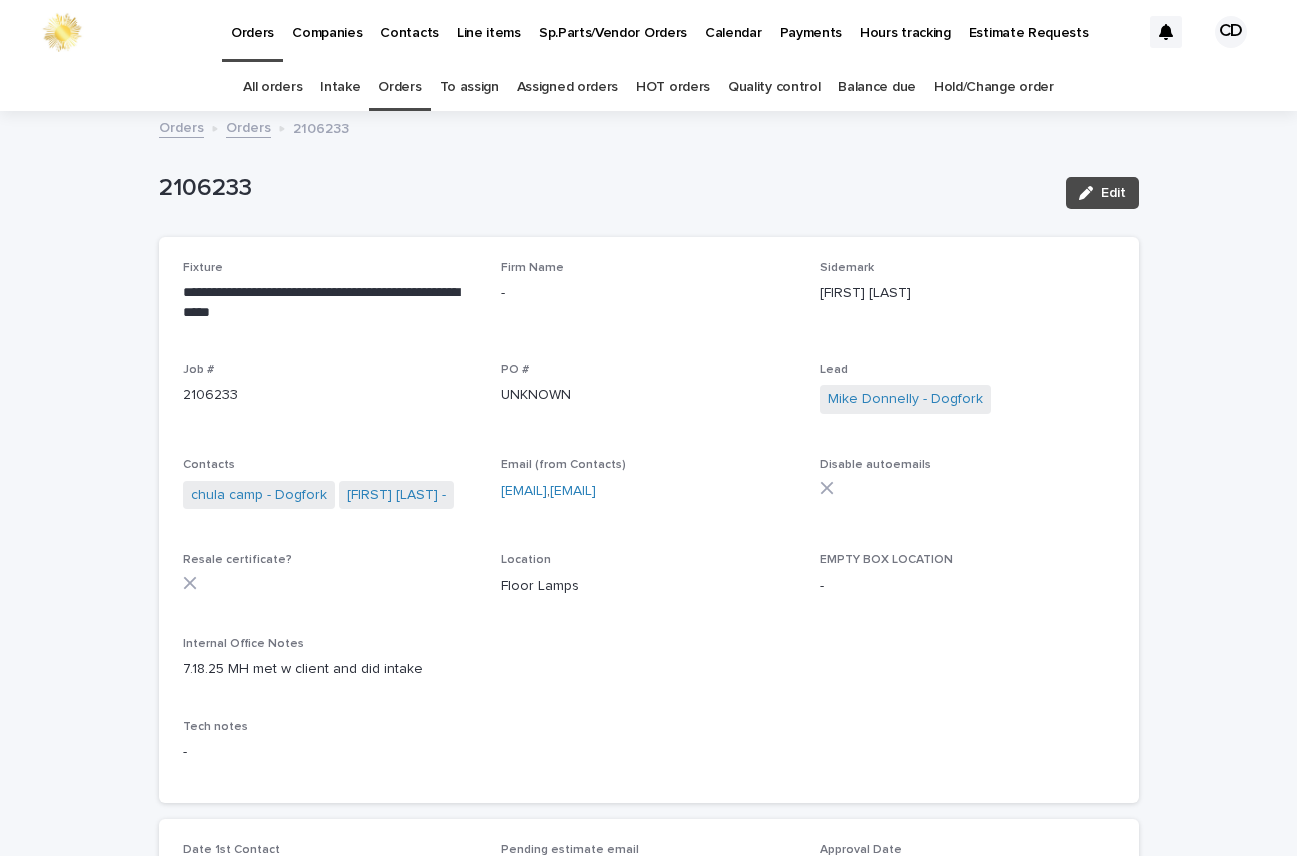 scroll, scrollTop: 0, scrollLeft: 0, axis: both 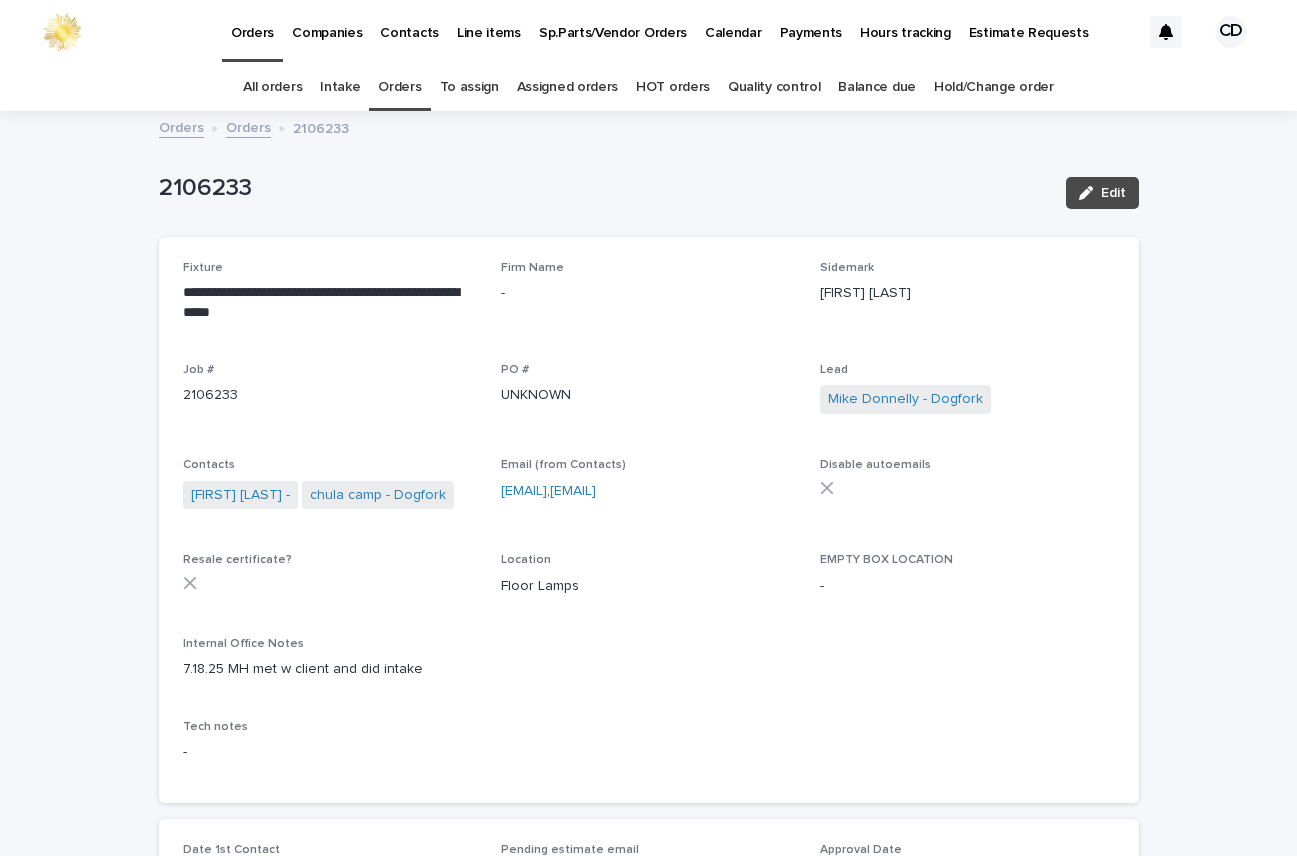 click on "Orders" at bounding box center [399, 87] 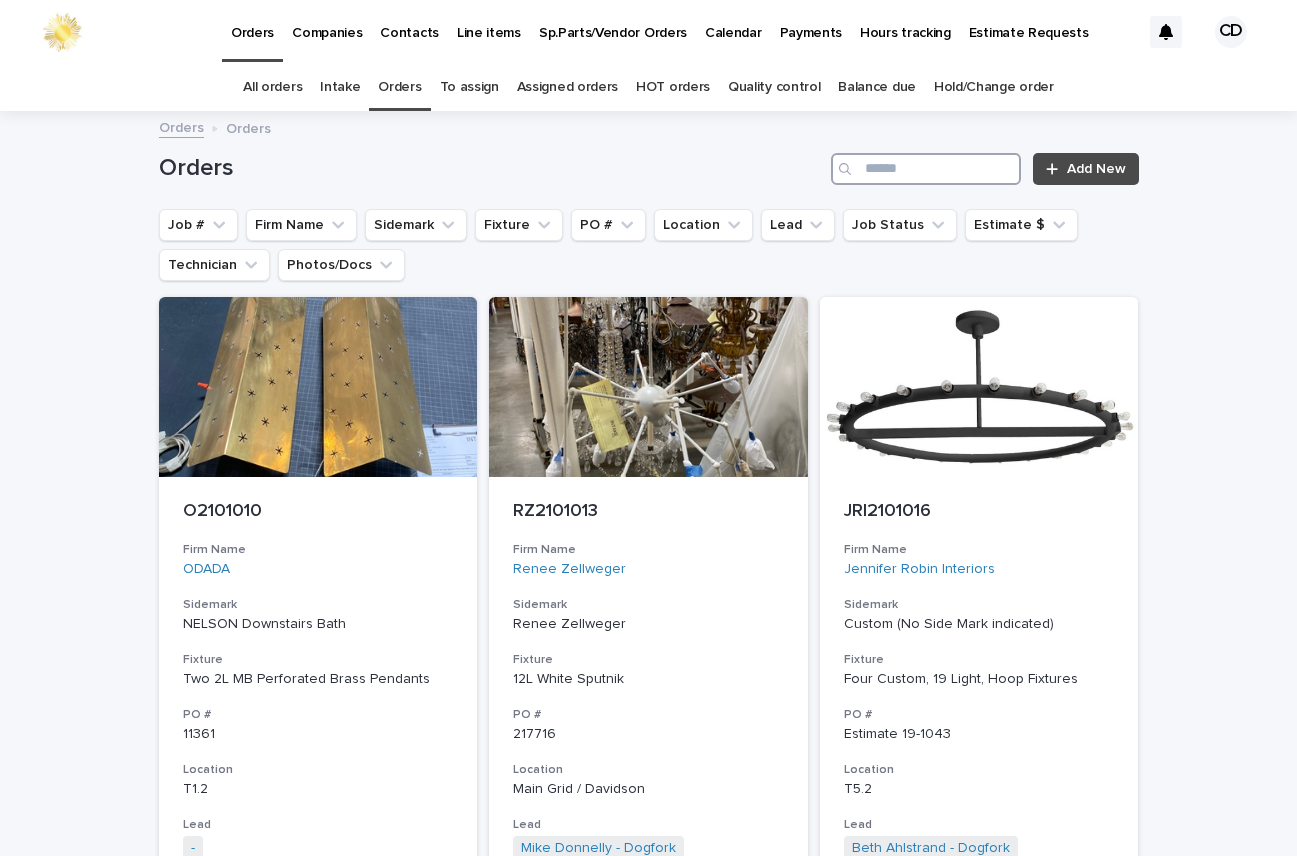 click at bounding box center [926, 169] 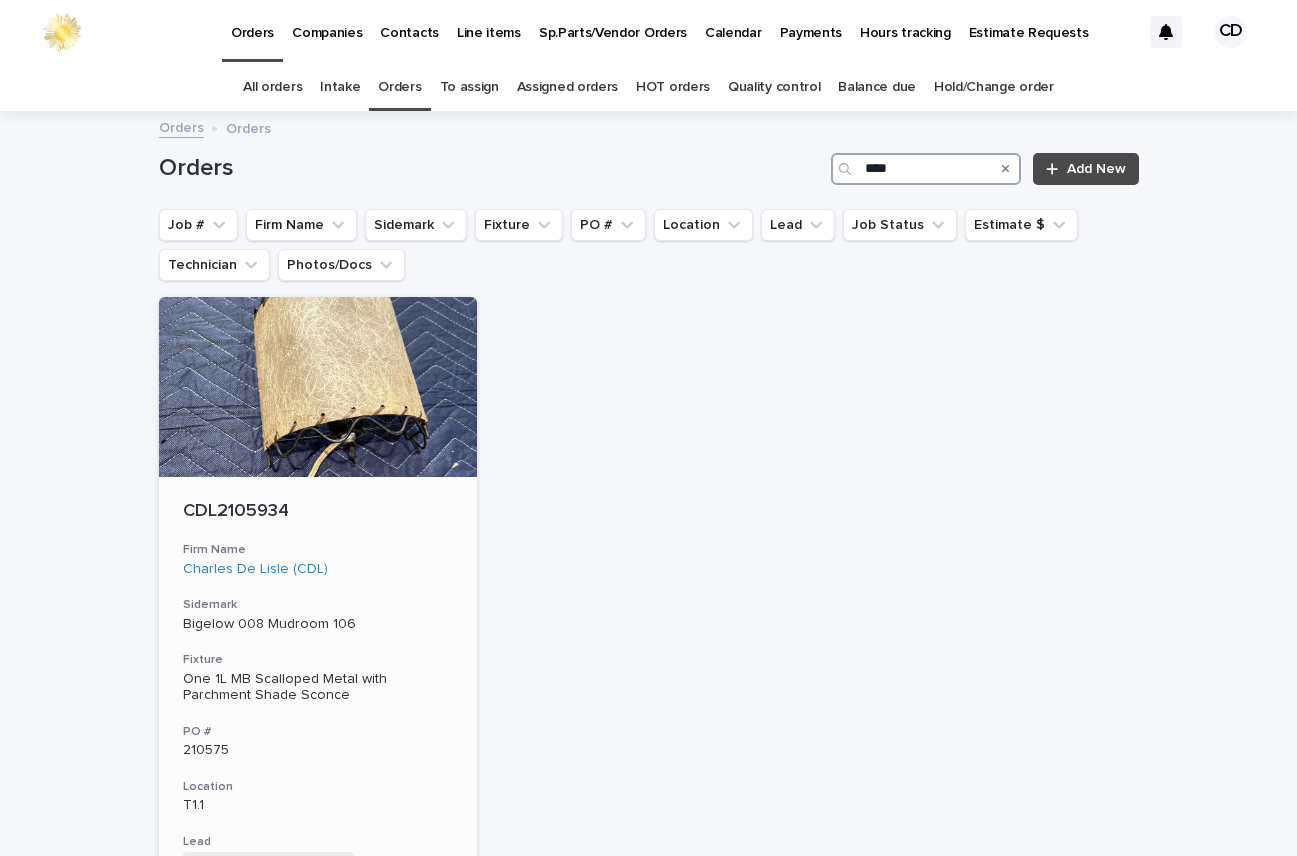 type on "****" 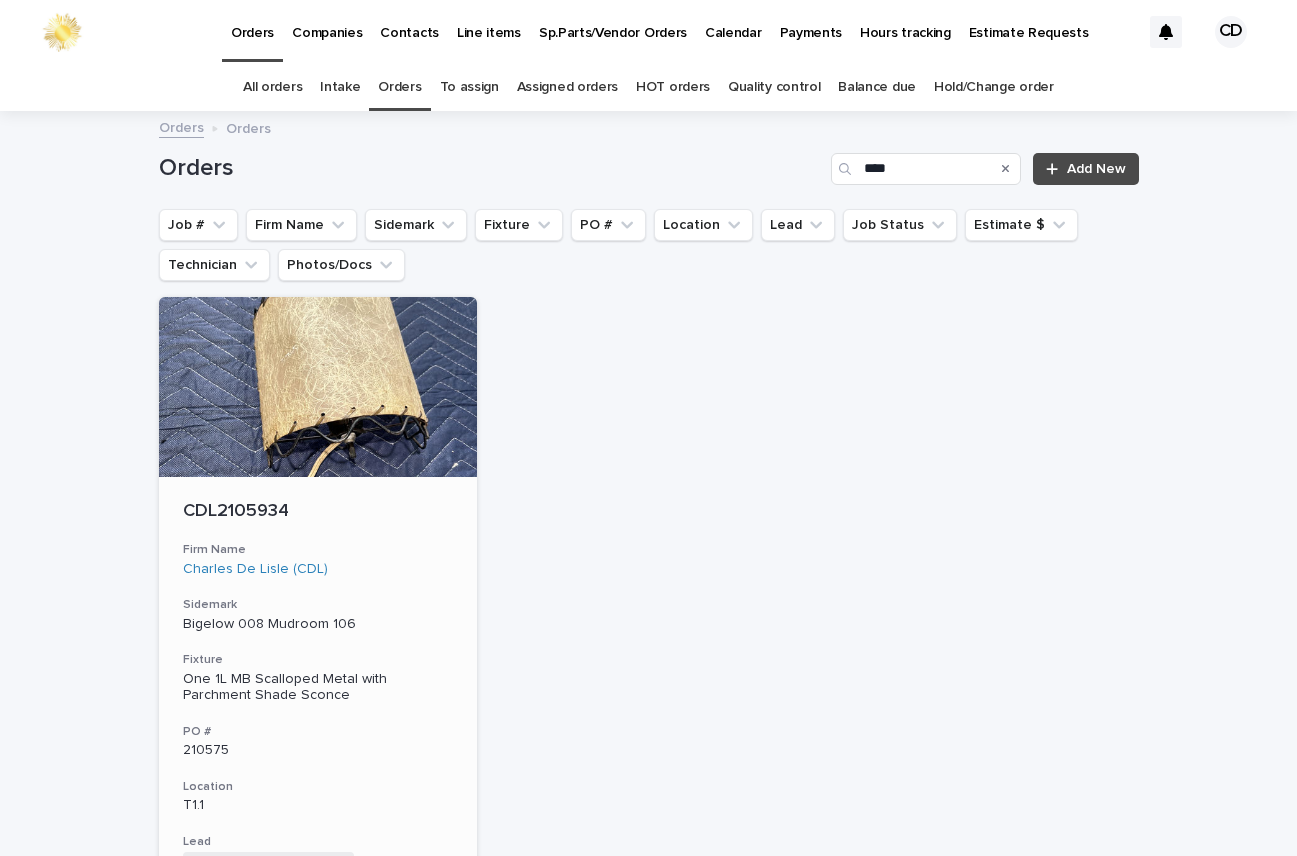 click on "CDL2105934 Firm Name Charles De Lisle (CDL)   Sidemark Bigelow 008 Mudroom 106 Fixture One 1L MB Scalloped Metal with Parchment  Shade Sconce
PO # 210575 Location T1.1 Lead [NAME] - Dogfork   + 0 Job Status TBDs Estimate $ $ 625.00 Technician -" at bounding box center (318, 771) 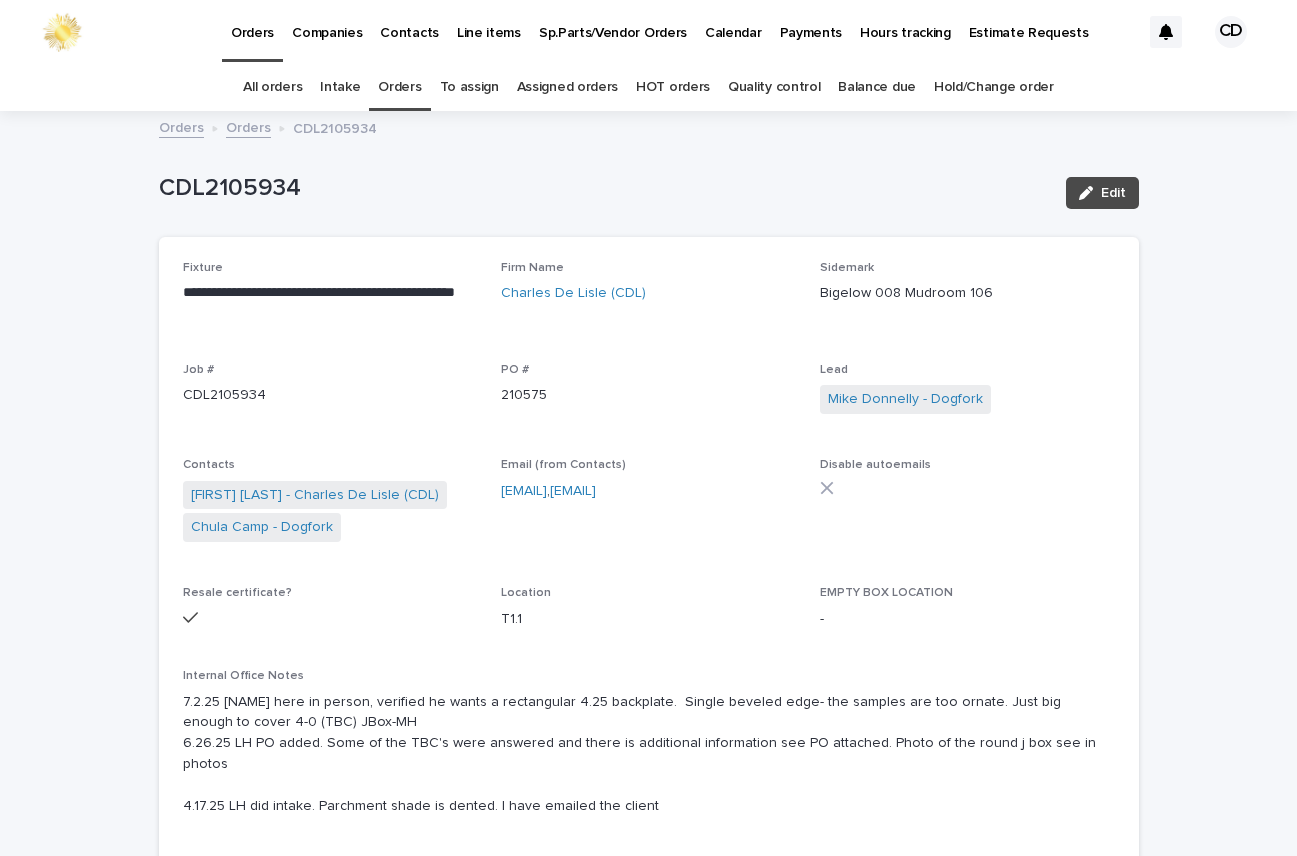 click on "Orders" at bounding box center [399, 87] 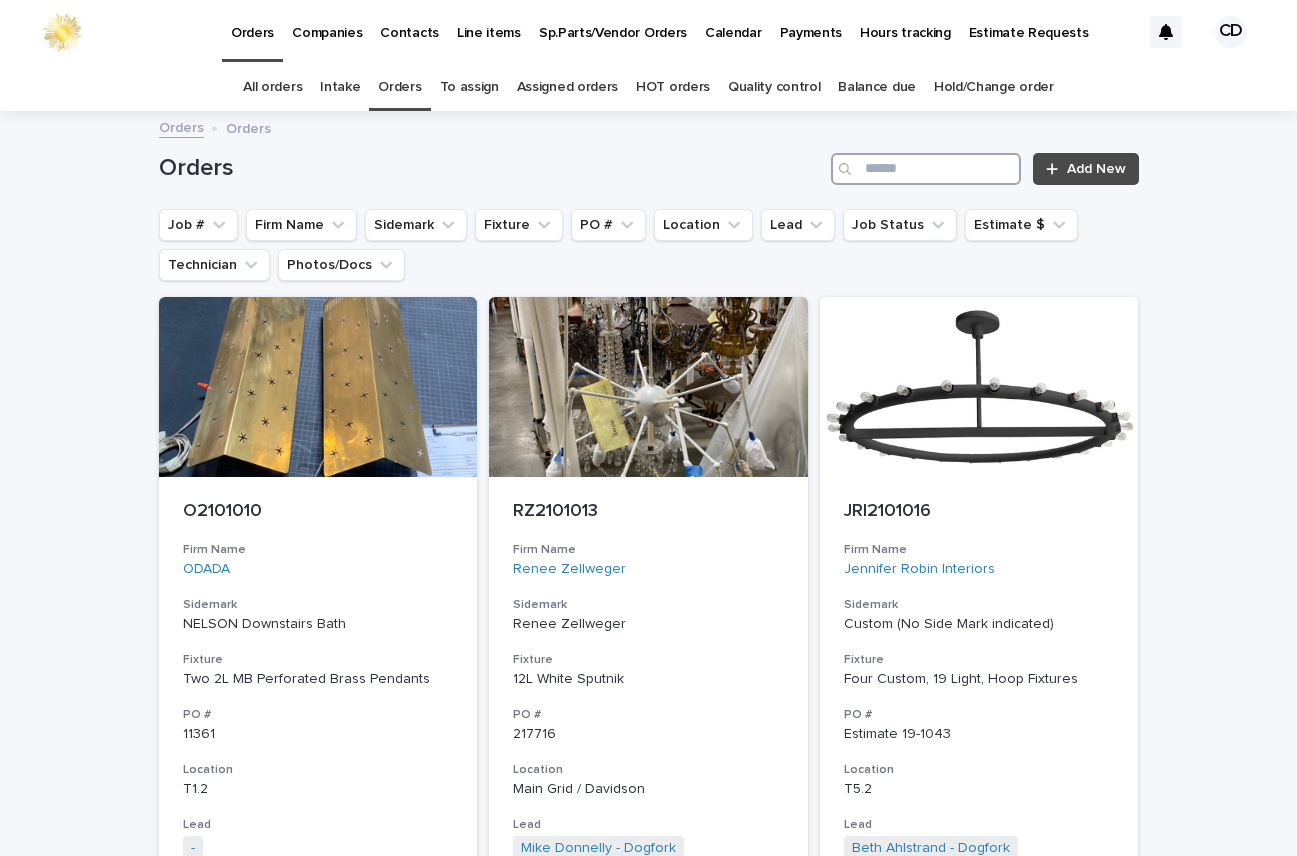click at bounding box center [926, 169] 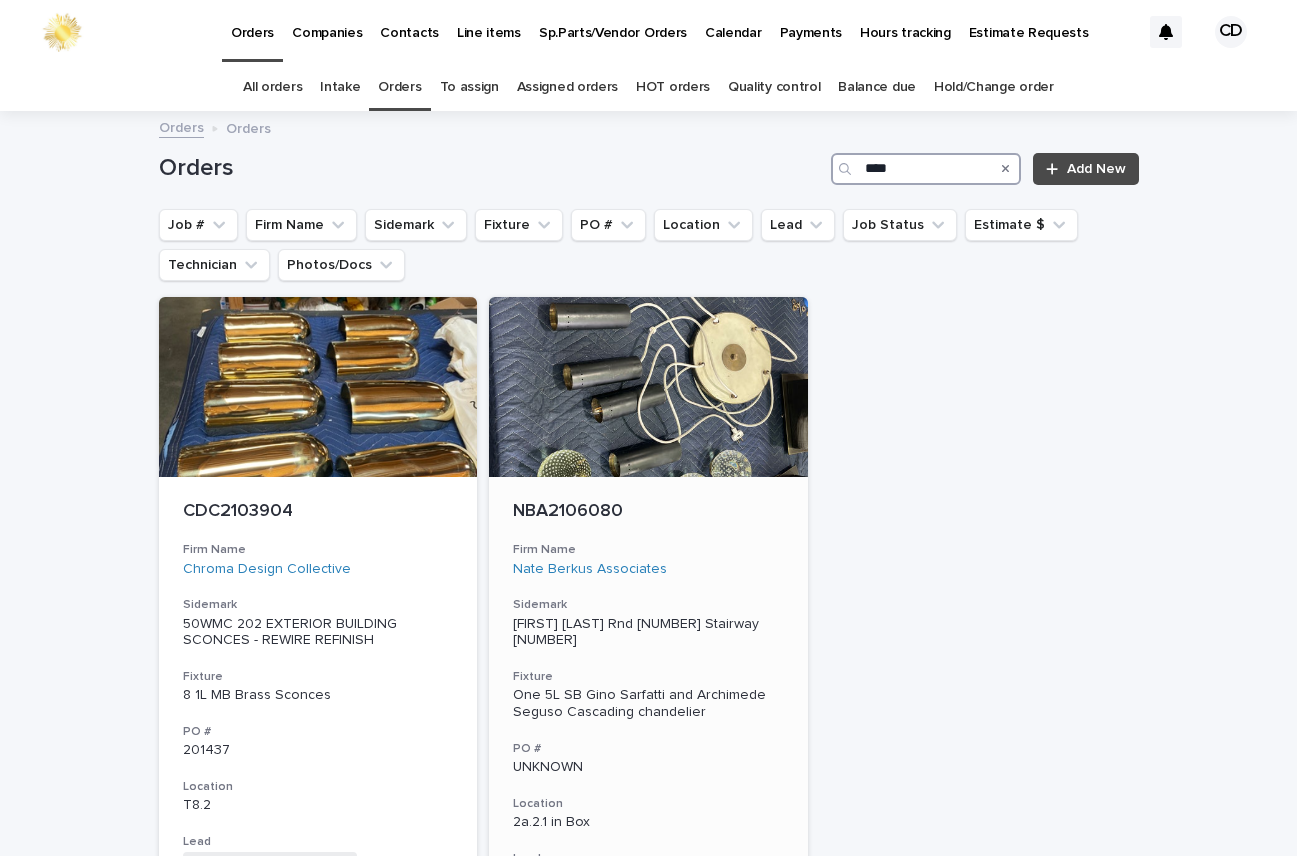 type on "****" 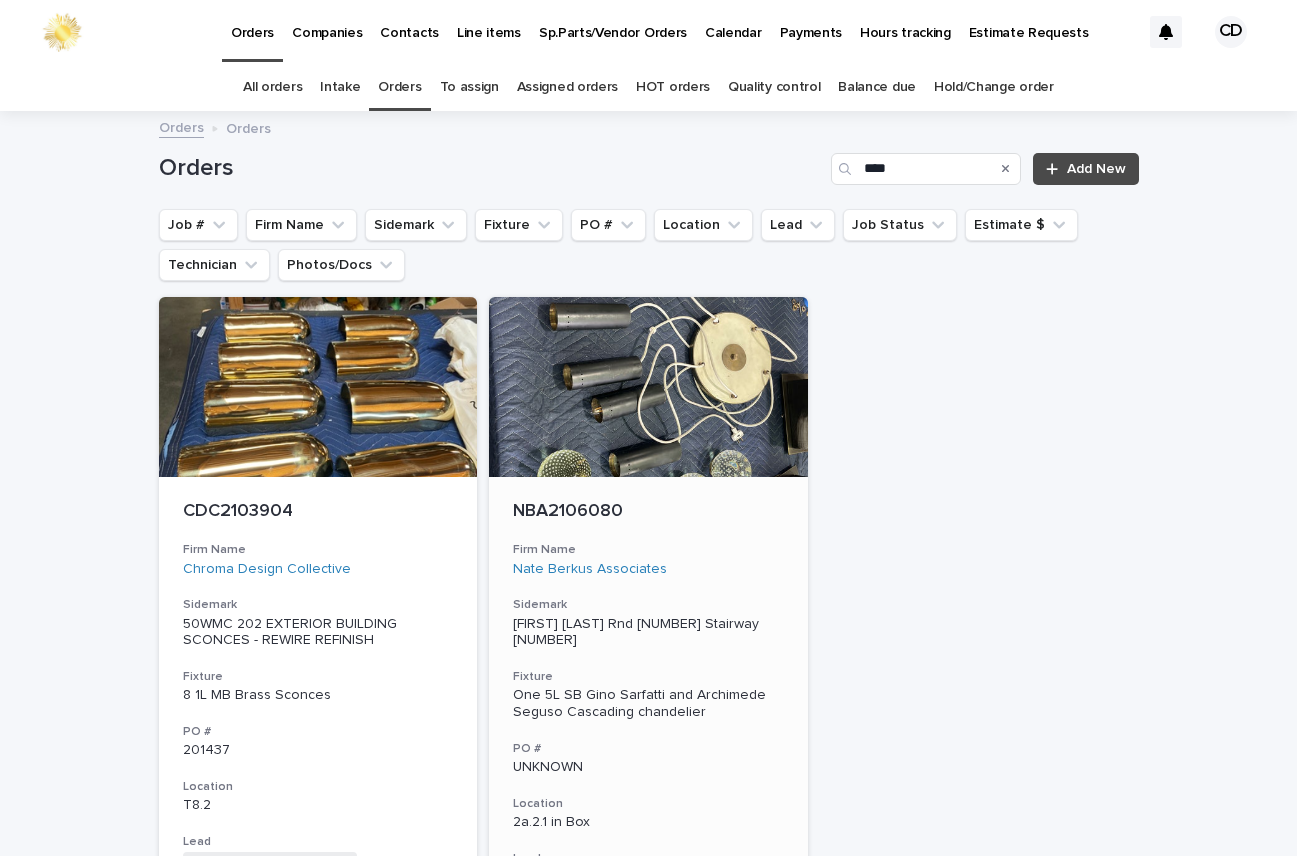 click on "[ID] Firm Name [NAME] Associates Sidemark Ho [NAME] Rnd [NUMBER] Stairway [NUMBER] Fixture One [NUMBER]L SB [NAME] and [NAME] Cascading chandelier
PO # UNKNOWN Location [NUMBER].[NUMBER].[NUMBER] in Box Lead [FIRST] [LAST] - Dogfork + [NUMBER] Job Status Pending Estimate Estimate $ [PRICE] Technician -" at bounding box center [648, 780] 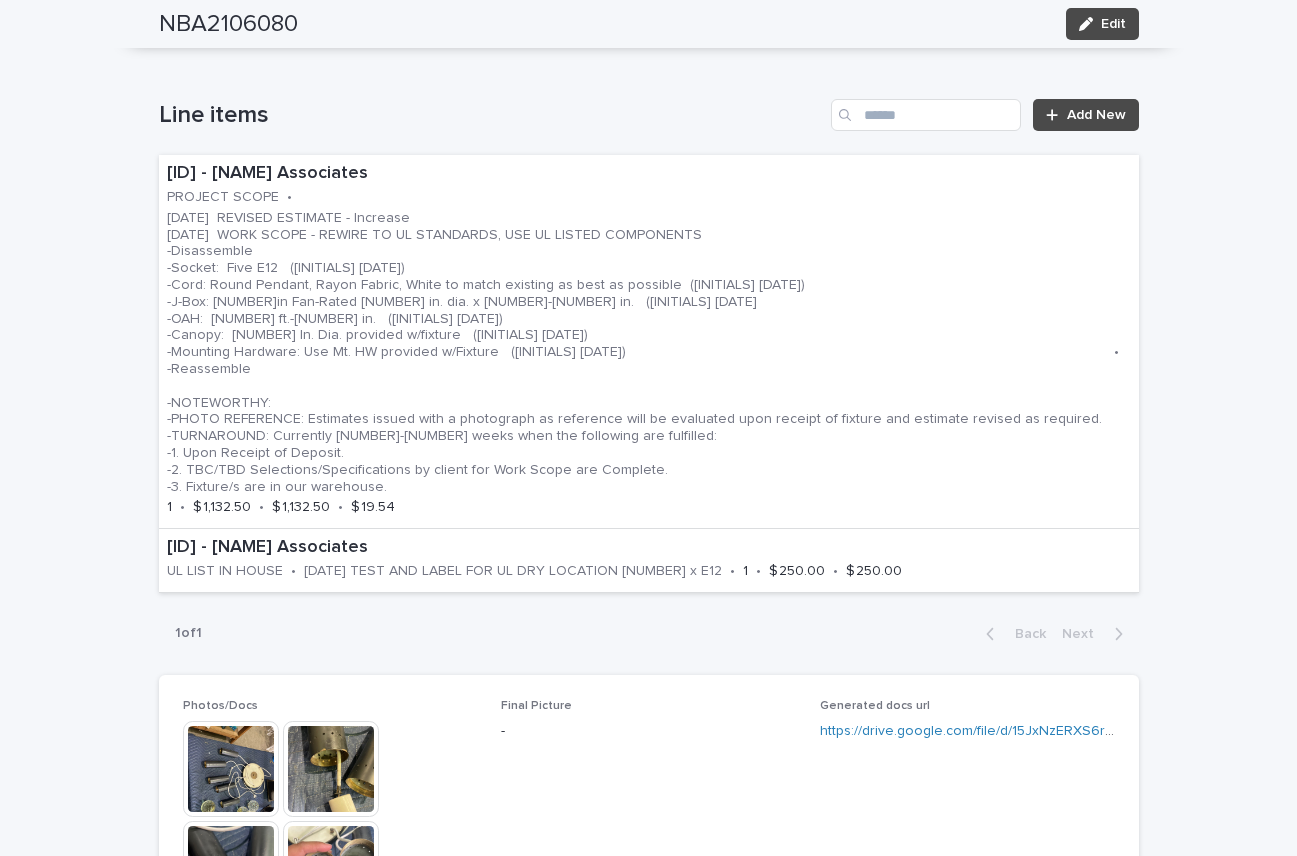 scroll, scrollTop: 1171, scrollLeft: 0, axis: vertical 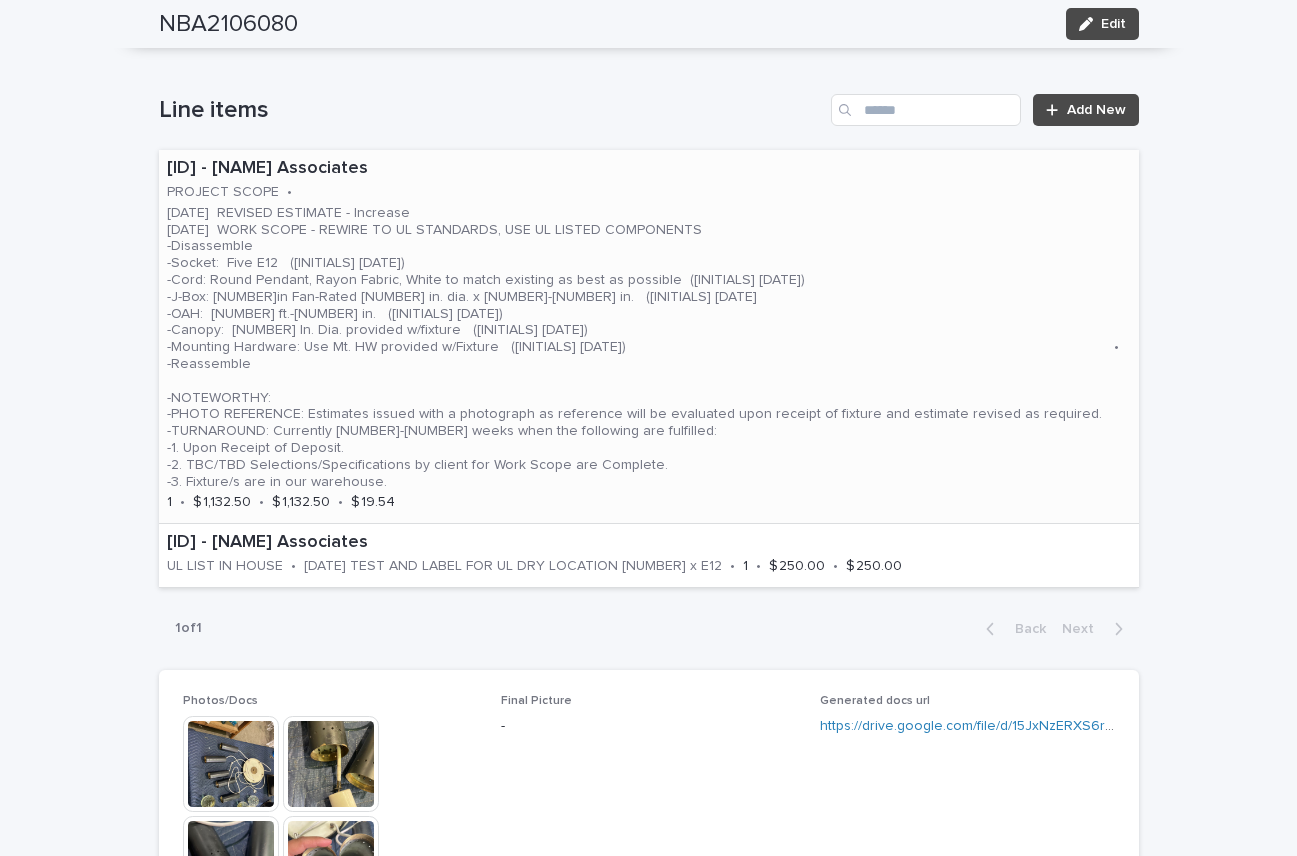 click on "[DATE]  REVISED ESTIMATE - Increase
[DATE]  WORK SCOPE - REWIRE TO UL STANDARDS, USE UL LISTED COMPONENTS
-Disassemble
-Socket:  Five E12   ([INITIALS] [DATE])
-Cord: Round Pendant, Rayon Fabric, White to match existing as best as possible  ([INITIALS] [DATE])
-J-Box: [NUMBER]in Fan-Rated [NUMBER] in. dia. x [NUMBER]-[NUMBER] in.   ([INITIALS] [DATE]
-OAH:  [NUMBER] ft.-[NUMBER] in.   ([INITIALS] [DATE])
-Canopy:  [NUMBER] In. Dia. provided w/fixture   ([INITIALS] [DATE])
-Mounting Hardware: Use Mt. HW provided w/Fixture   ([INITIALS] [DATE])
-Reassemble
-NOTEWORTHY:
-PHOTO REFERENCE: Estimates issued with a photograph as reference will be evaluated upon receipt of fixture and estimate revised as required.
-TURNAROUND: Currently [NUMBER]-[NUMBER] weeks when the following are fulfilled:
-1. Upon Receipt of Deposit.
-2. TBC/TBD Selections/Specifications by client for Work Scope are Complete.
-3. Fixture/s are in our warehouse." at bounding box center (636, 348) 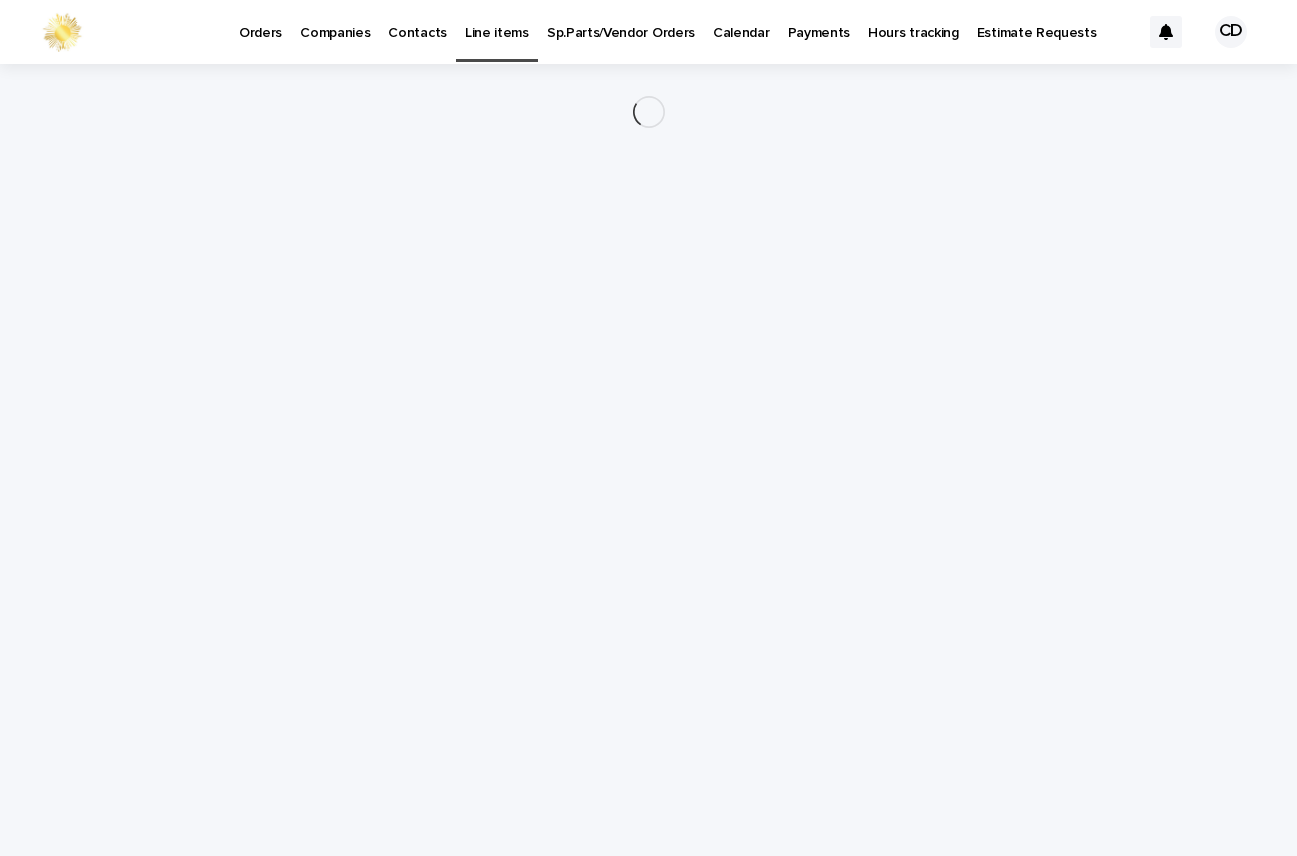 scroll, scrollTop: 0, scrollLeft: 0, axis: both 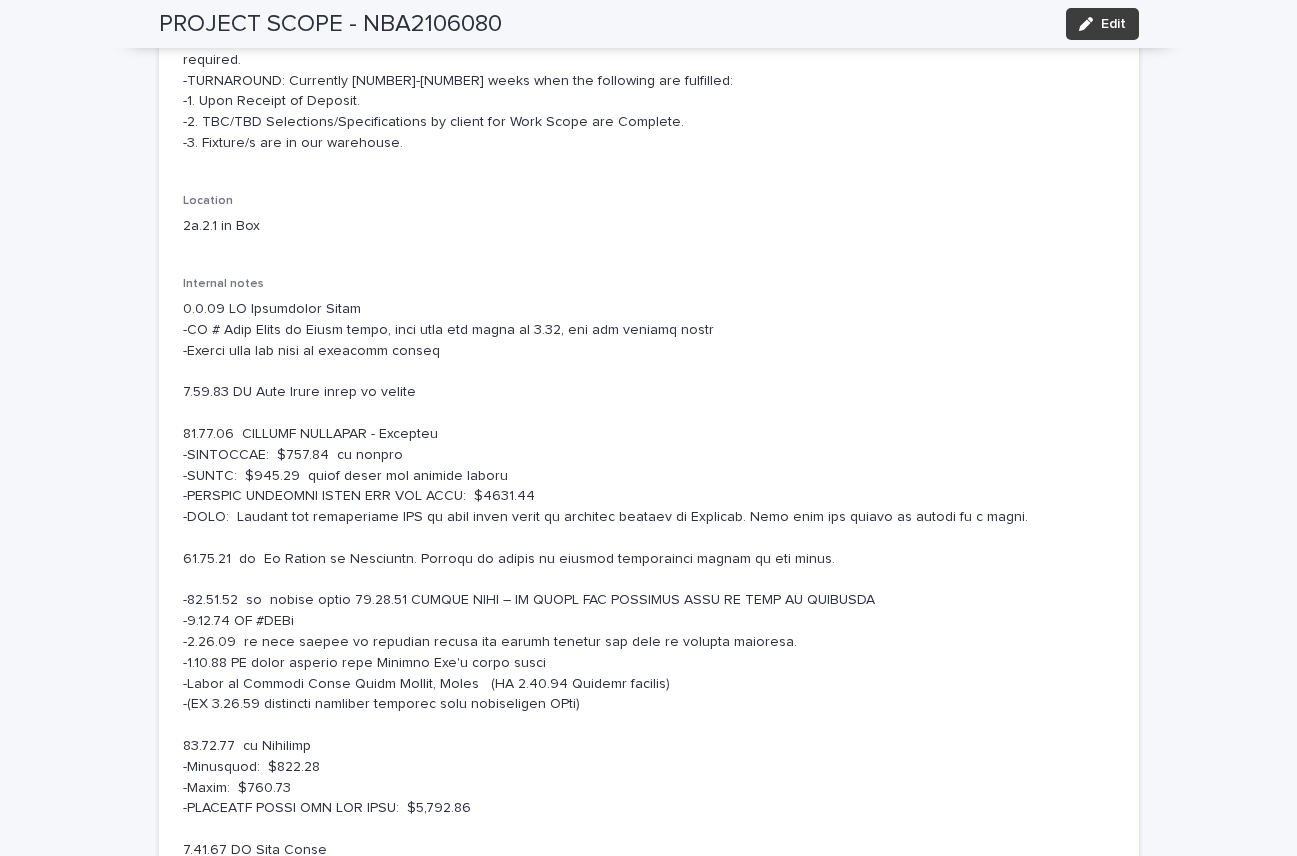 click on "Edit" at bounding box center [1113, 24] 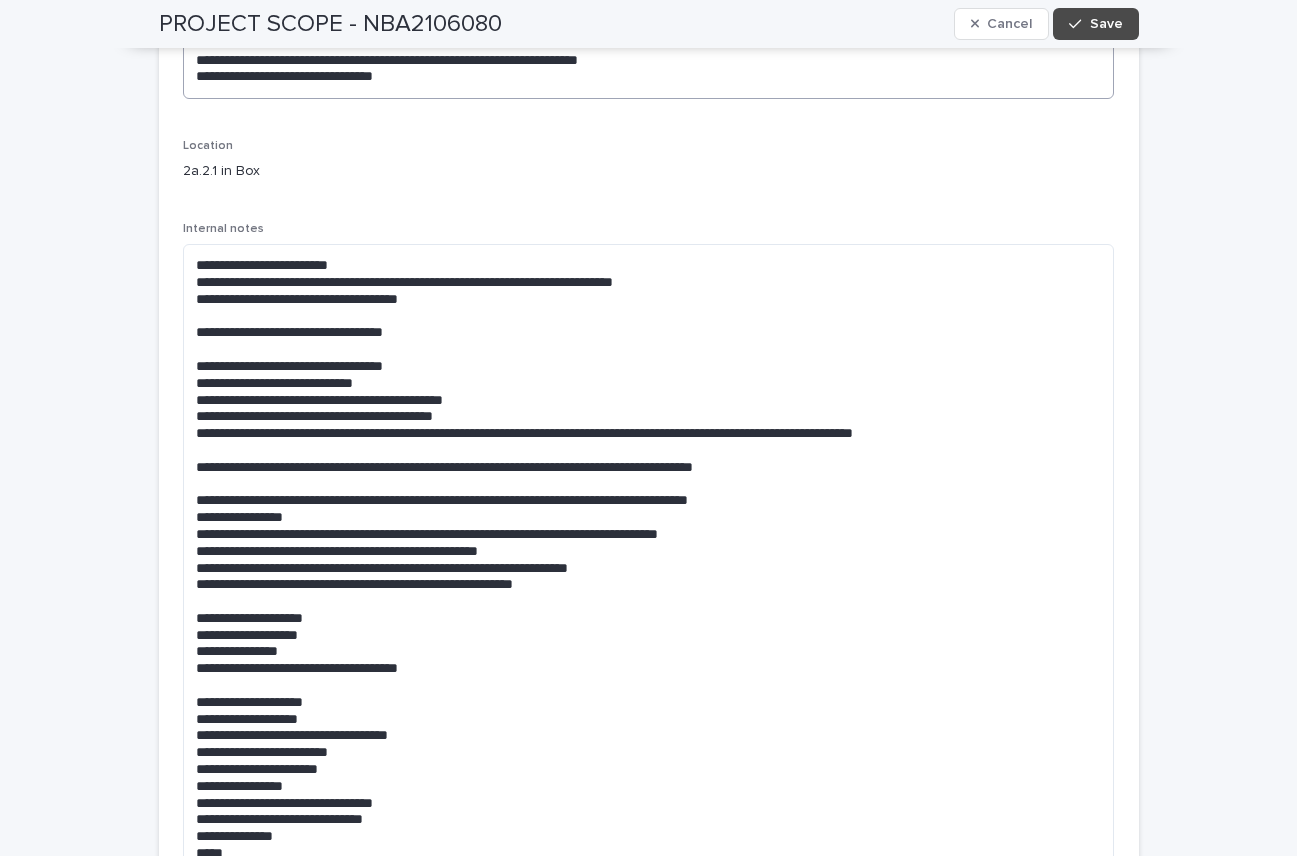 scroll, scrollTop: 78, scrollLeft: 0, axis: vertical 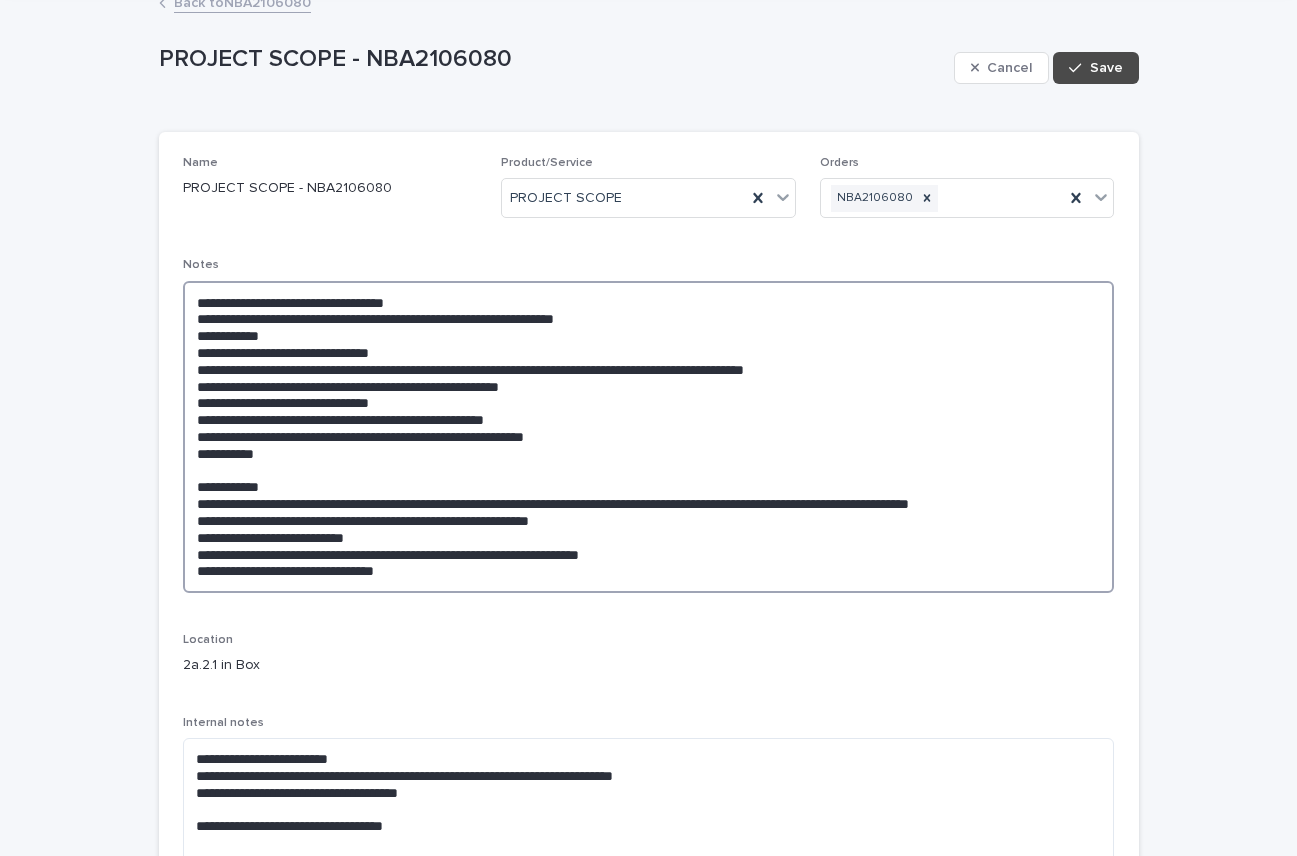 click on "**********" at bounding box center [649, 437] 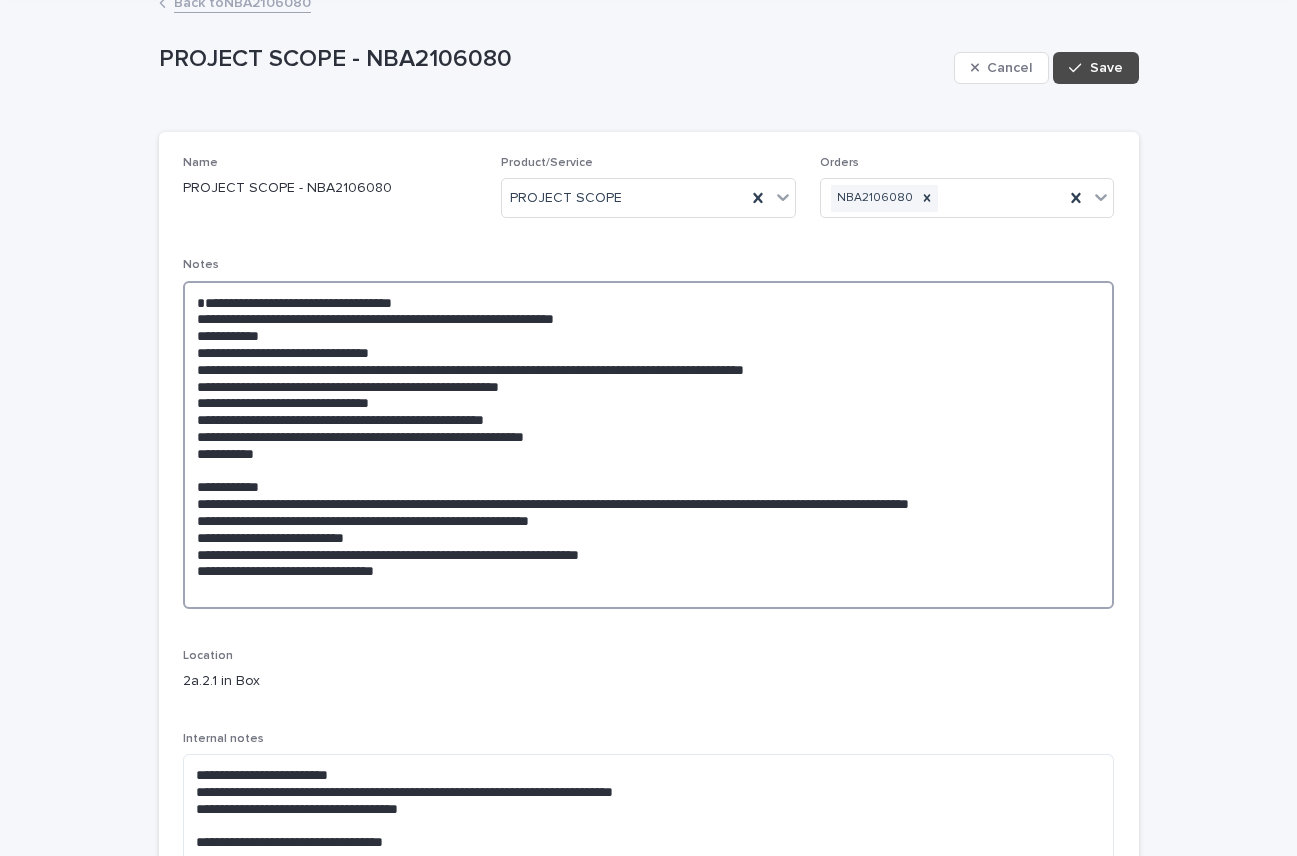 click on "**********" at bounding box center [649, 445] 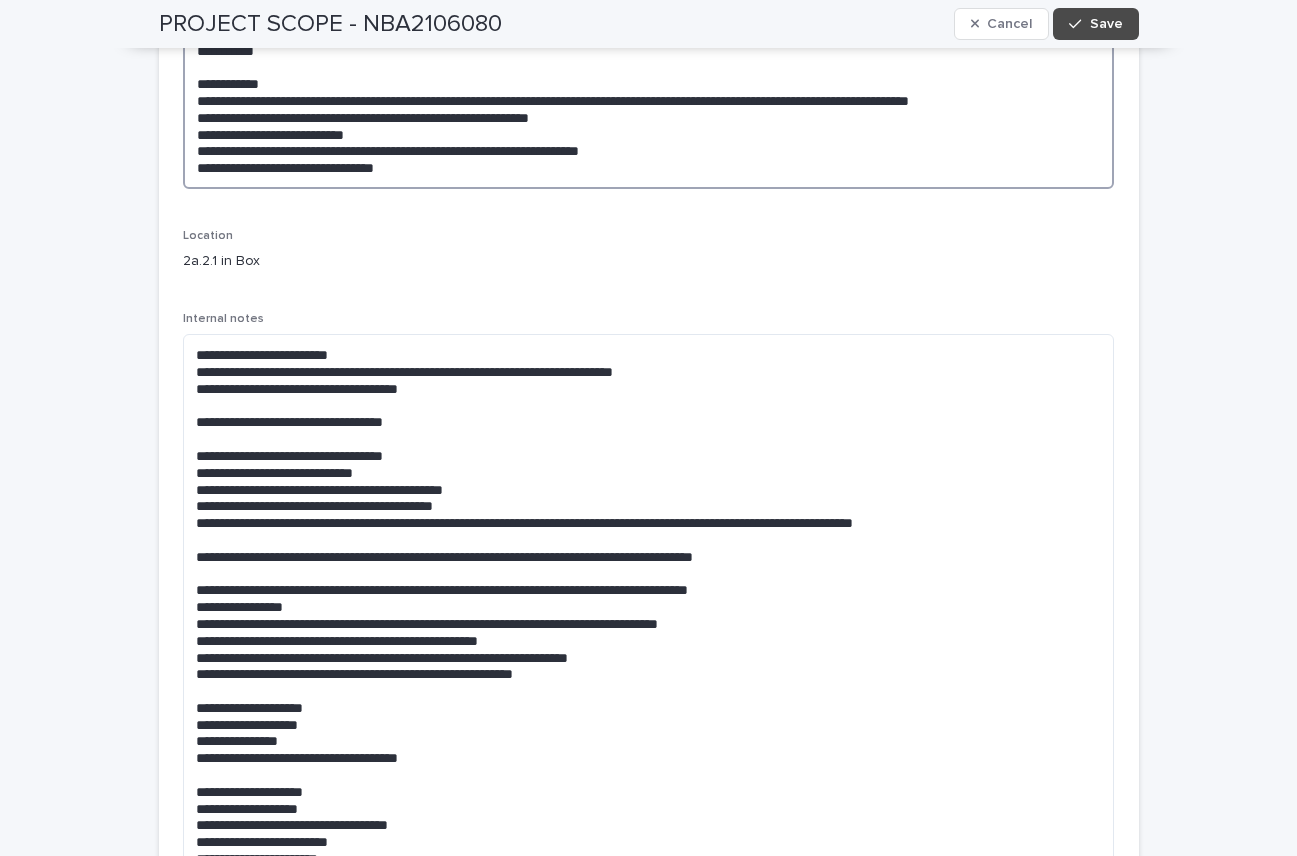 scroll, scrollTop: 550, scrollLeft: 0, axis: vertical 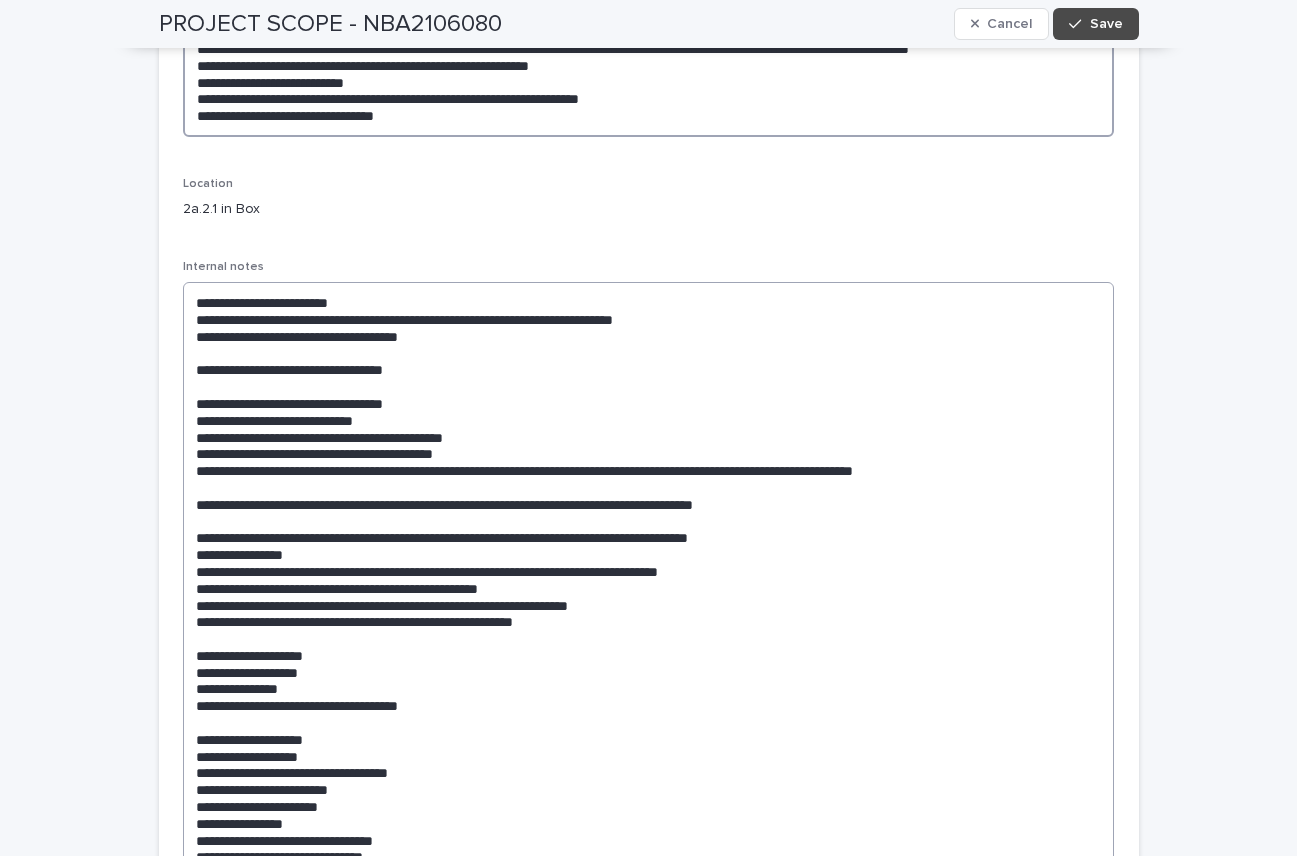 type on "**********" 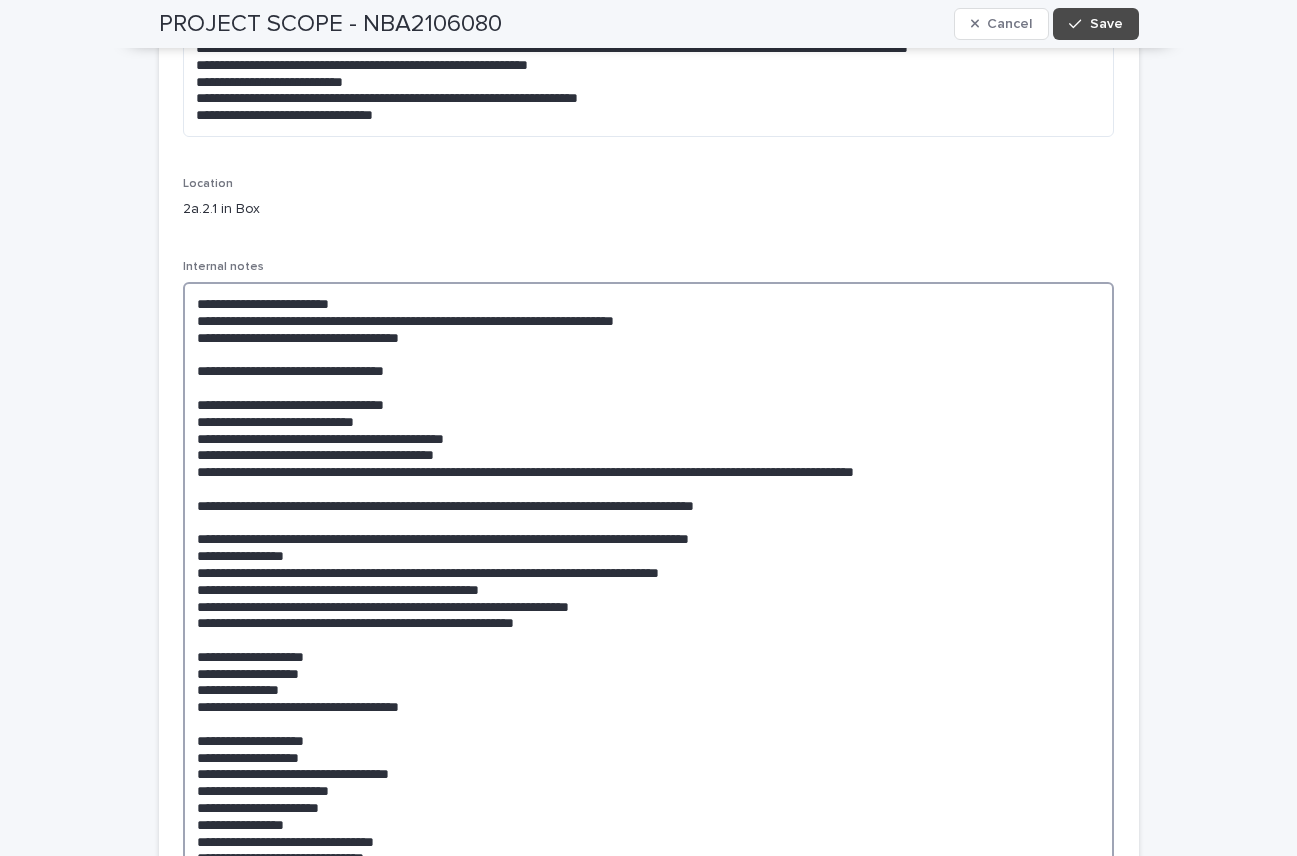 click at bounding box center [649, 605] 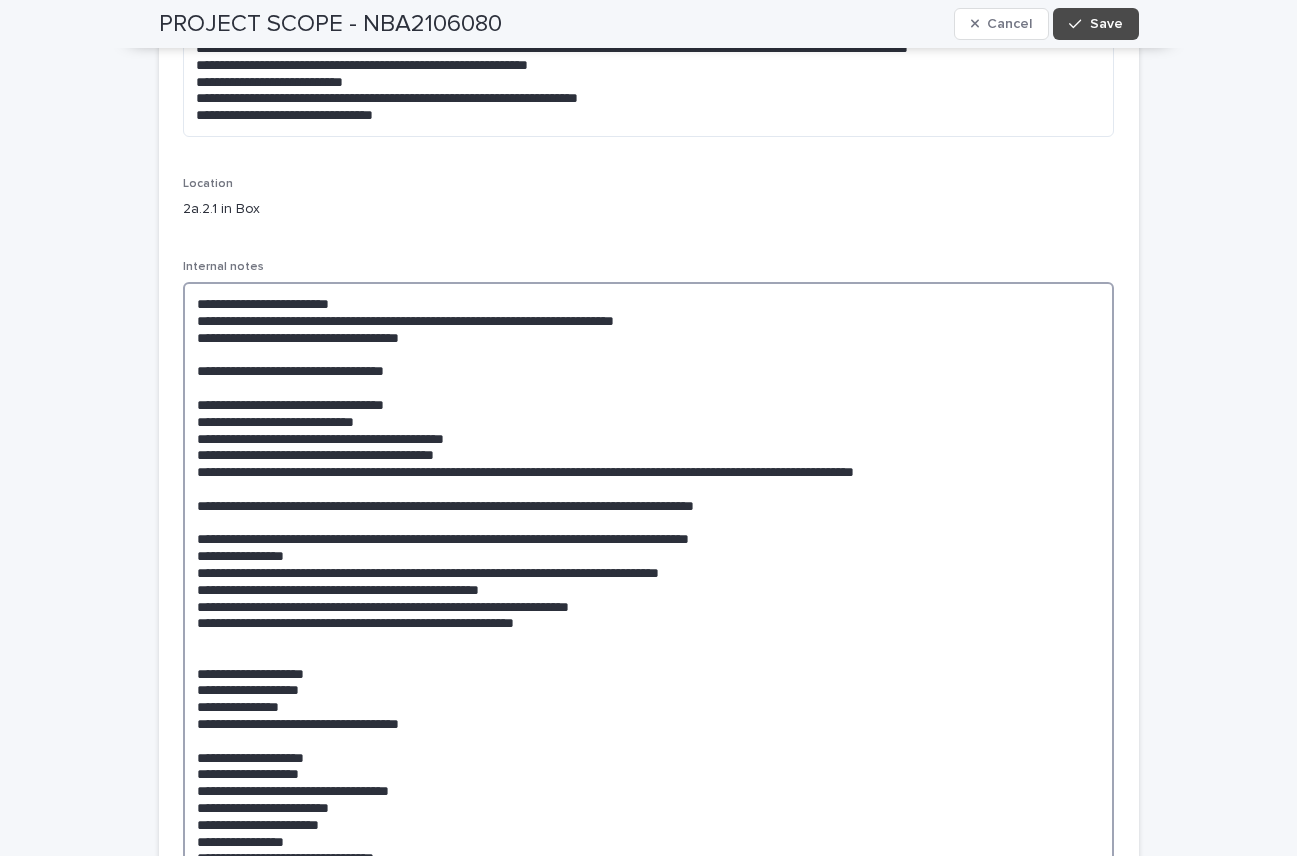 click at bounding box center [649, 614] 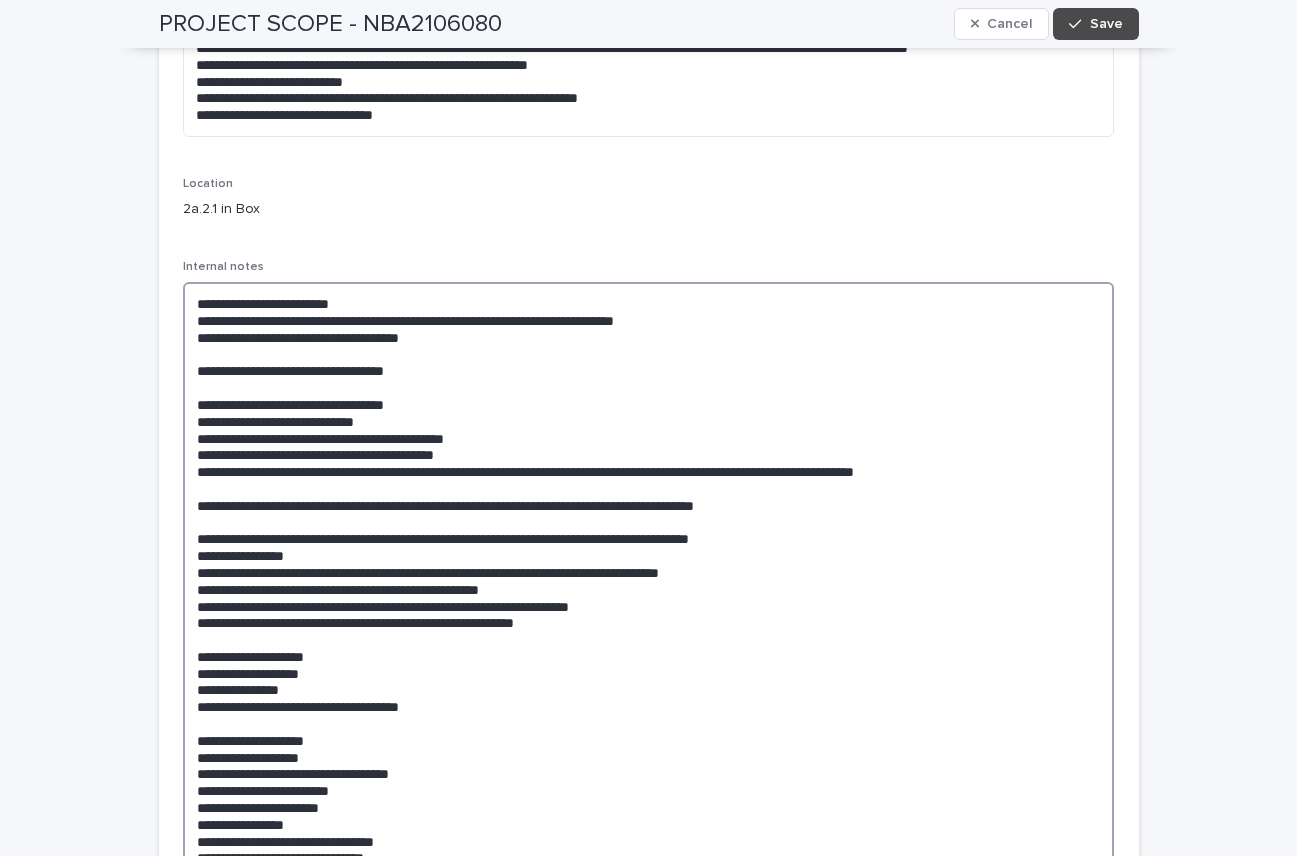 drag, startPoint x: 192, startPoint y: 660, endPoint x: 514, endPoint y: 702, distance: 324.72757 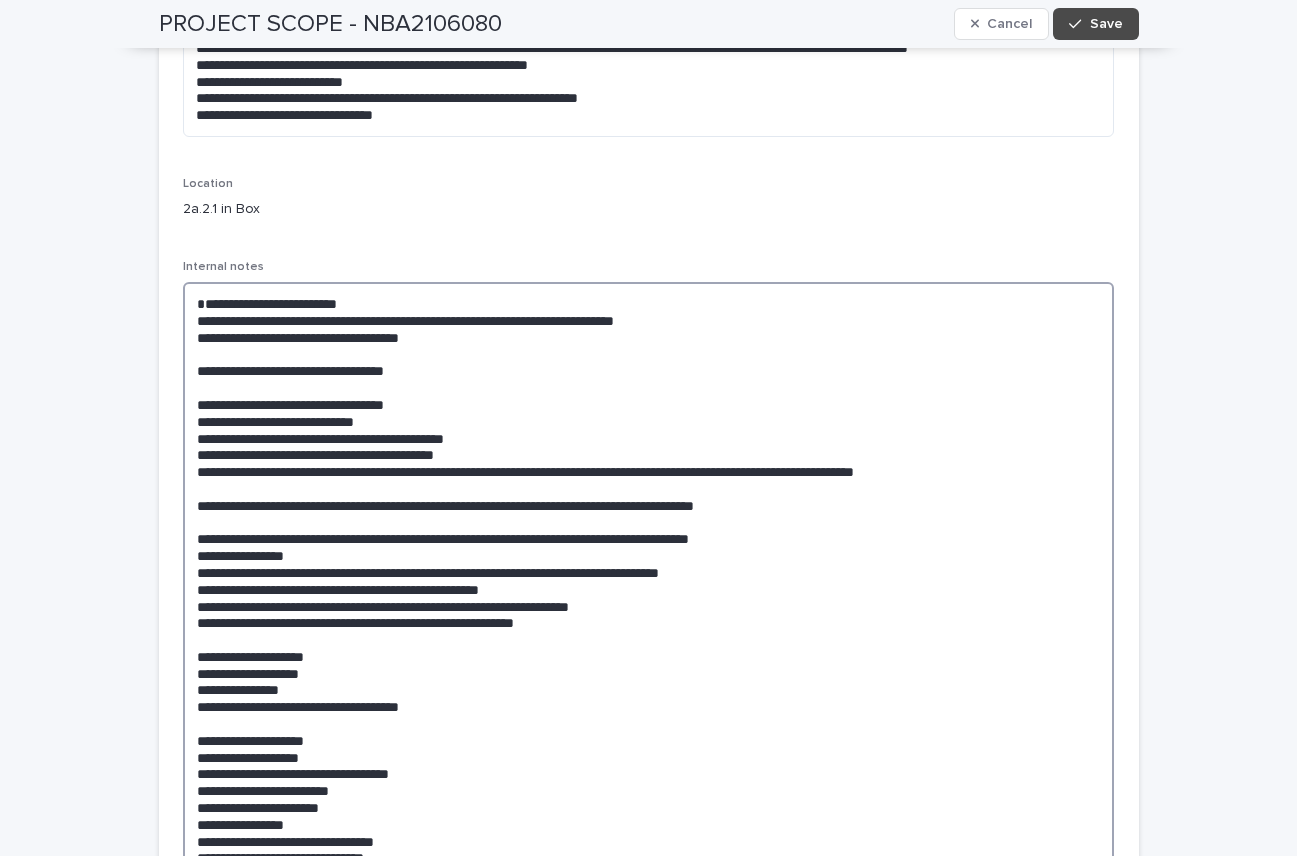 click at bounding box center [649, 614] 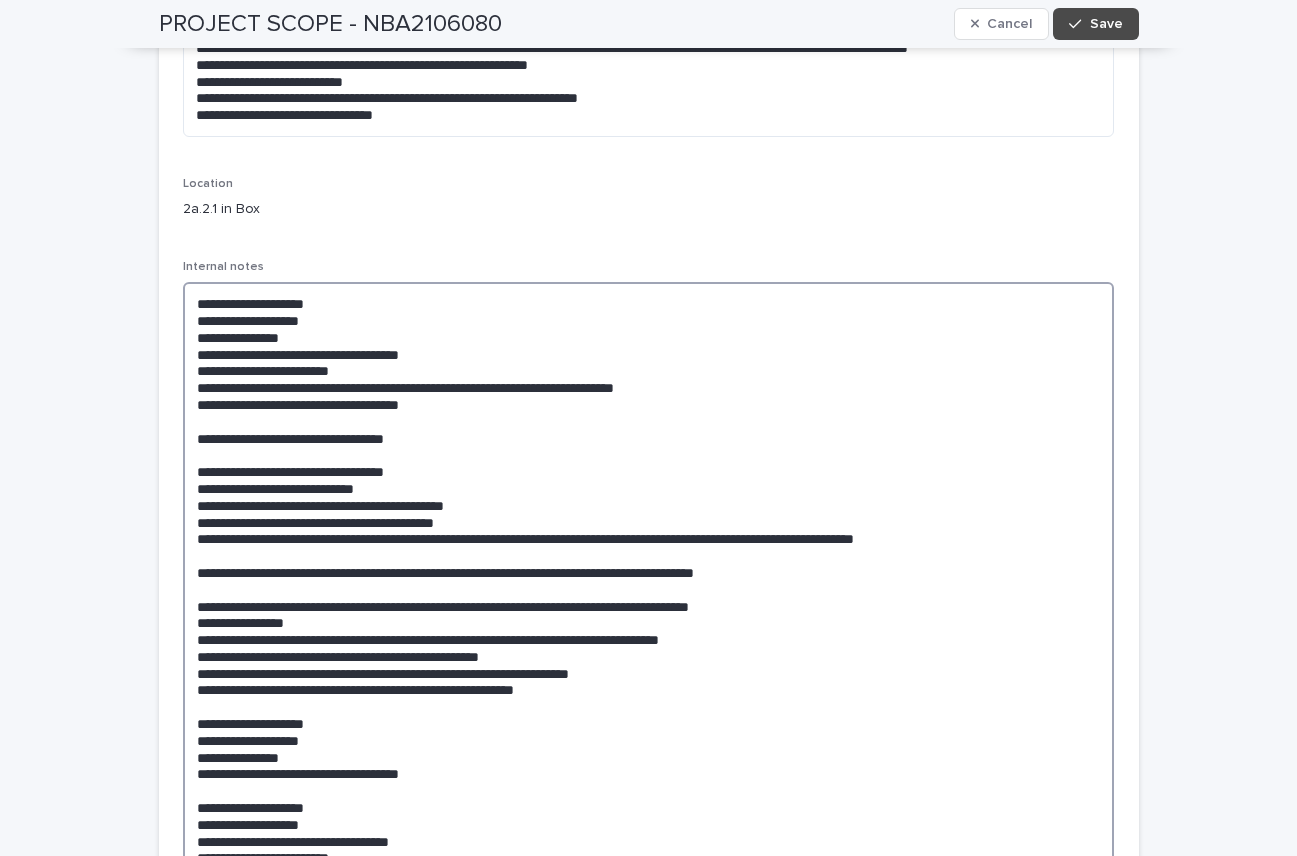 click at bounding box center [649, 639] 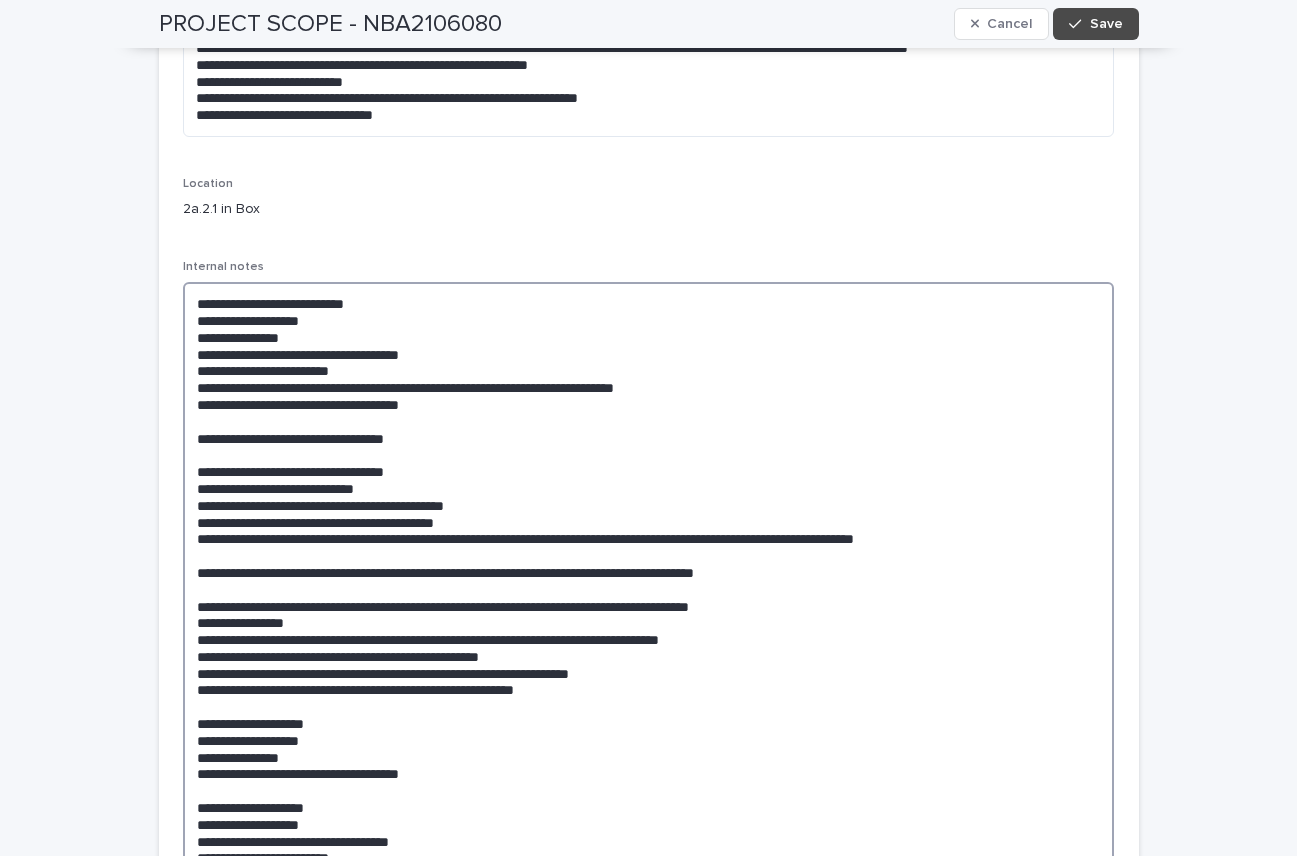 click at bounding box center (649, 639) 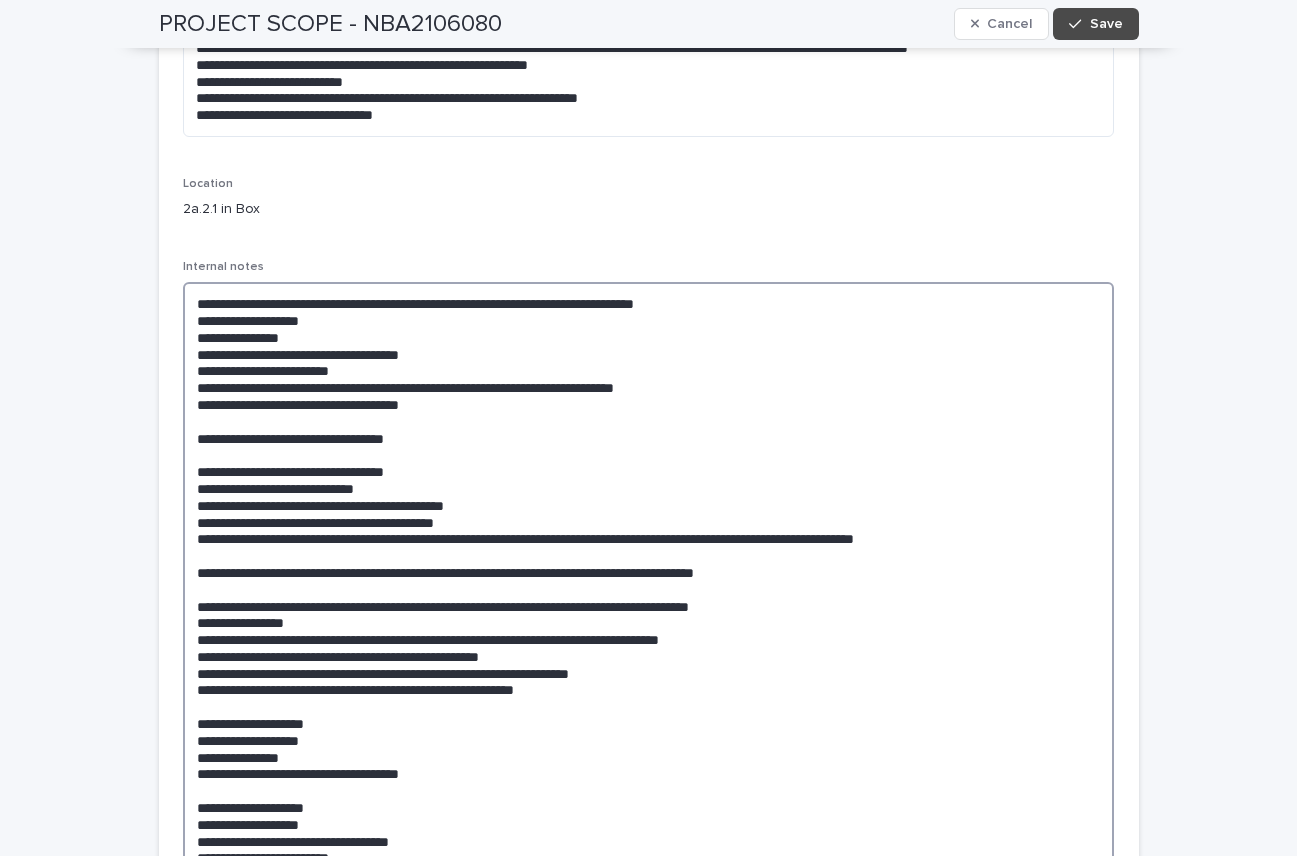 click at bounding box center [649, 639] 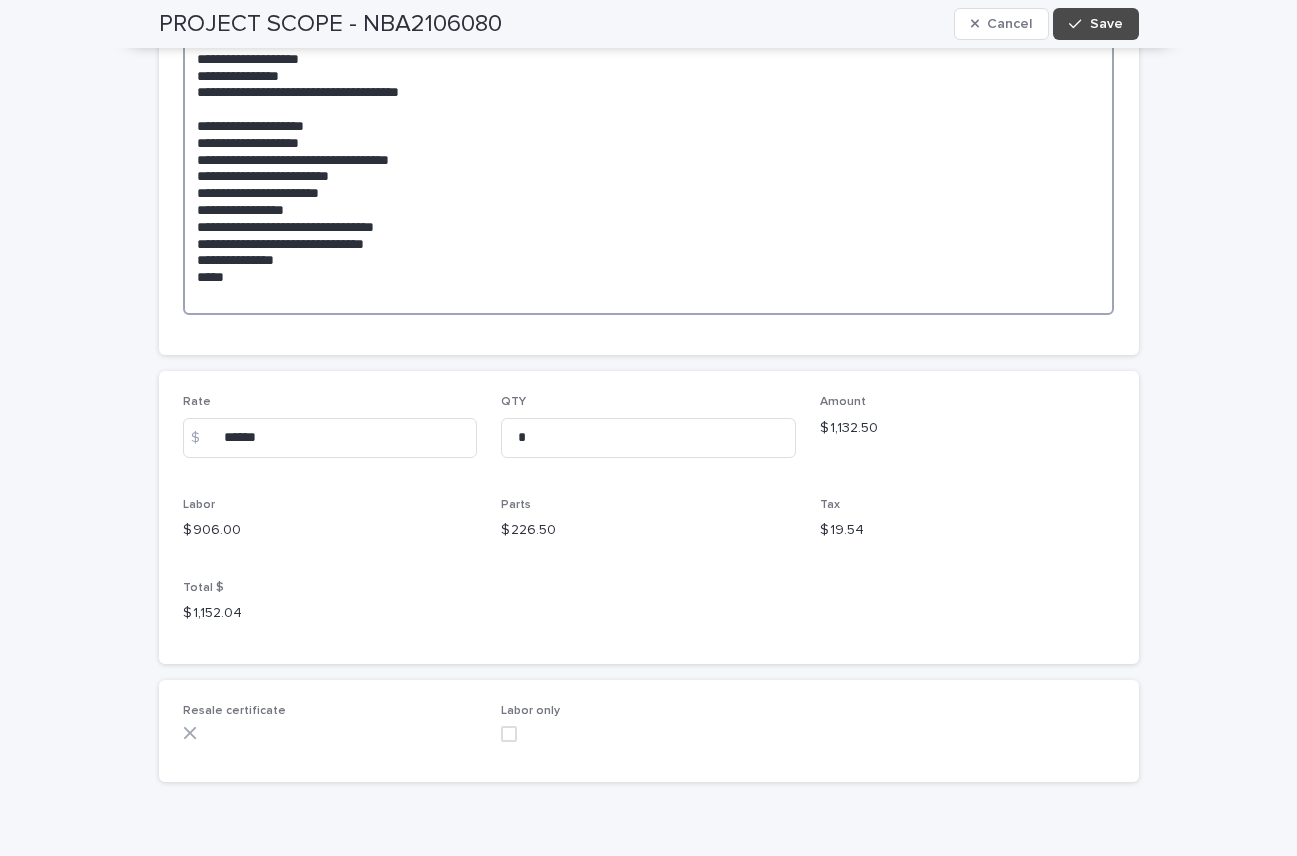 scroll, scrollTop: 1274, scrollLeft: 0, axis: vertical 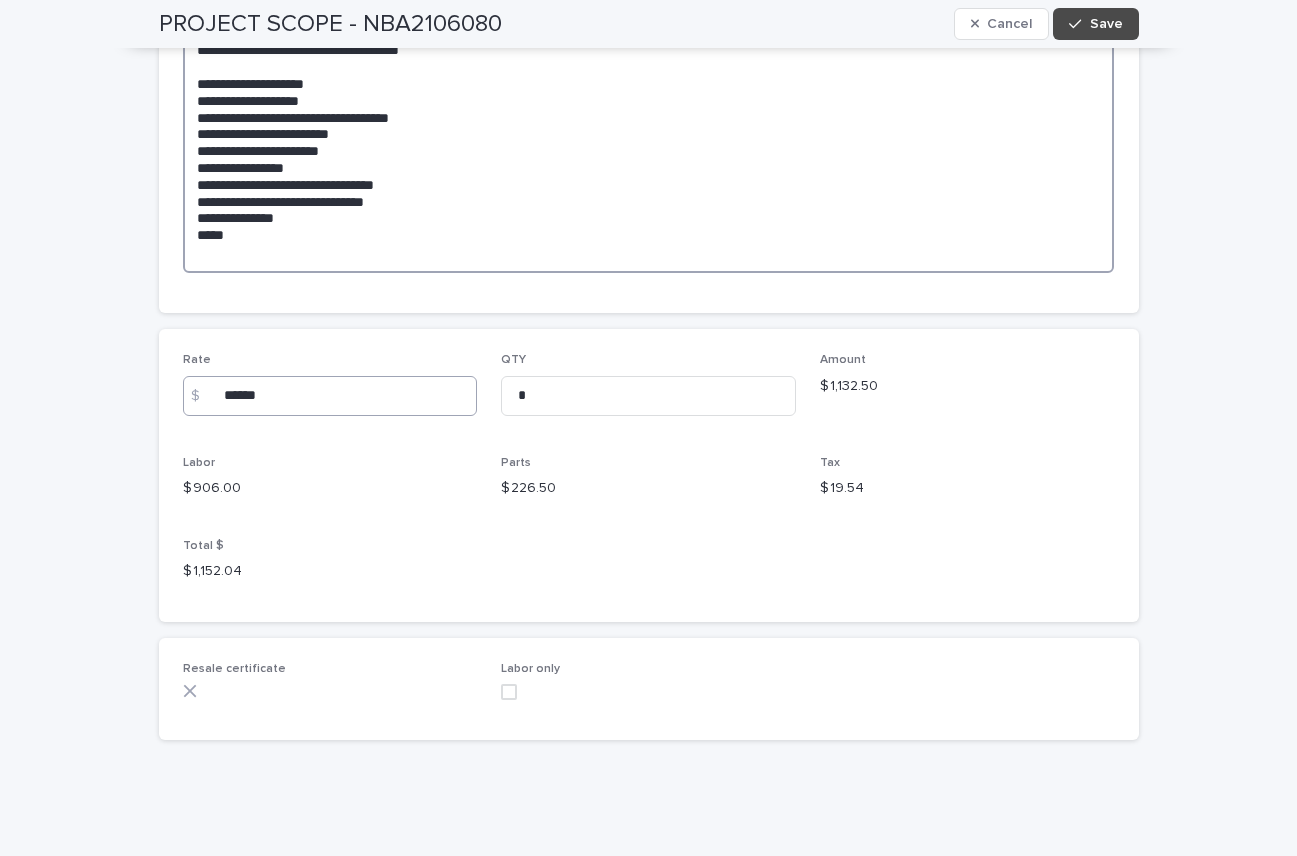 type on "**********" 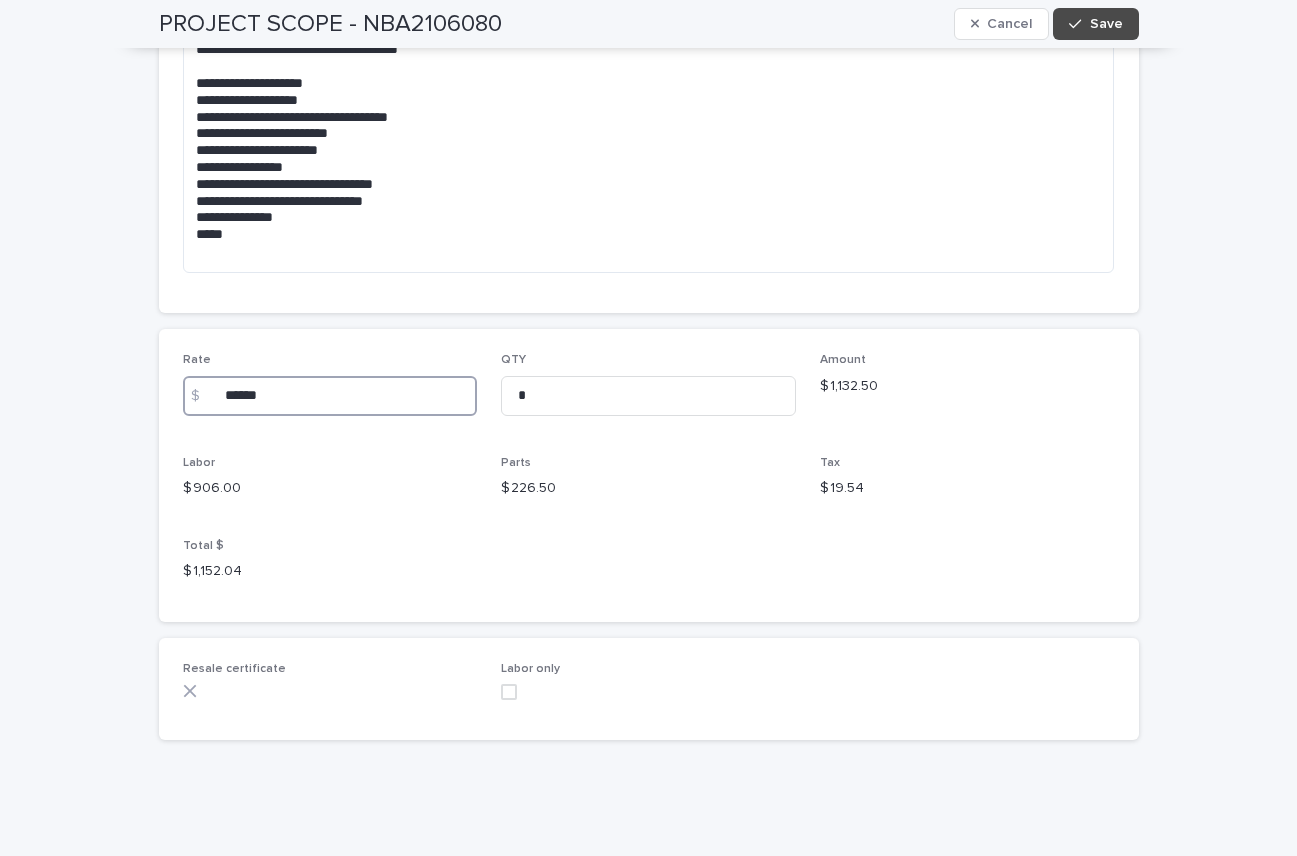 click on "******" at bounding box center [330, 396] 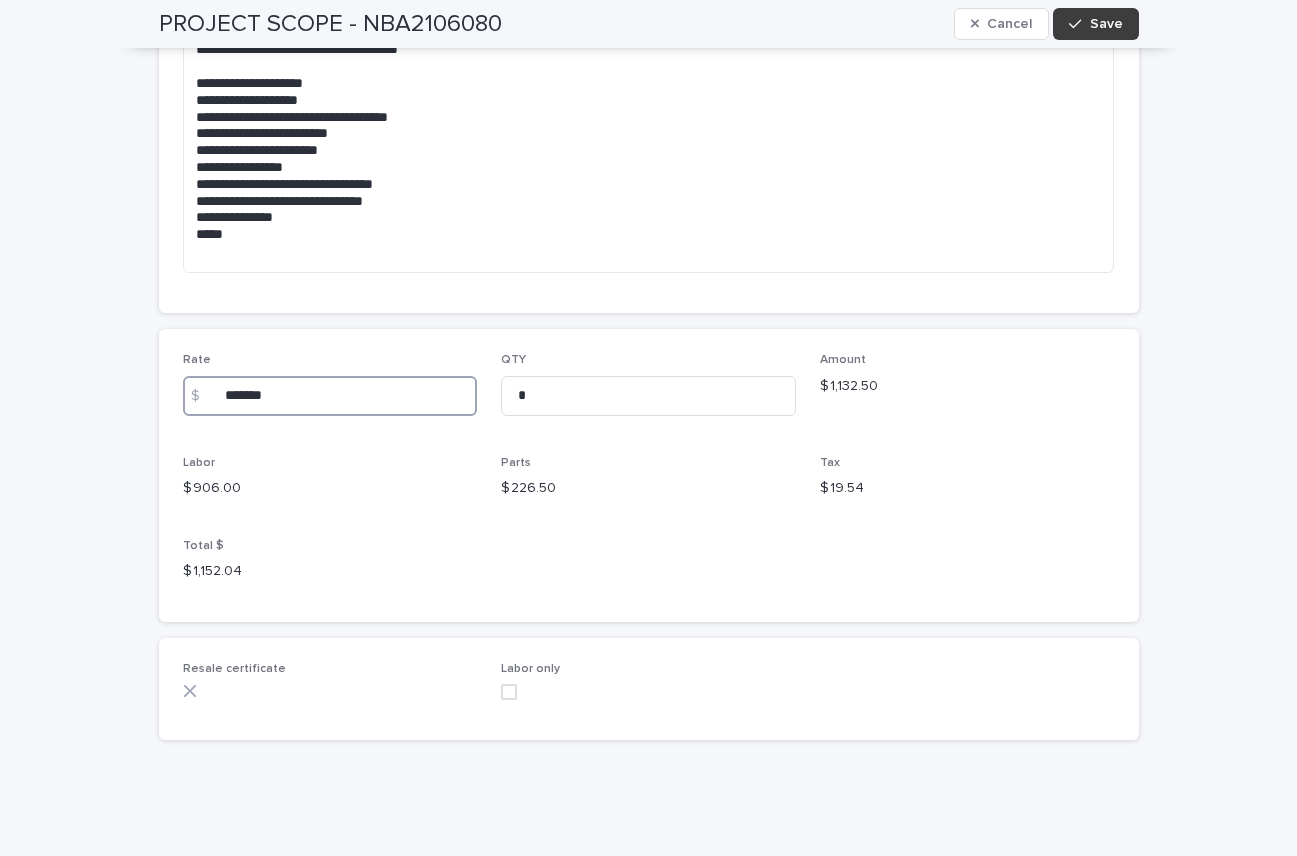 type on "*******" 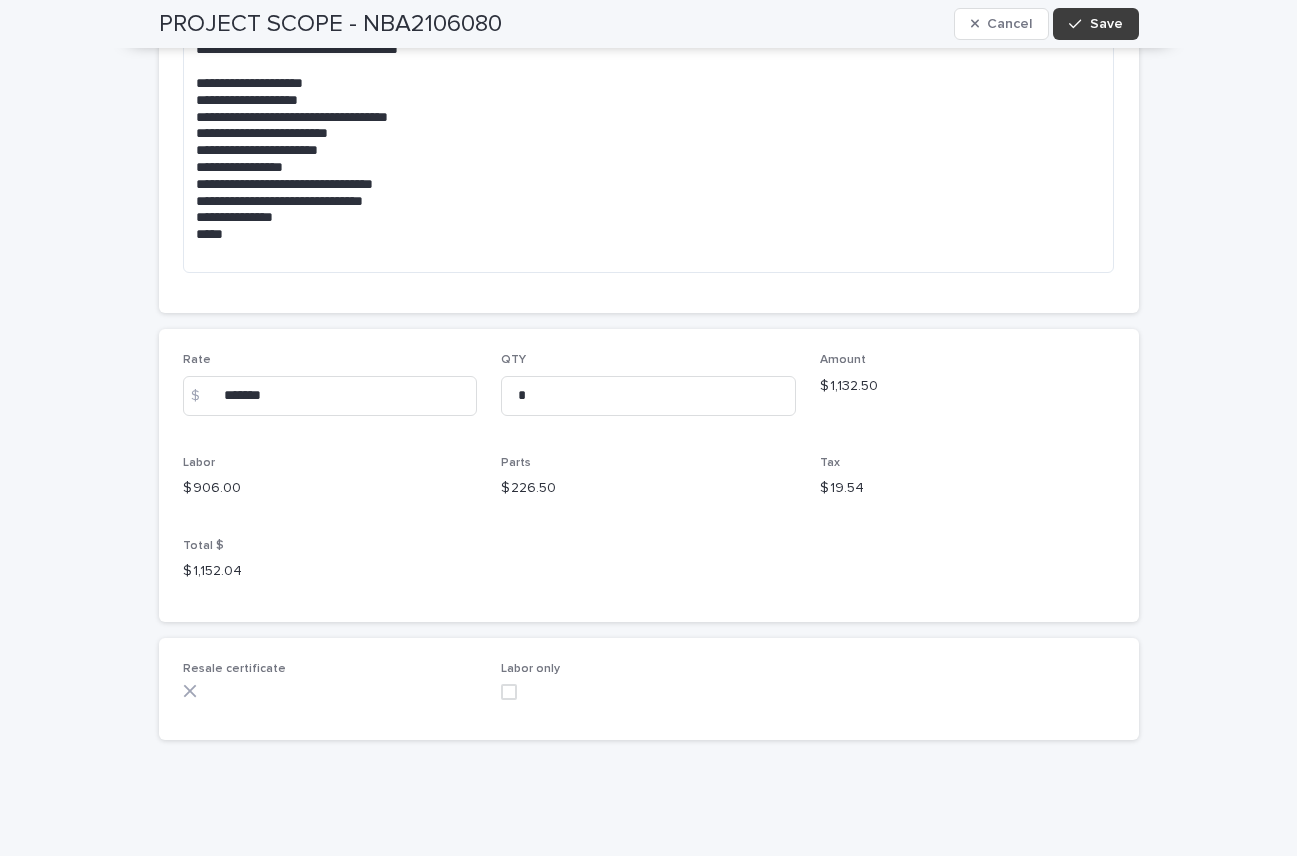 click on "Save" at bounding box center (1106, 24) 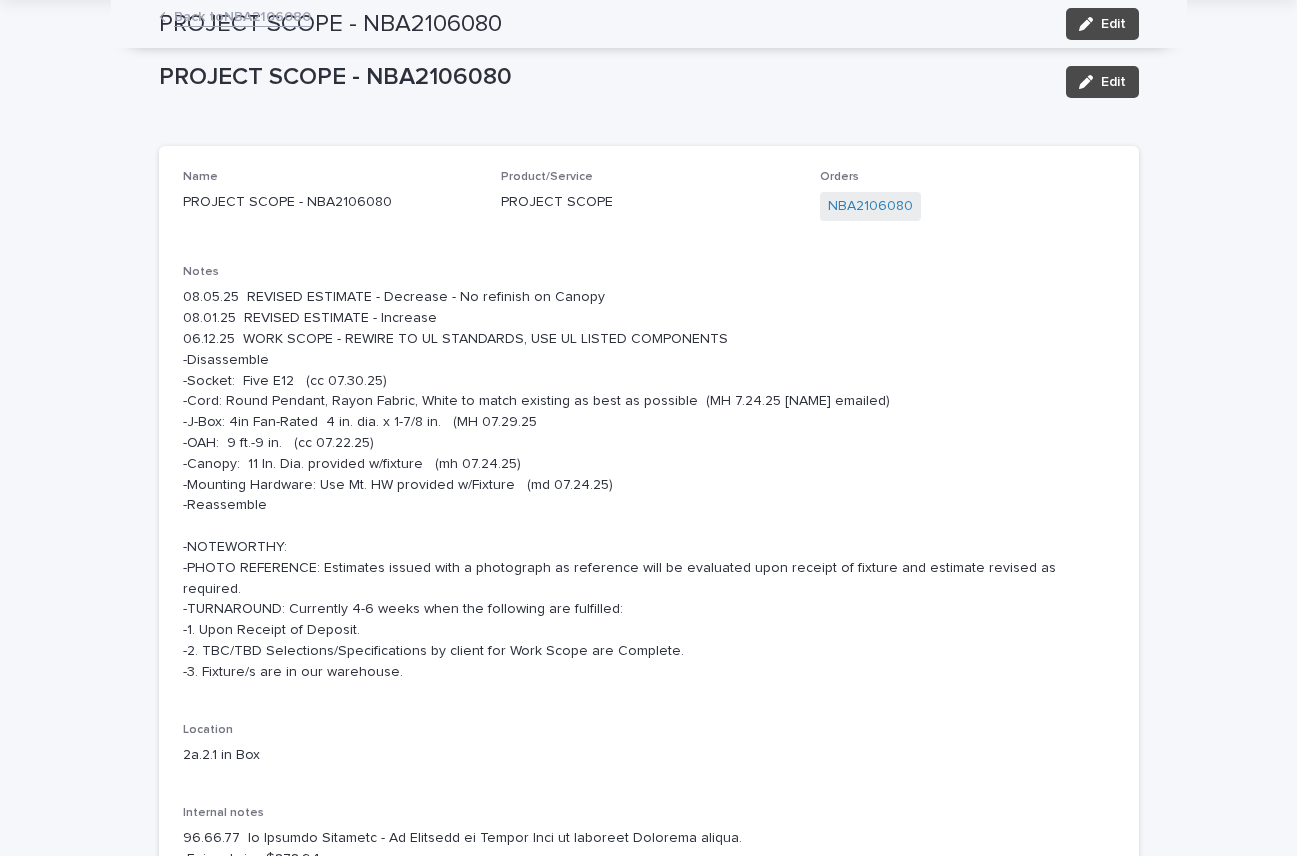 scroll, scrollTop: 0, scrollLeft: 0, axis: both 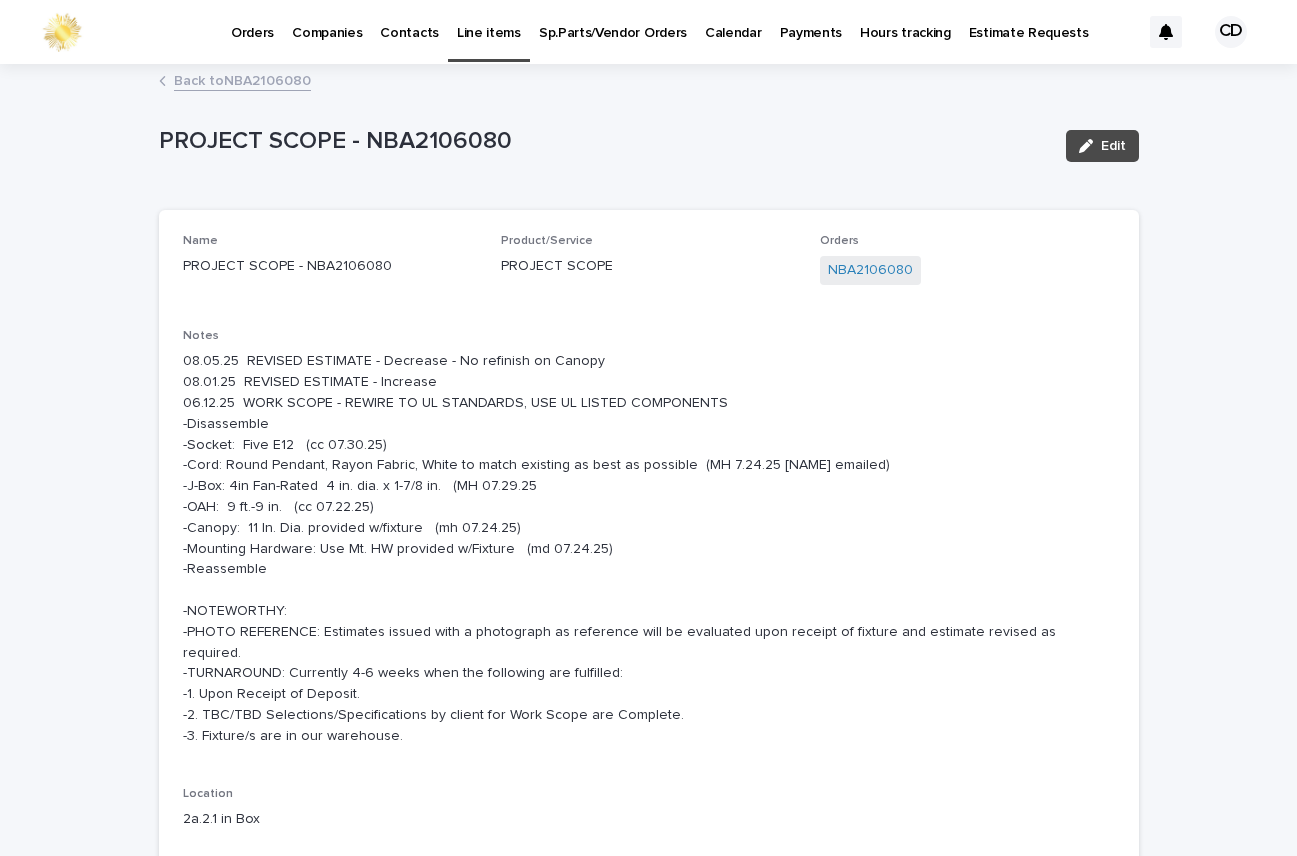click on "Back to  NBA2106080" at bounding box center (242, 79) 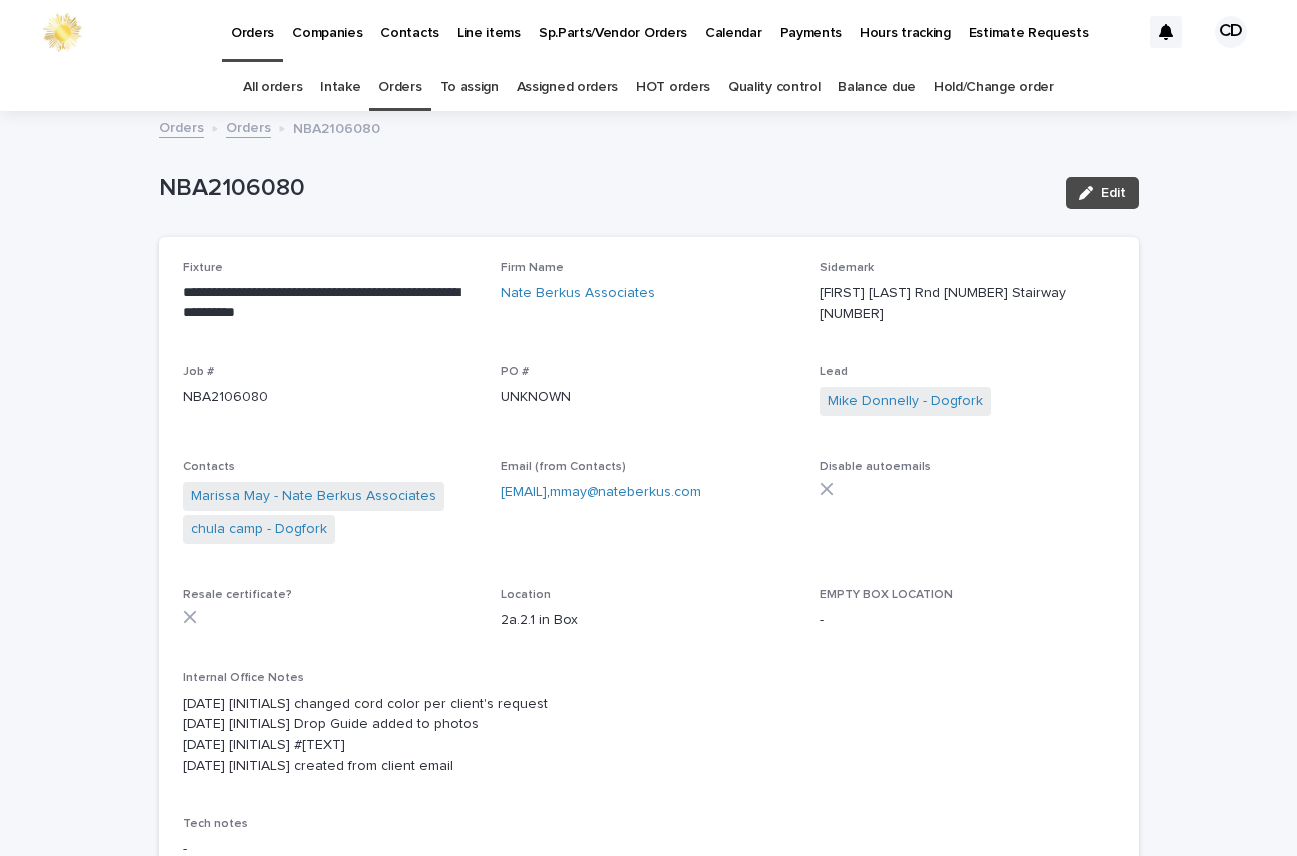 click on "Orders" at bounding box center (399, 87) 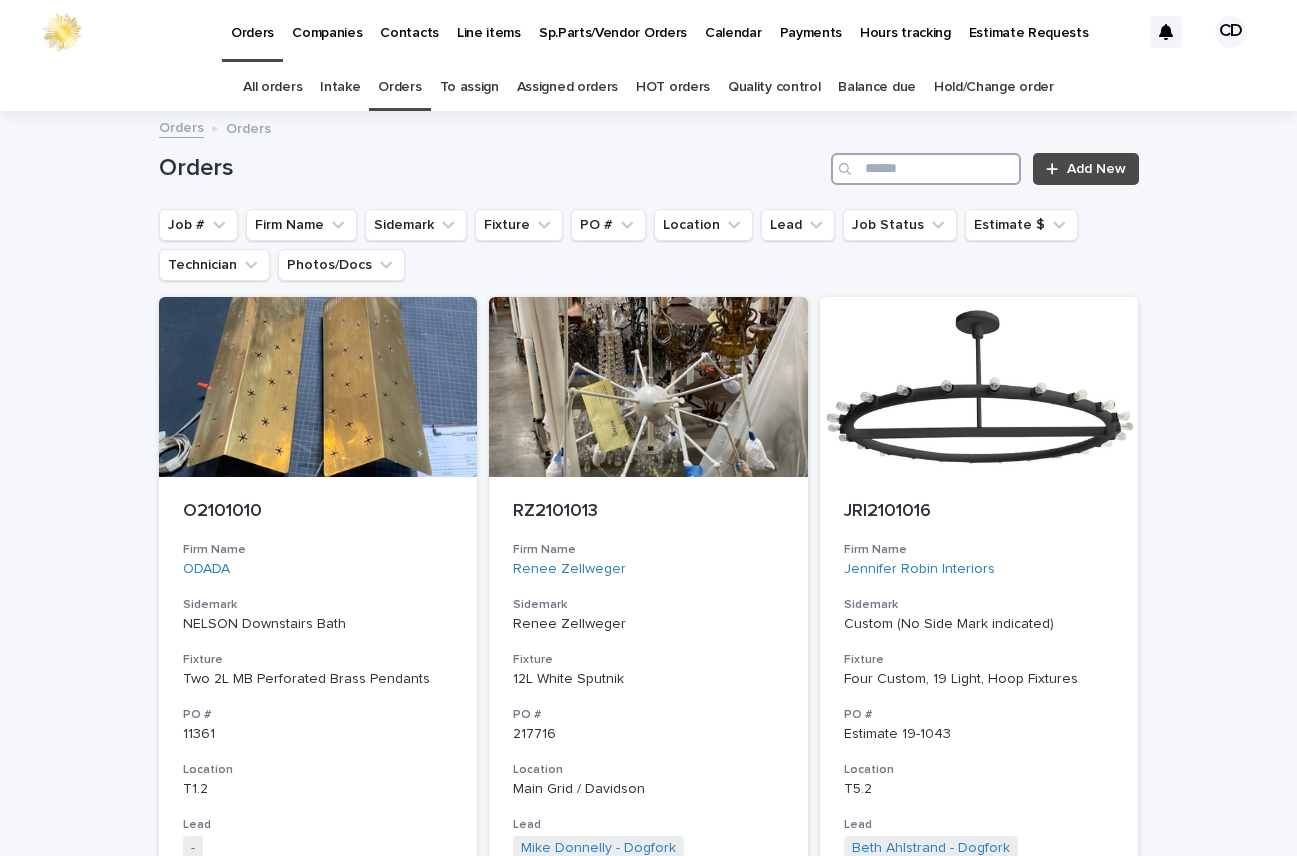 click at bounding box center (926, 169) 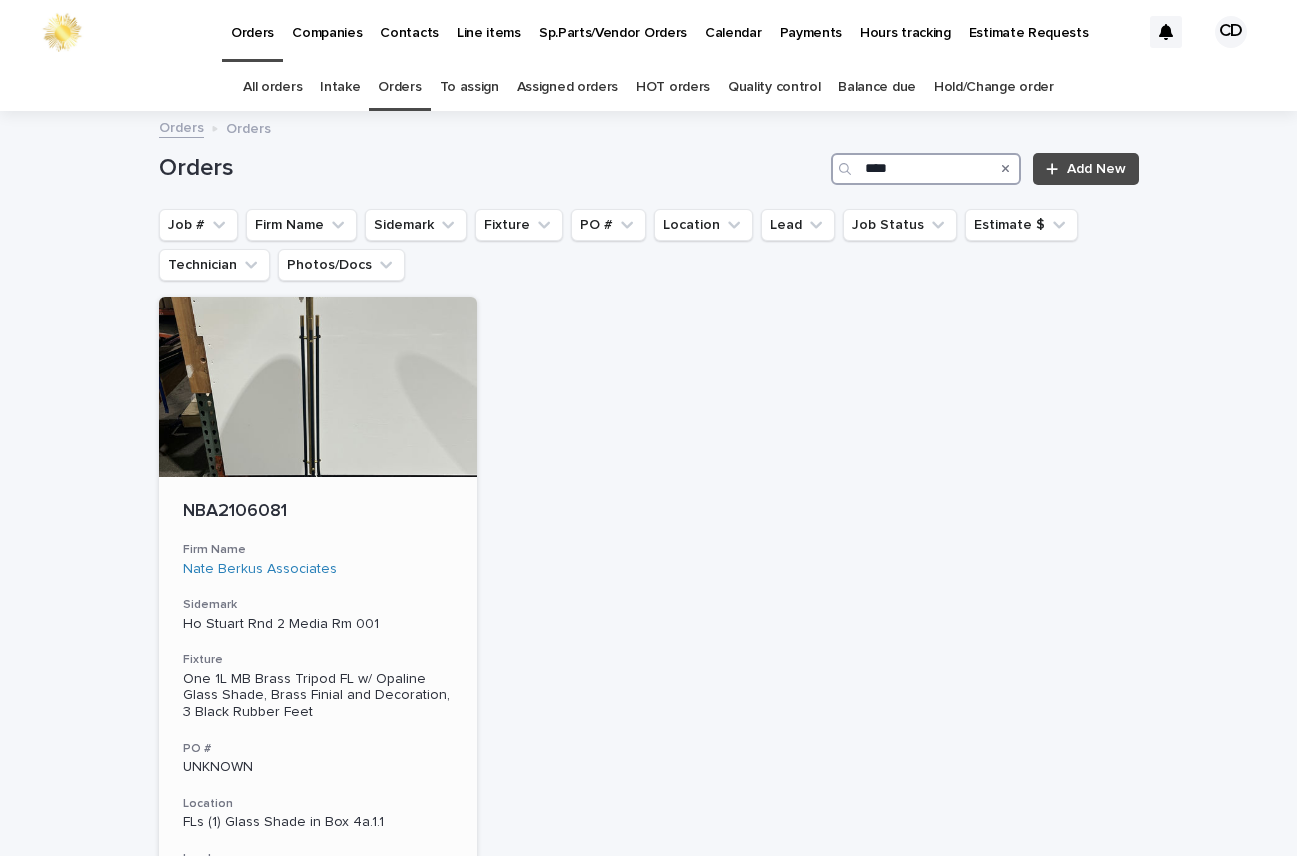 type on "****" 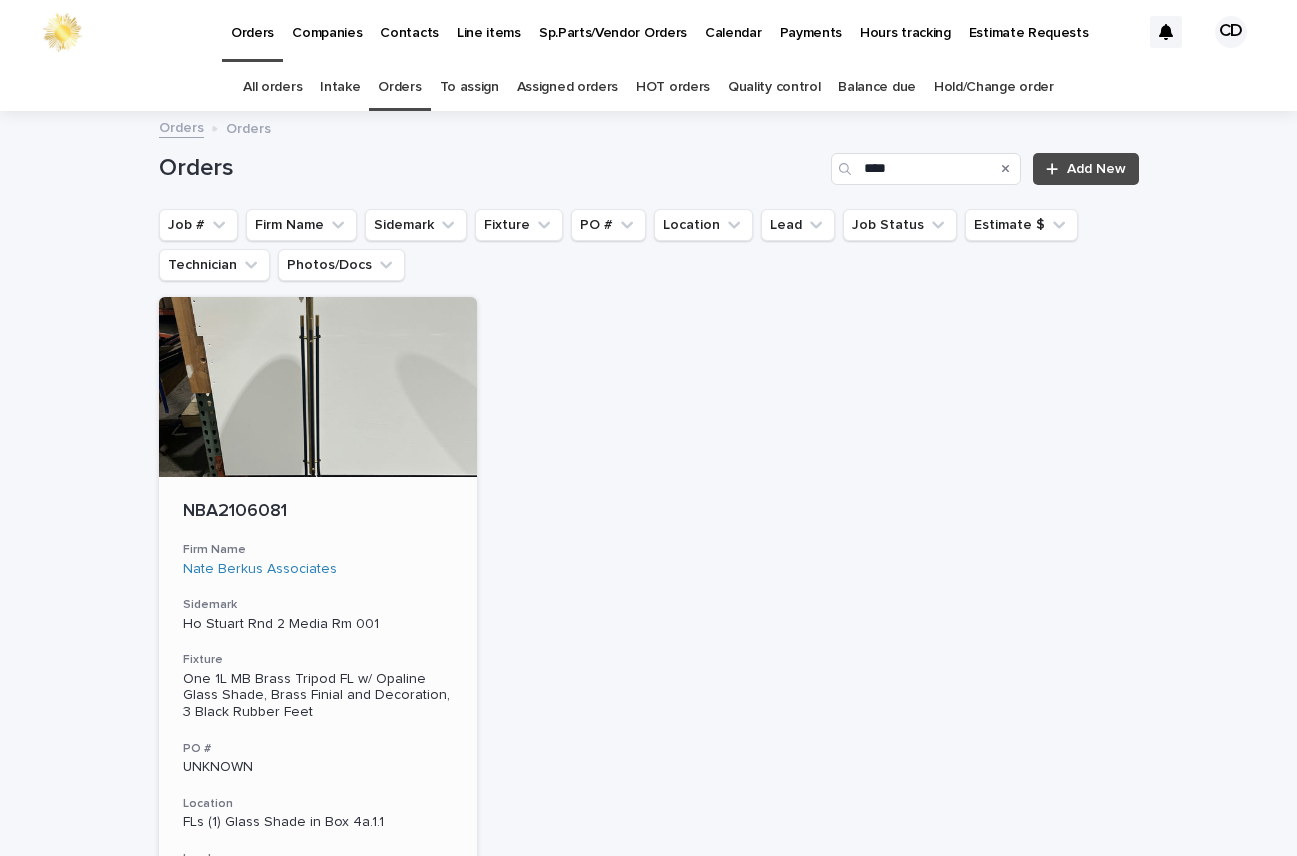 click on "Nate Berkus Associates" at bounding box center [318, 569] 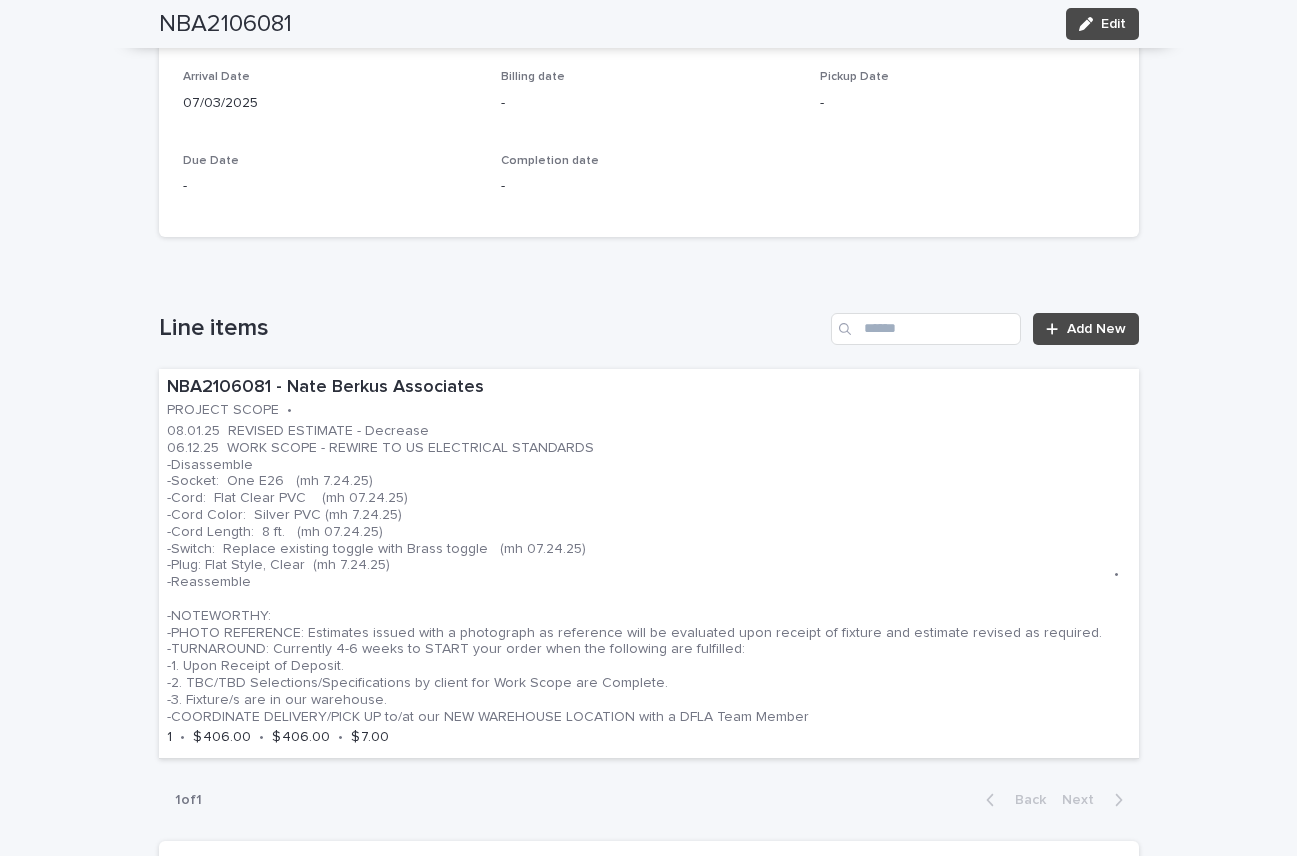 scroll, scrollTop: 1019, scrollLeft: 0, axis: vertical 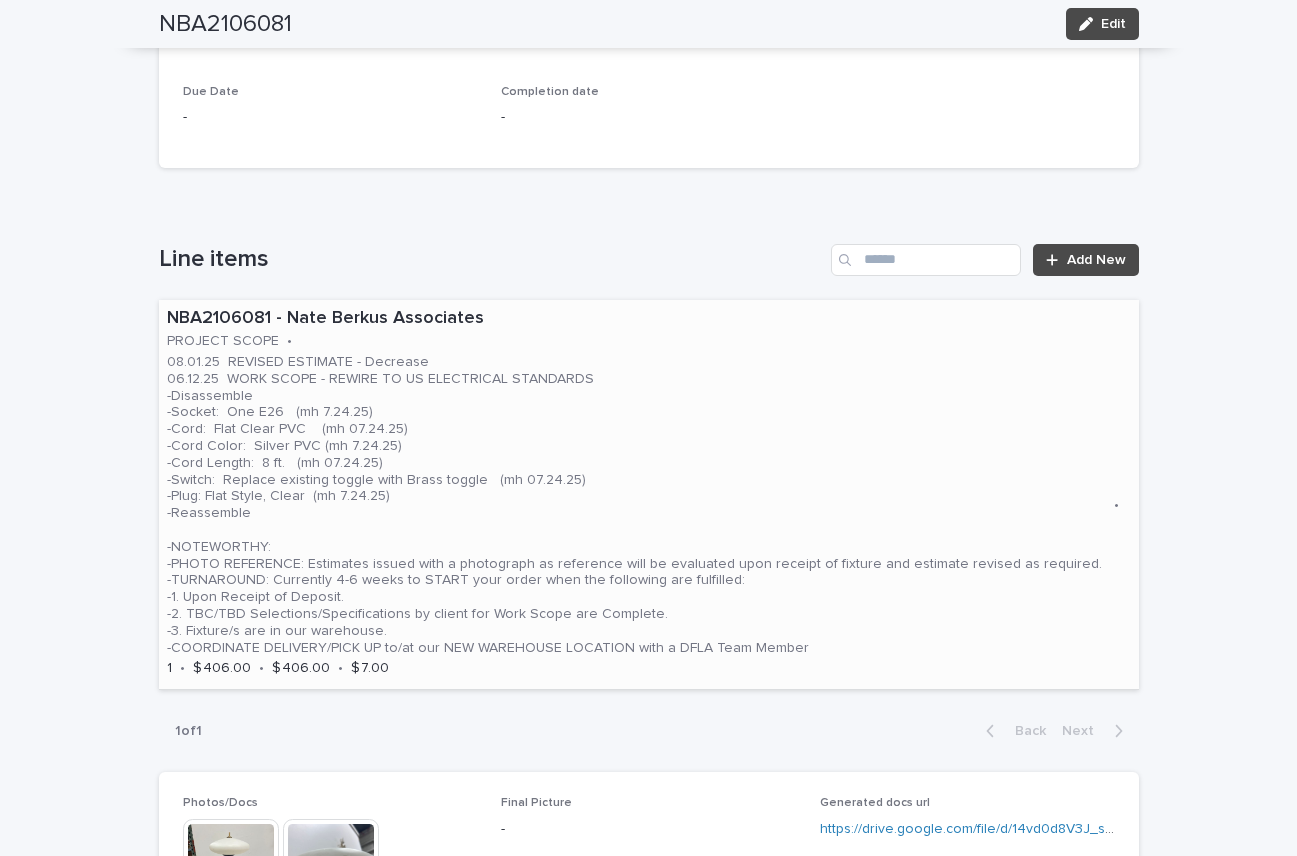 click on "08.01.25  REVISED ESTIMATE - Decrease
06.12.25  WORK SCOPE - REWIRE TO US ELECTRICAL STANDARDS
-Disassemble
-Socket:  One E26   (mh 7.24.25)
-Cord:  Flat Clear PVC    (mh 07.24.25)
-Cord Color:  Silver PVC (mh 7.24.25)
-Cord Length:  8 ft.   (mh 07.24.25)
-Switch:  Replace existing toggle with Brass toggle   (mh 07.24.25)
-Plug: Flat Style, Clear  (mh 7.24.25)
-Reassemble
-NOTEWORTHY:
-PHOTO REFERENCE: Estimates issued with a photograph as reference will be evaluated upon receipt of fixture and estimate revised as required.
-TURNAROUND: Currently 4-6 weeks to START your order when the following are fulfilled:
-1. Upon Receipt of Deposit.
-2. TBC/TBD Selections/Specifications by client for Work Scope are Complete.
-3. Fixture/s are in our warehouse.
-COORDINATE DELIVERY/PICK UP to/at our NEW WAREHOUSE LOCATION with a DFLA Team Member" at bounding box center (636, 505) 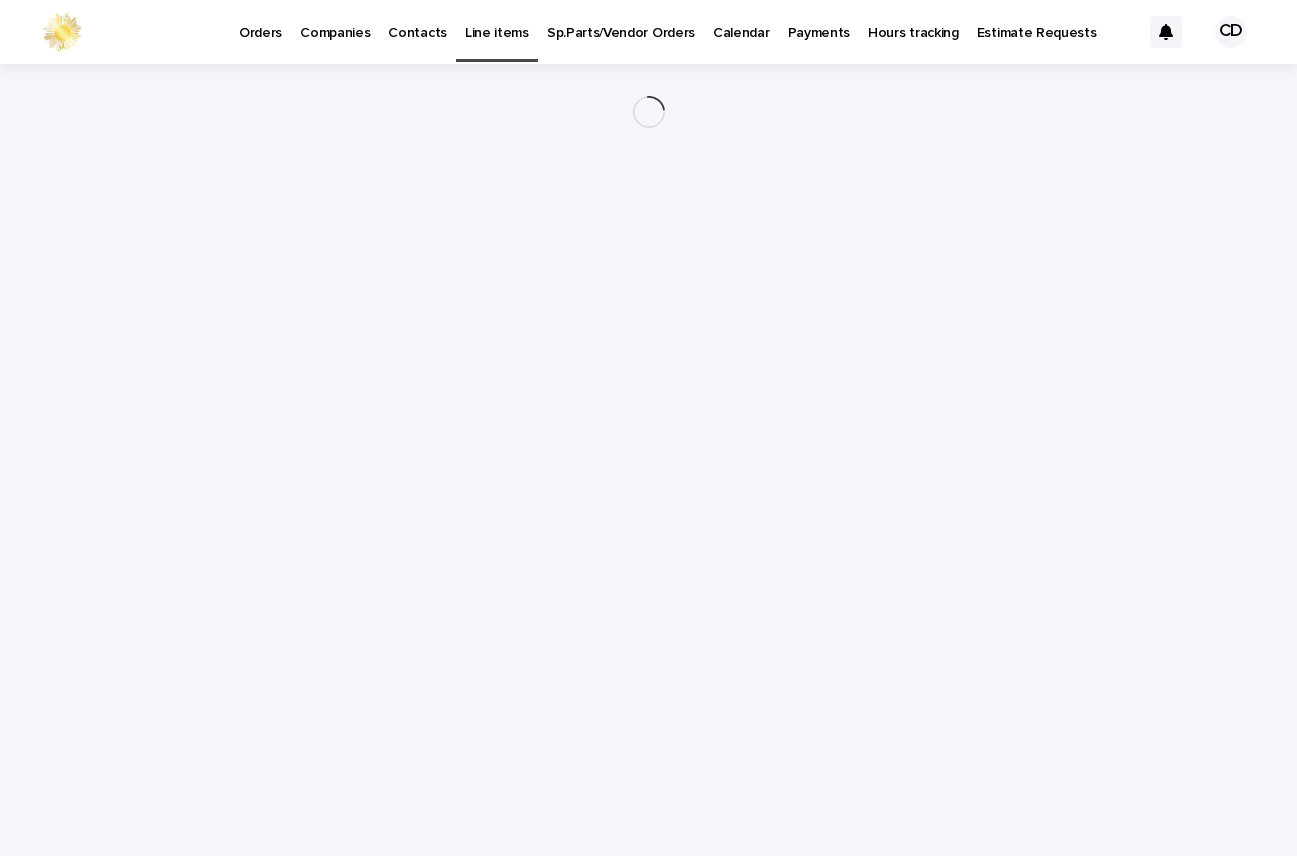 scroll, scrollTop: 0, scrollLeft: 0, axis: both 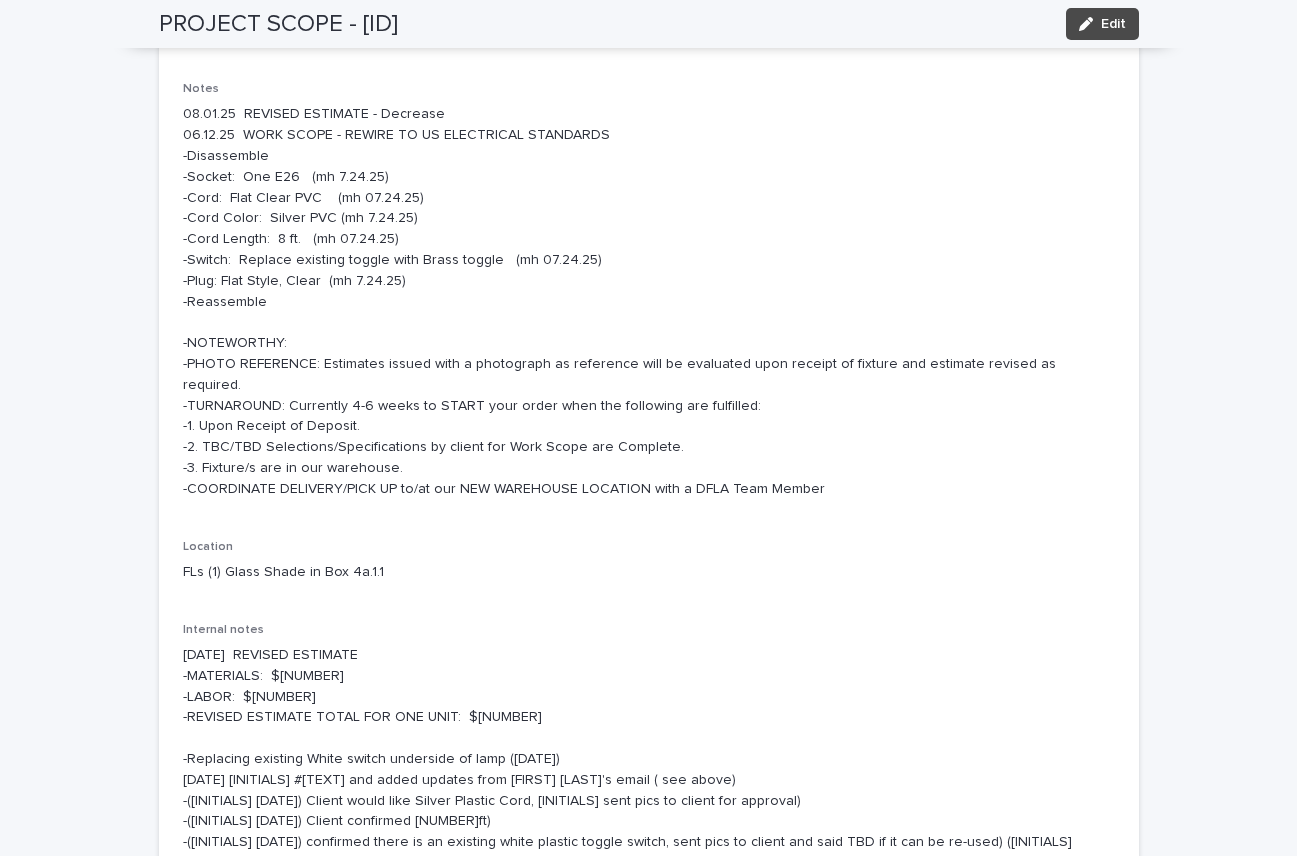 click on "08.01.25  REVISED ESTIMATE - Decrease
06.12.25  WORK SCOPE - REWIRE TO US ELECTRICAL STANDARDS
-Disassemble
-Socket:  One E26   (mh 7.24.25)
-Cord:  Flat Clear PVC    (mh 07.24.25)
-Cord Color:  Silver PVC (mh 7.24.25)
-Cord Length:  8 ft.   (mh 07.24.25)
-Switch:  Replace existing toggle with Brass toggle   (mh 07.24.25)
-Plug: Flat Style, Clear  (mh 7.24.25)
-Reassemble
-NOTEWORTHY:
-PHOTO REFERENCE: Estimates issued with a photograph as reference will be evaluated upon receipt of fixture and estimate revised as required.
-TURNAROUND: Currently 4-6 weeks to START your order when the following are fulfilled:
-1. Upon Receipt of Deposit.
-2. TBC/TBD Selections/Specifications by client for Work Scope are Complete.
-3. Fixture/s are in our warehouse.
-COORDINATE DELIVERY/PICK UP to/at our NEW WAREHOUSE LOCATION with a DFLA Team Member" at bounding box center (649, 301) 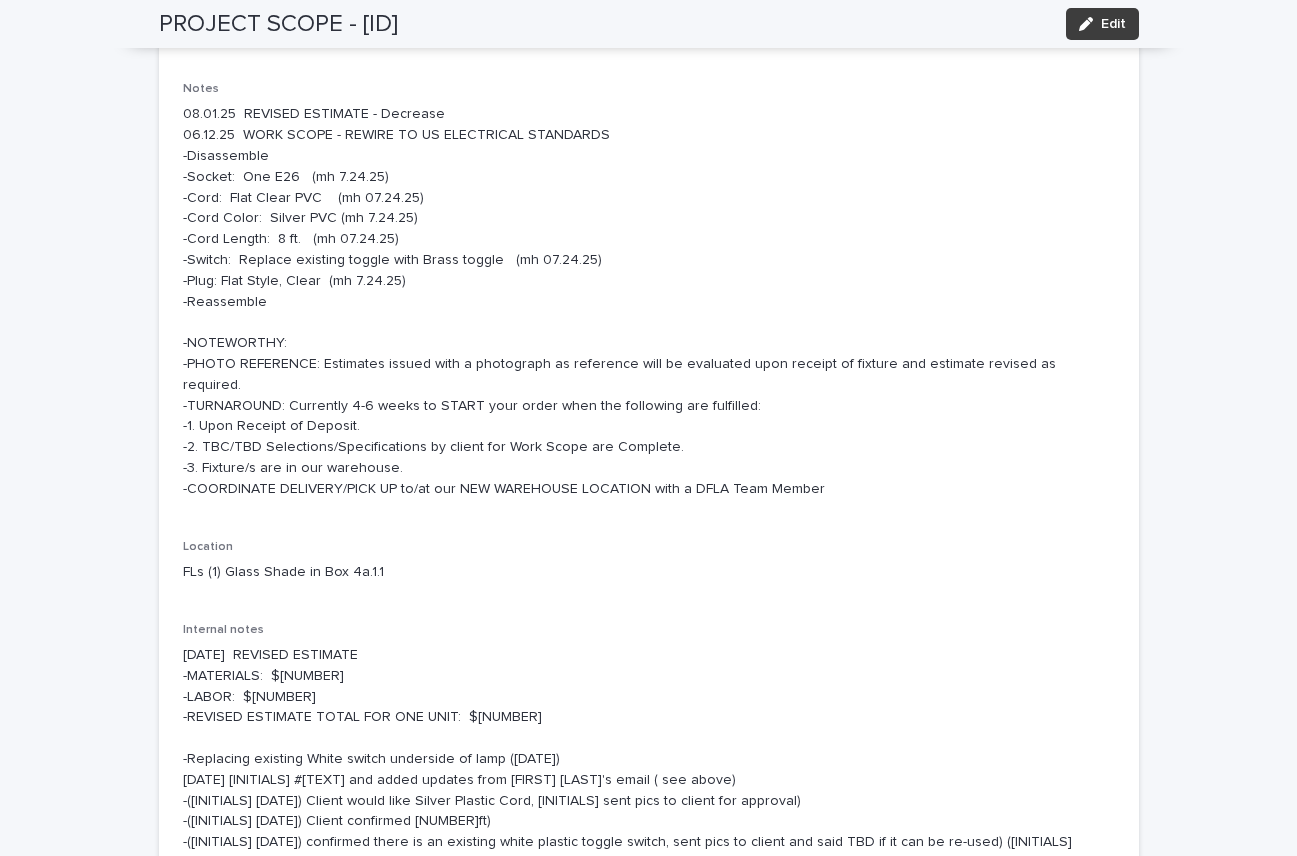 click on "Edit" at bounding box center [1113, 24] 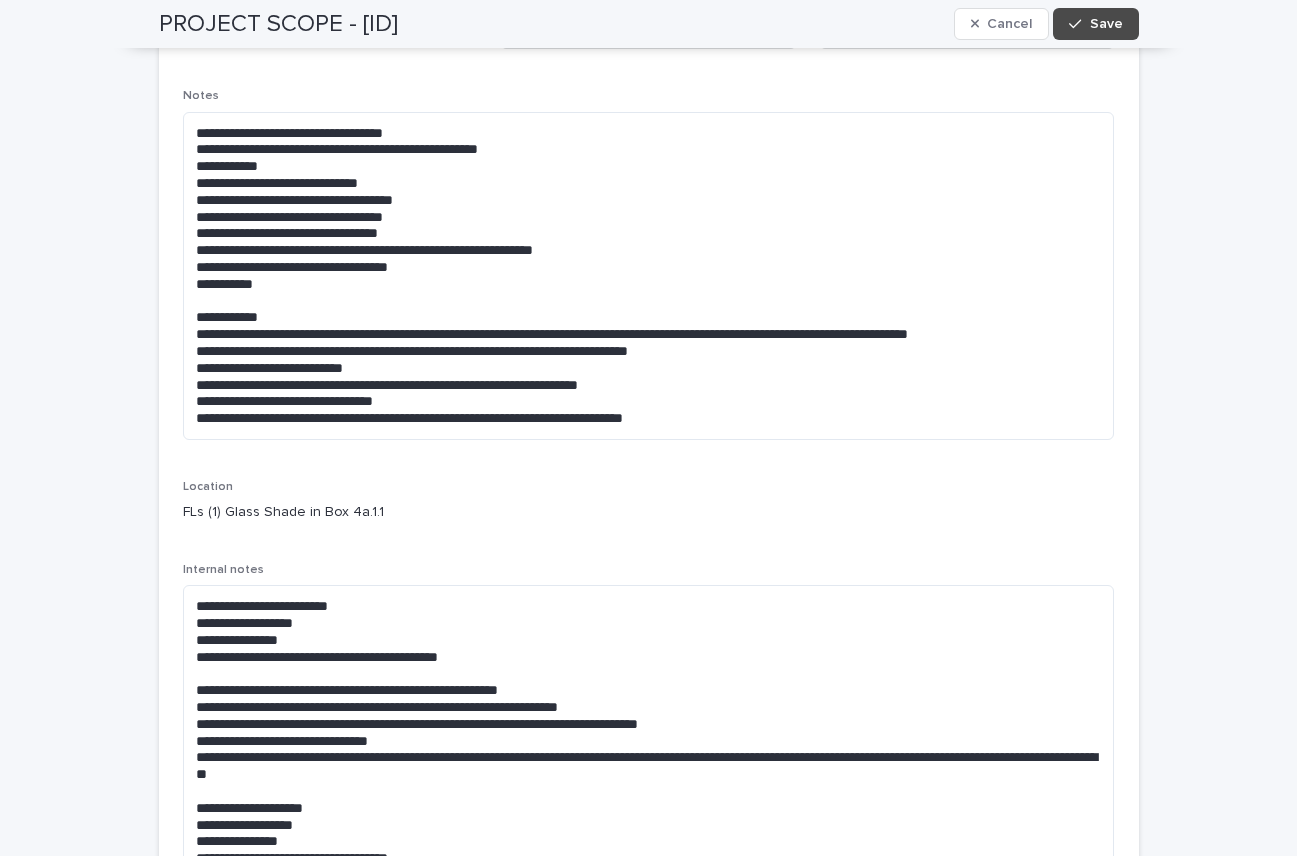 scroll, scrollTop: 0, scrollLeft: 0, axis: both 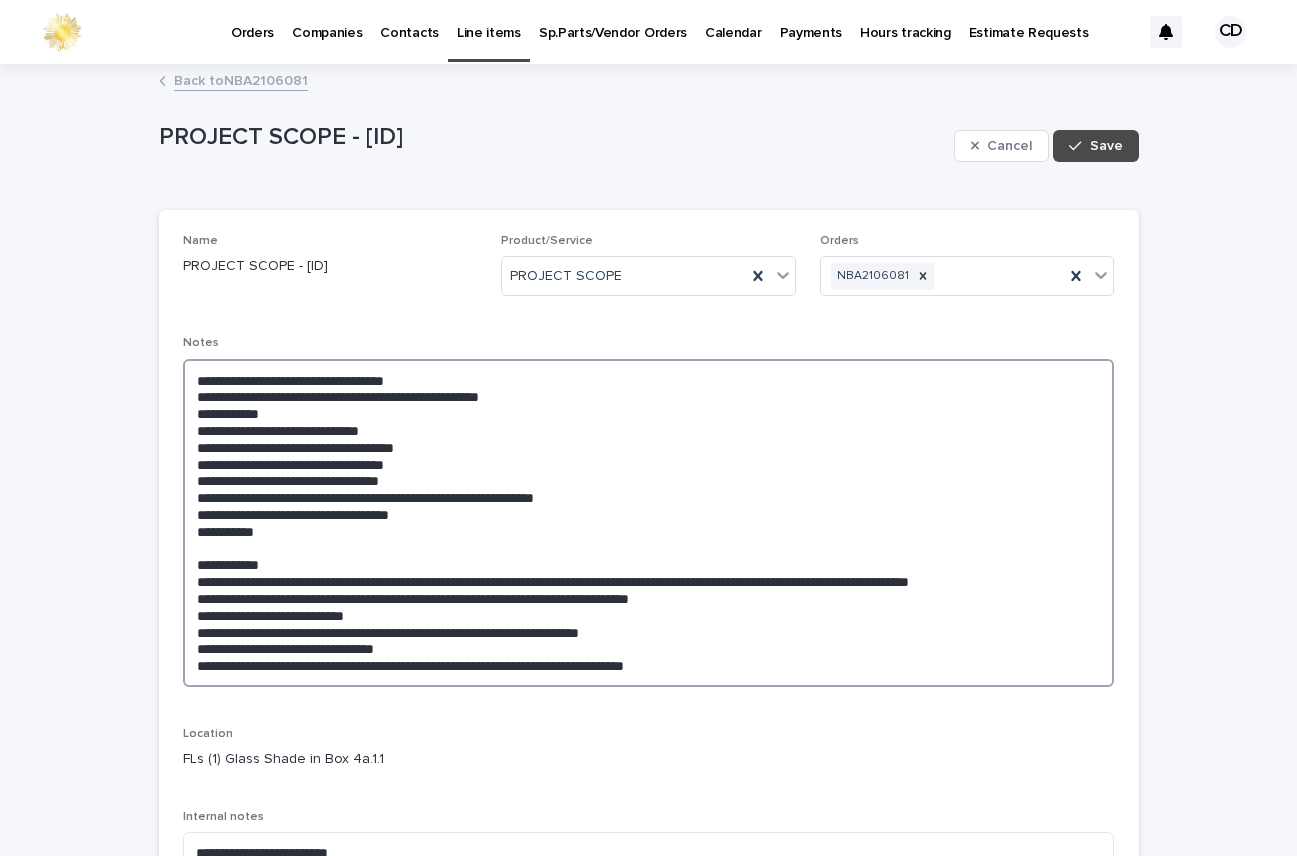 click on "**********" at bounding box center [649, 523] 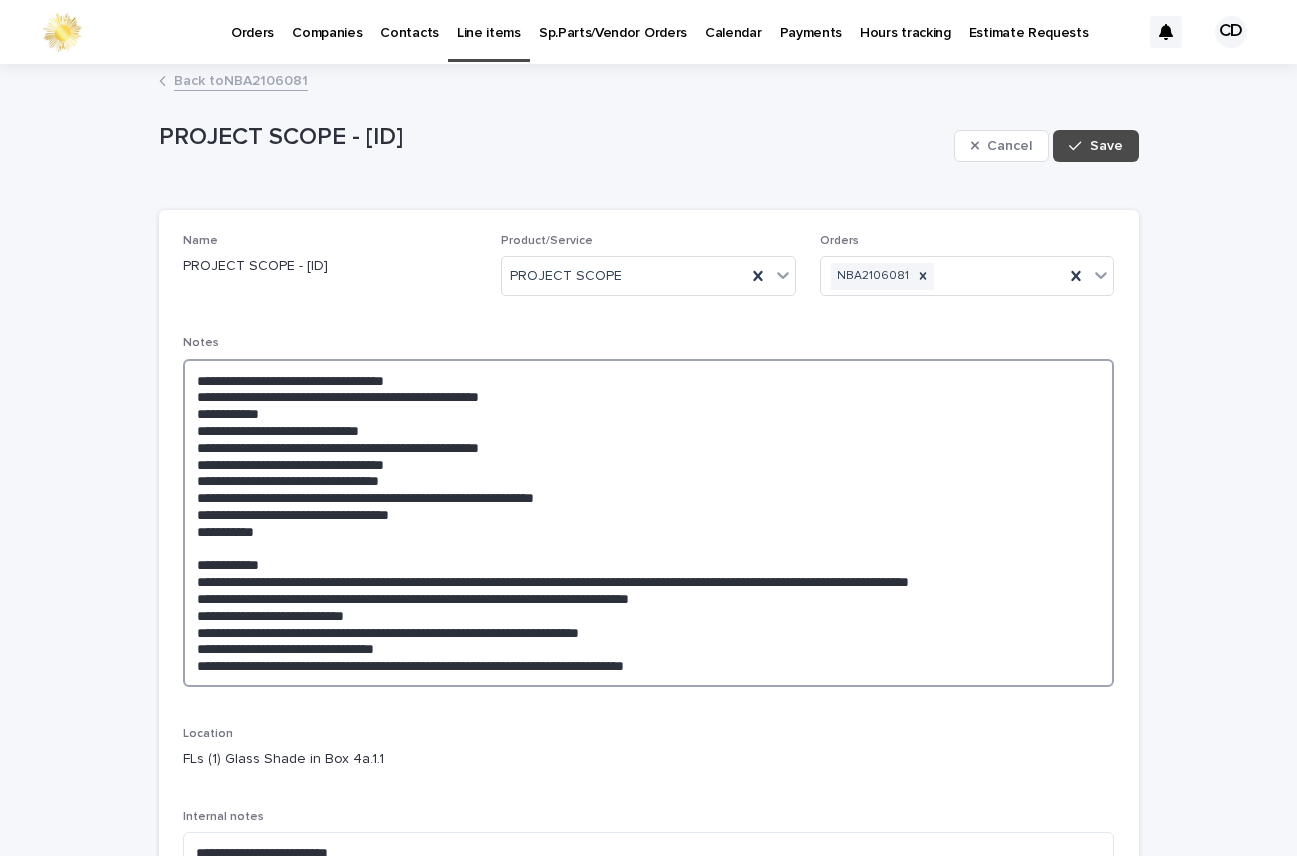 click on "**********" at bounding box center (649, 523) 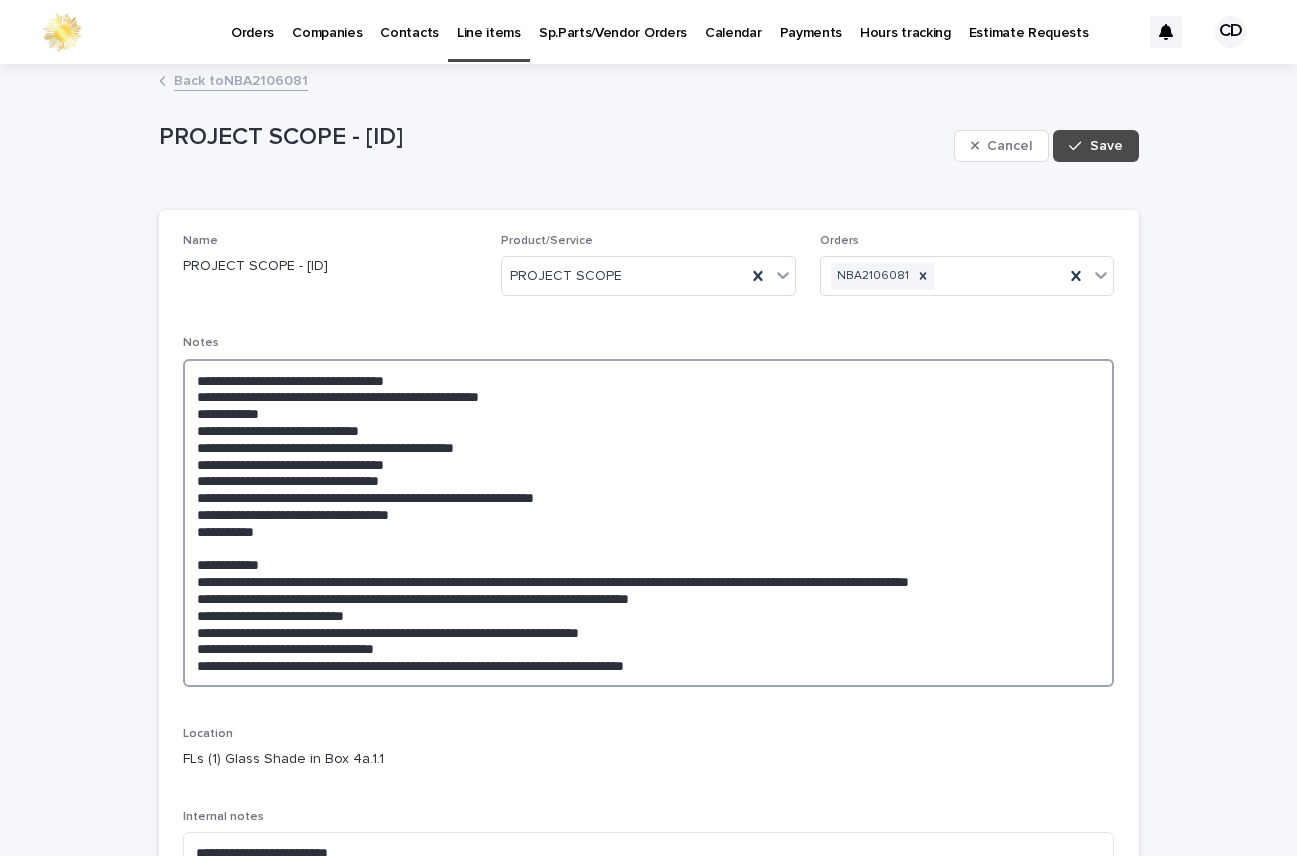click on "**********" at bounding box center [649, 523] 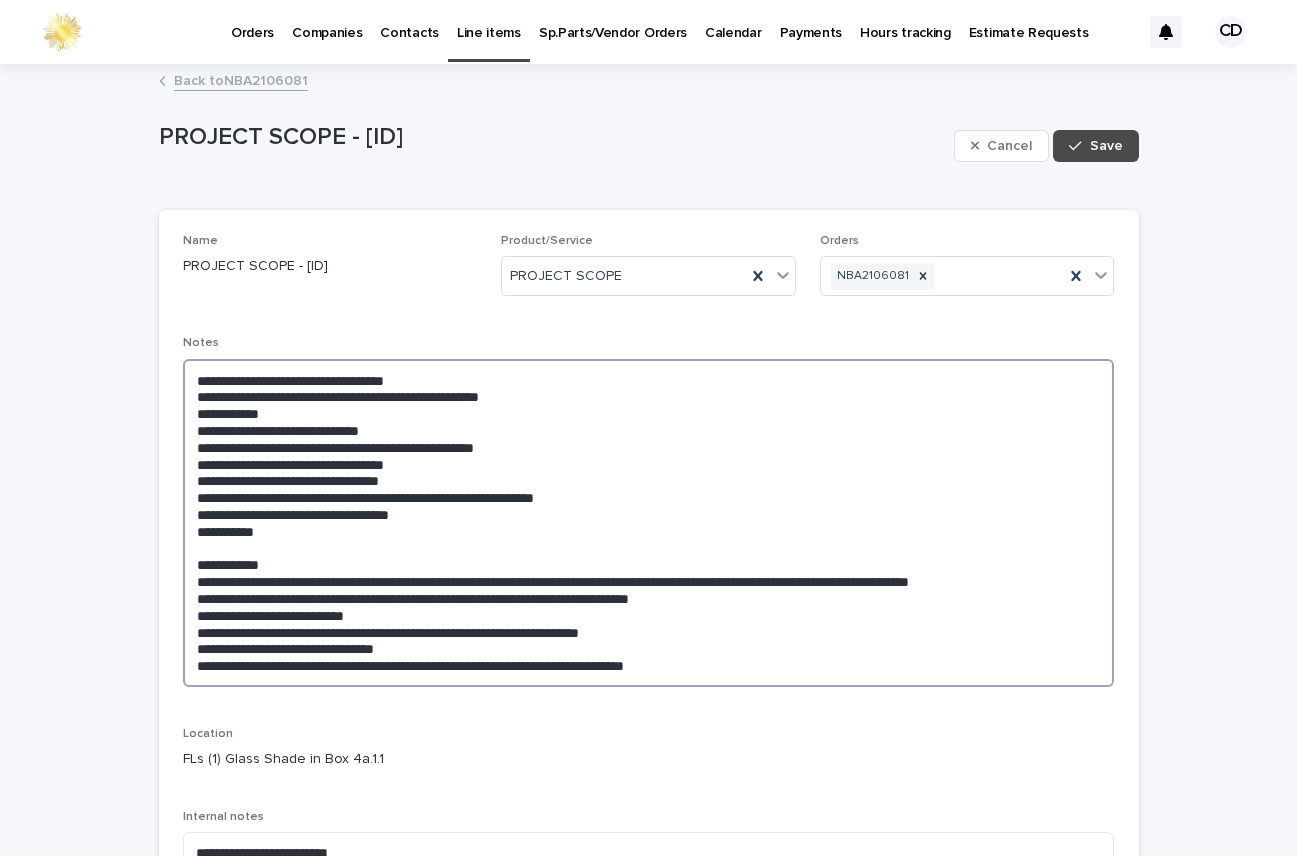 click on "**********" at bounding box center [649, 523] 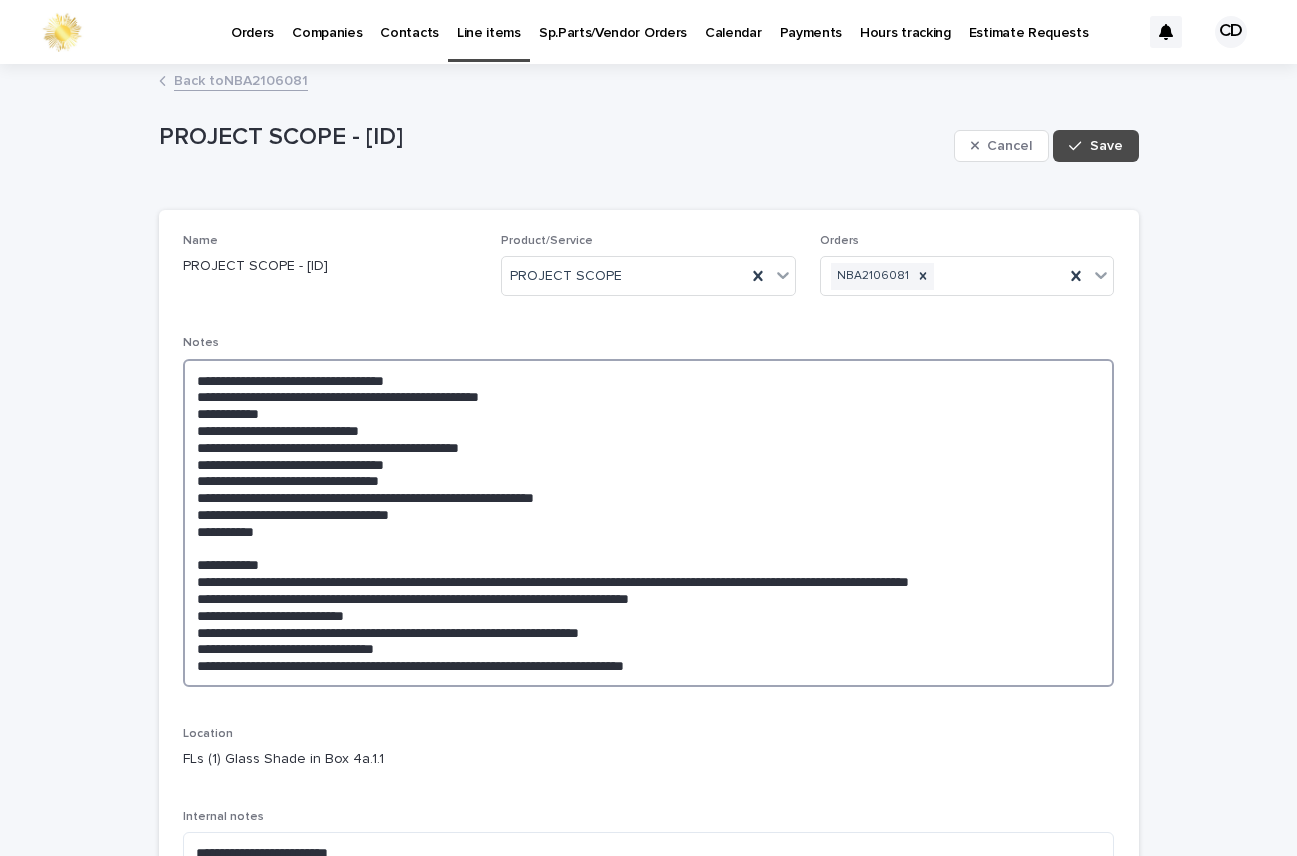 click on "**********" at bounding box center (649, 523) 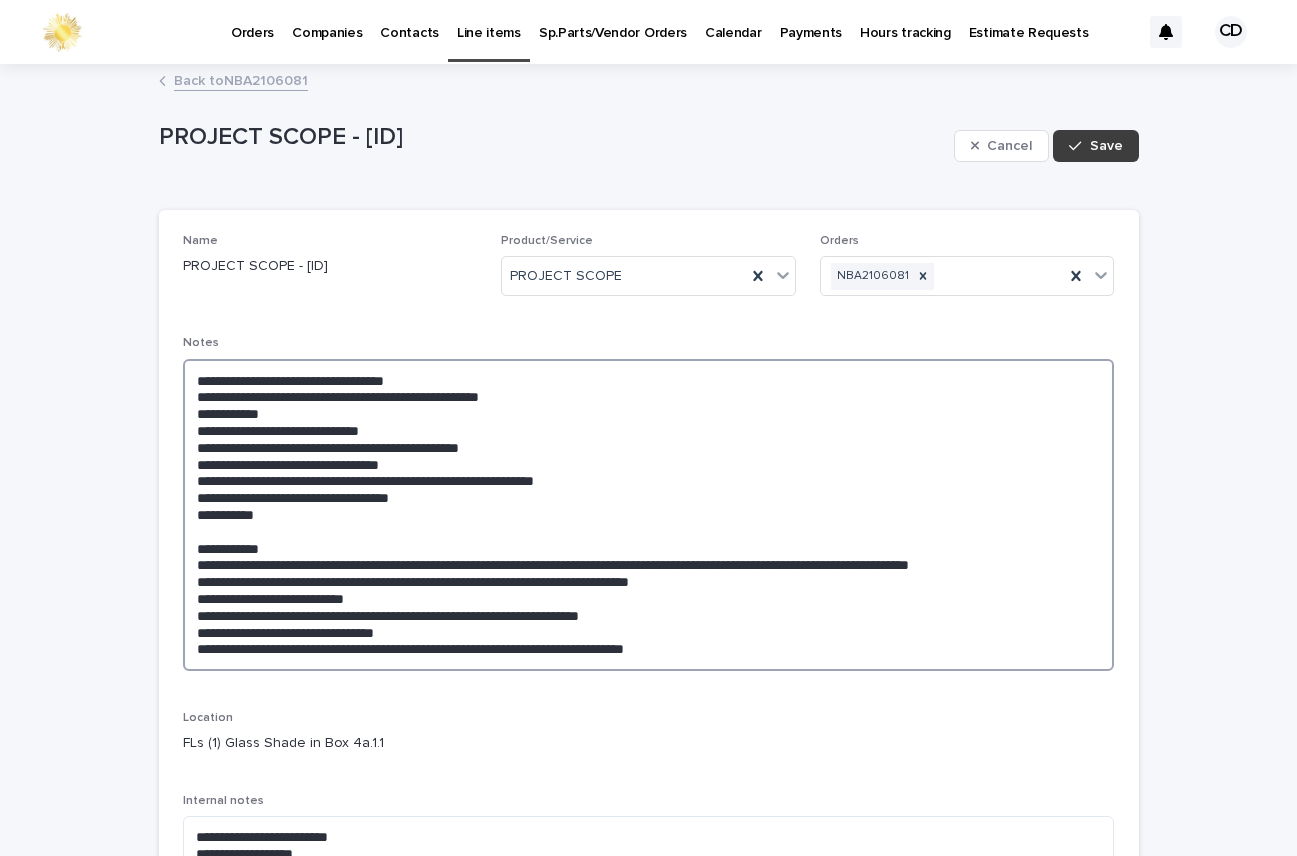 type on "**********" 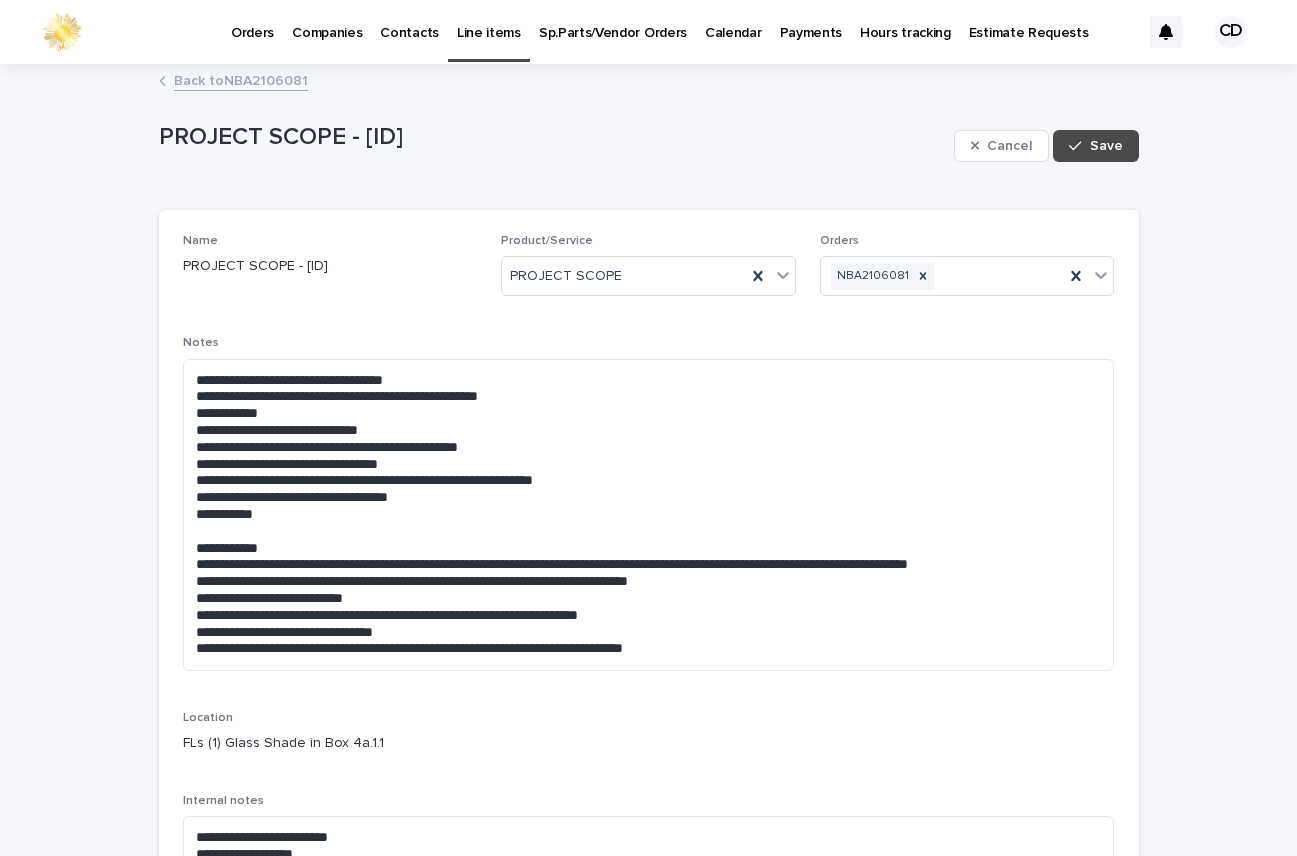 drag, startPoint x: 1101, startPoint y: 146, endPoint x: 1162, endPoint y: 168, distance: 64.84597 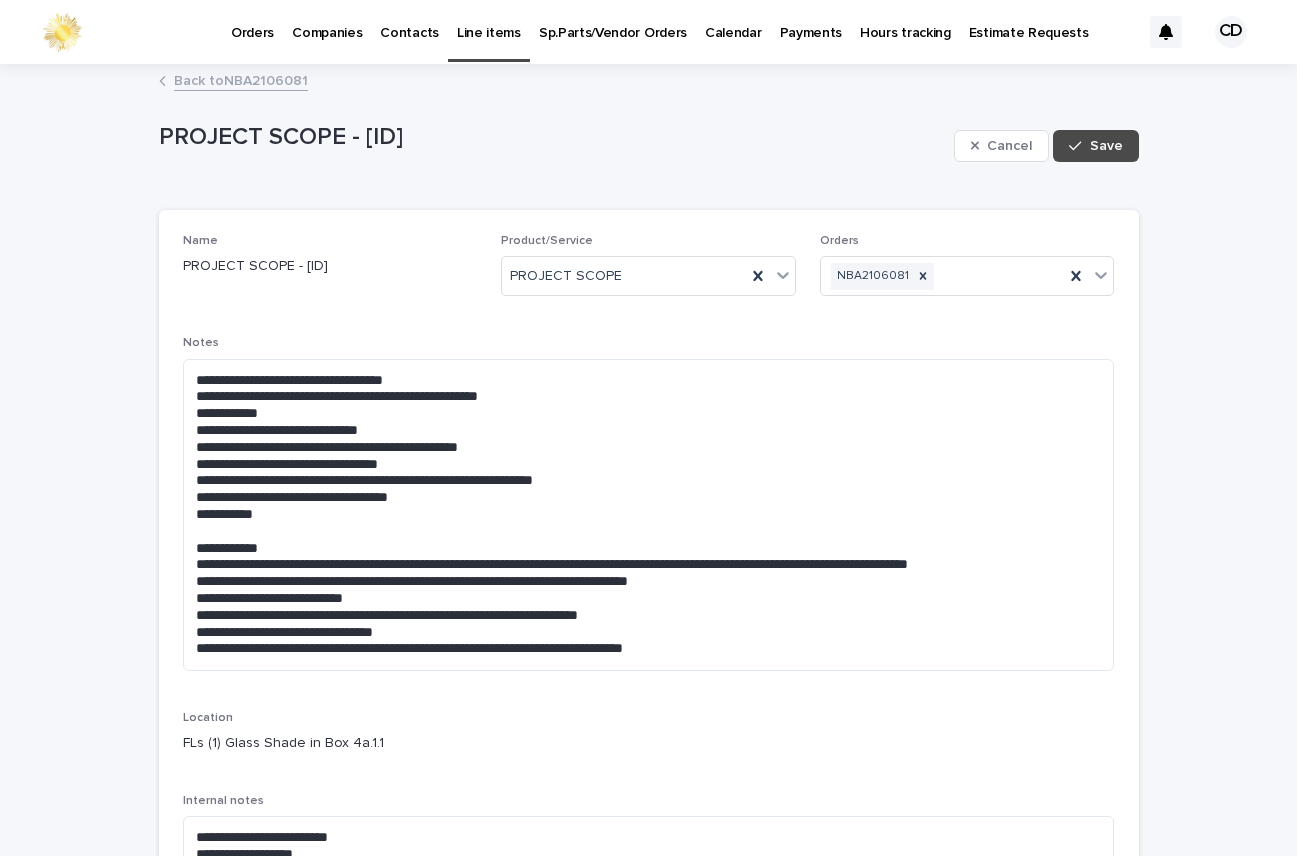 click on "Back to  NBA2106081" at bounding box center [241, 79] 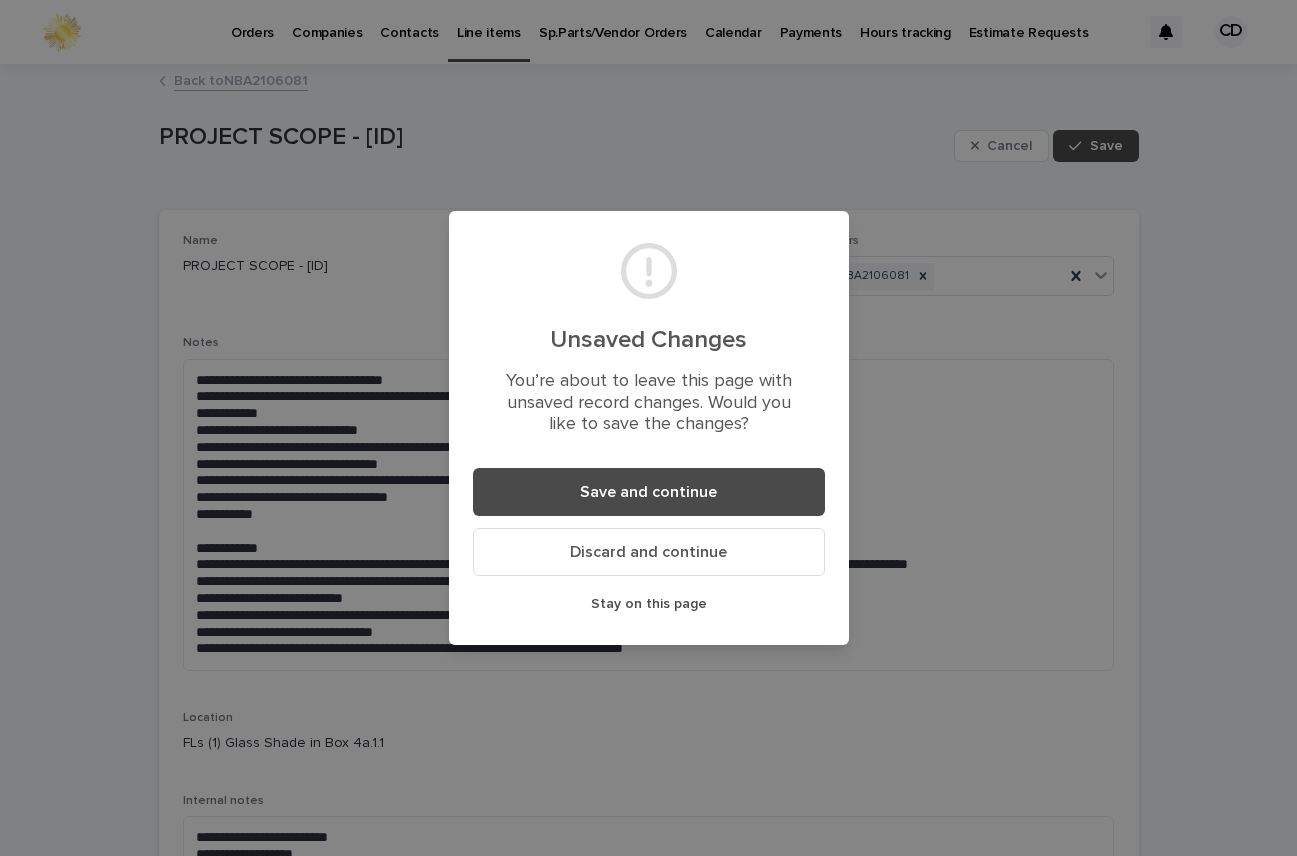 drag, startPoint x: 684, startPoint y: 600, endPoint x: 1012, endPoint y: 433, distance: 368.06656 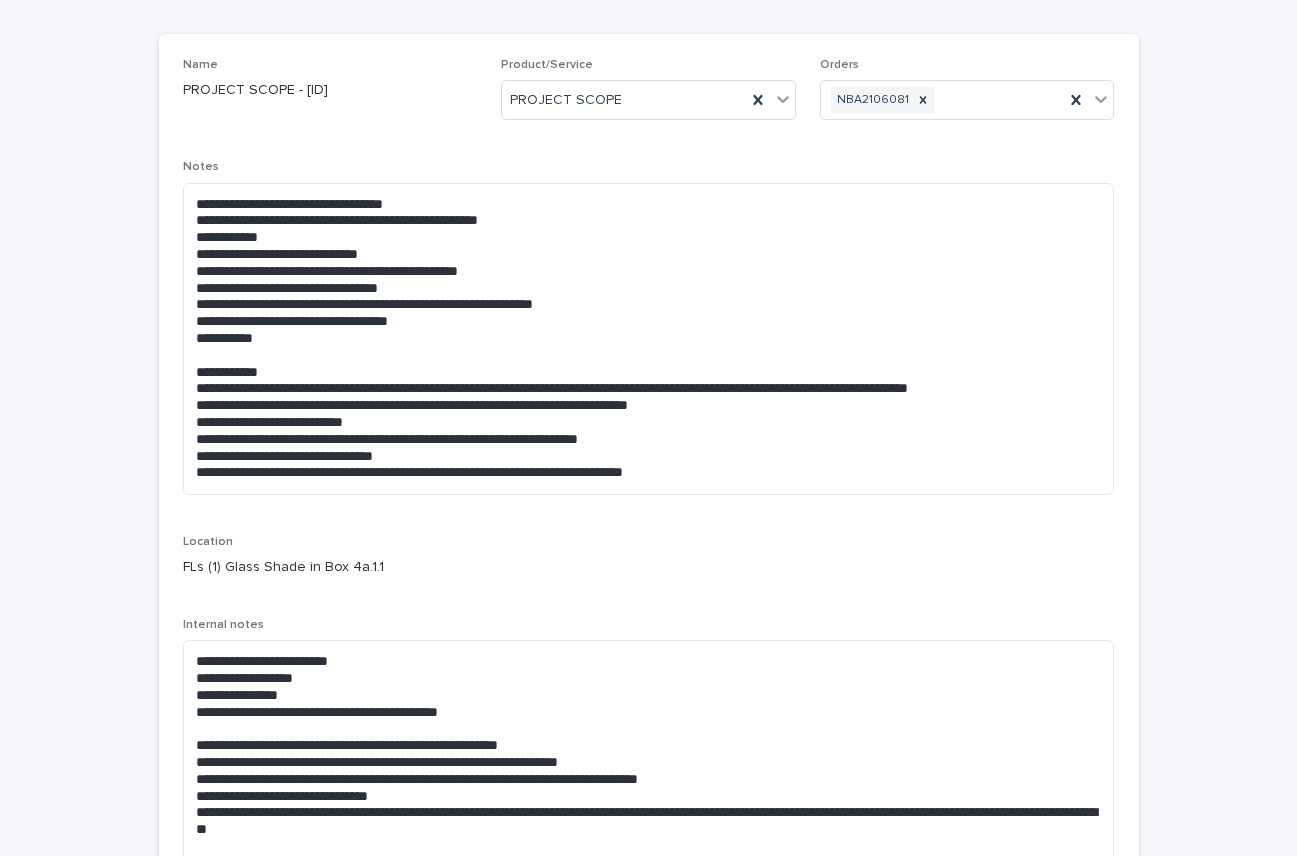 scroll, scrollTop: 212, scrollLeft: 0, axis: vertical 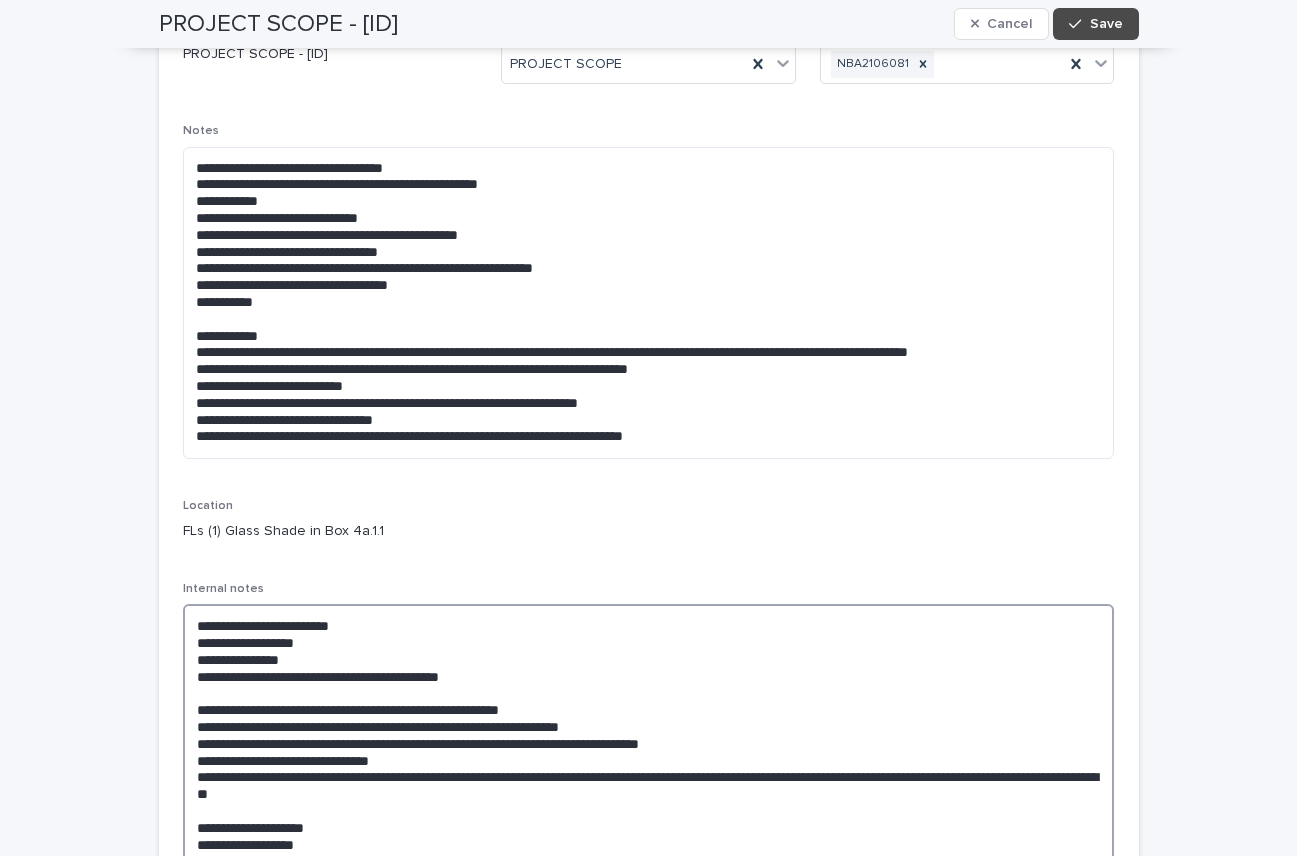 click on "**********" at bounding box center (649, 818) 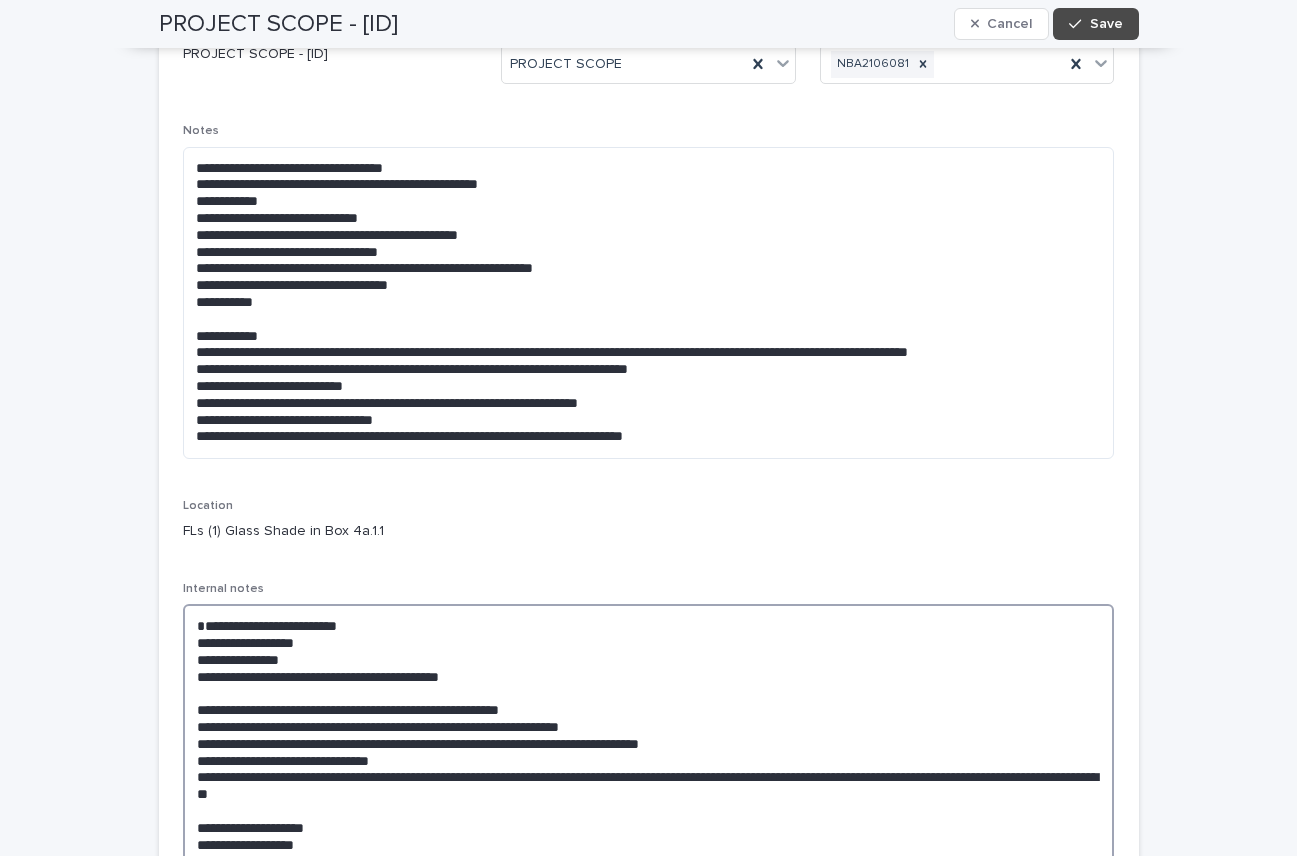 click on "**********" at bounding box center (649, 827) 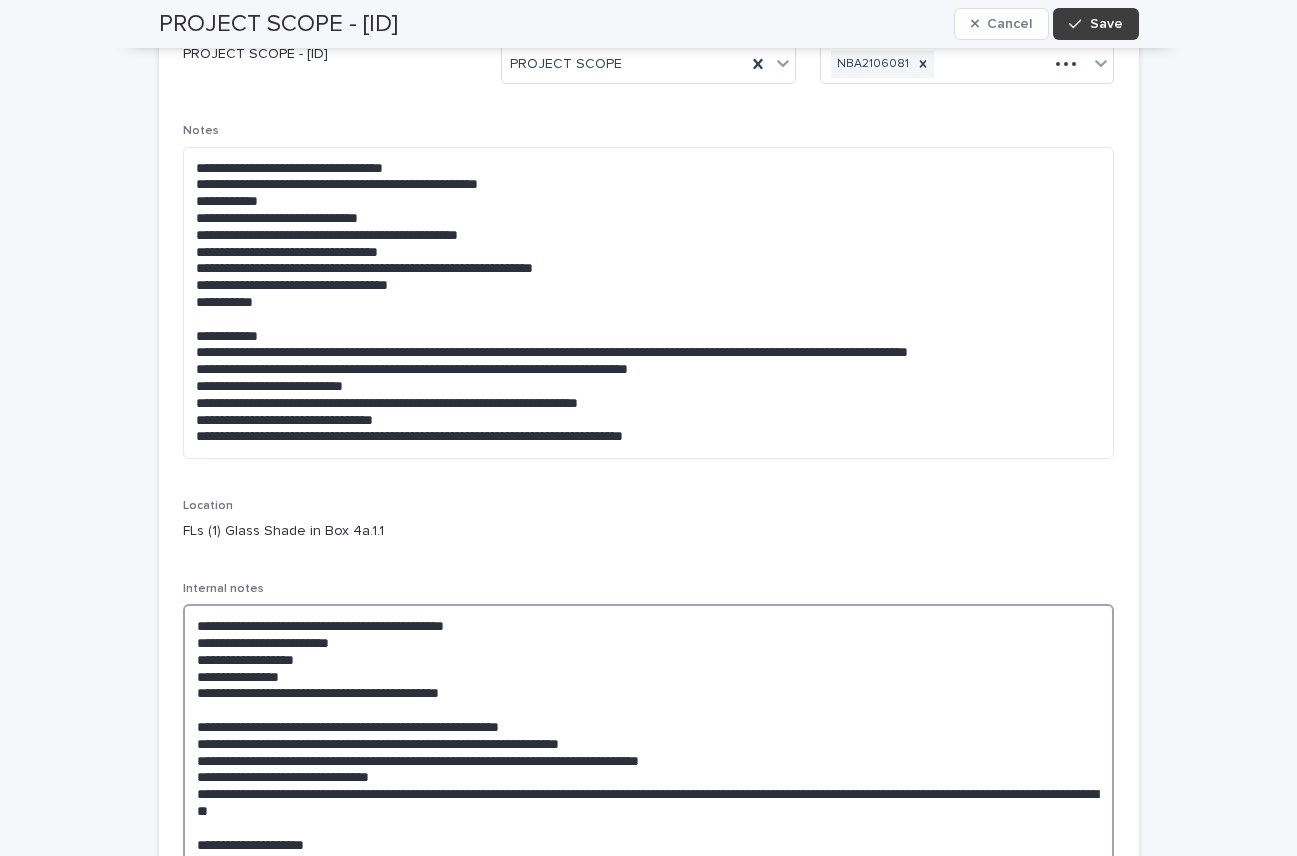 type on "**********" 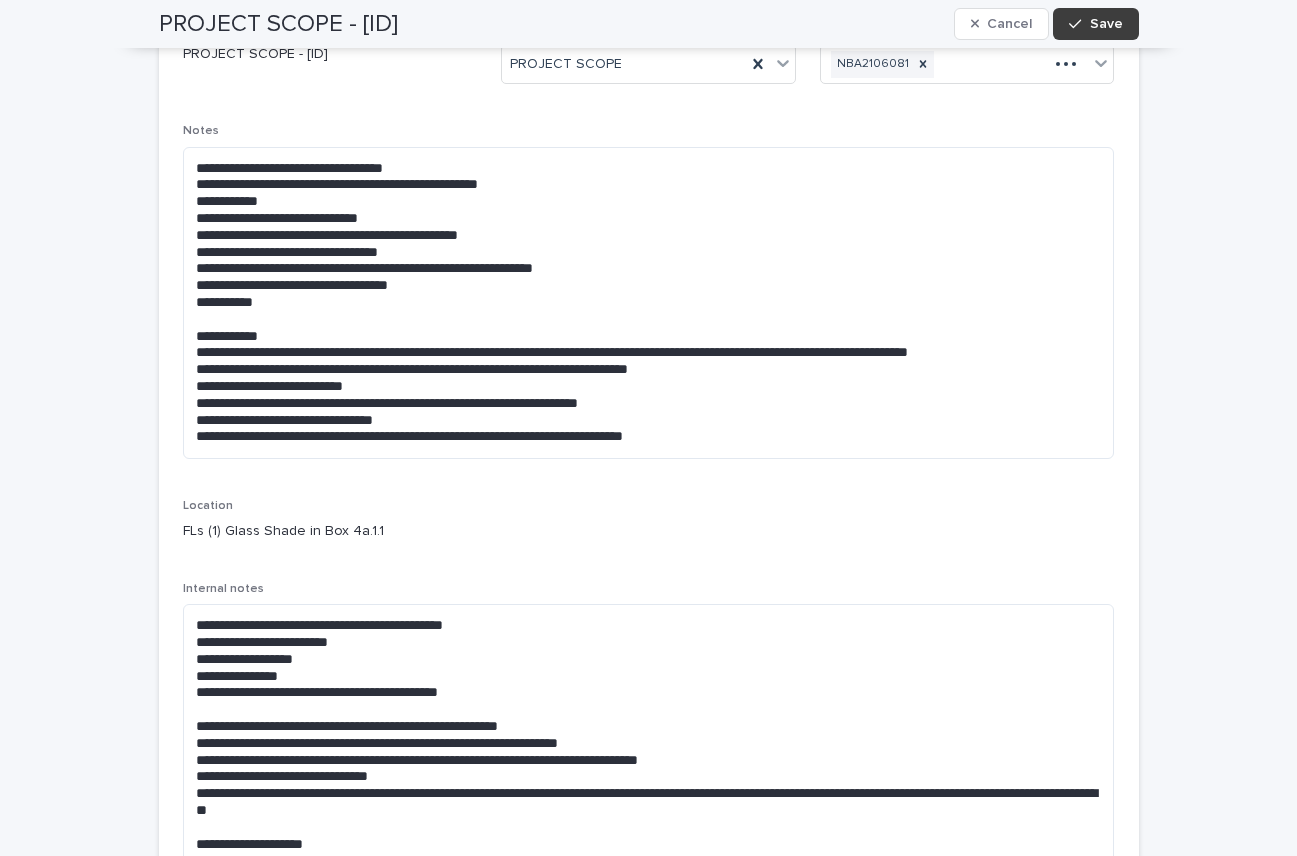click on "Save" at bounding box center [1106, 24] 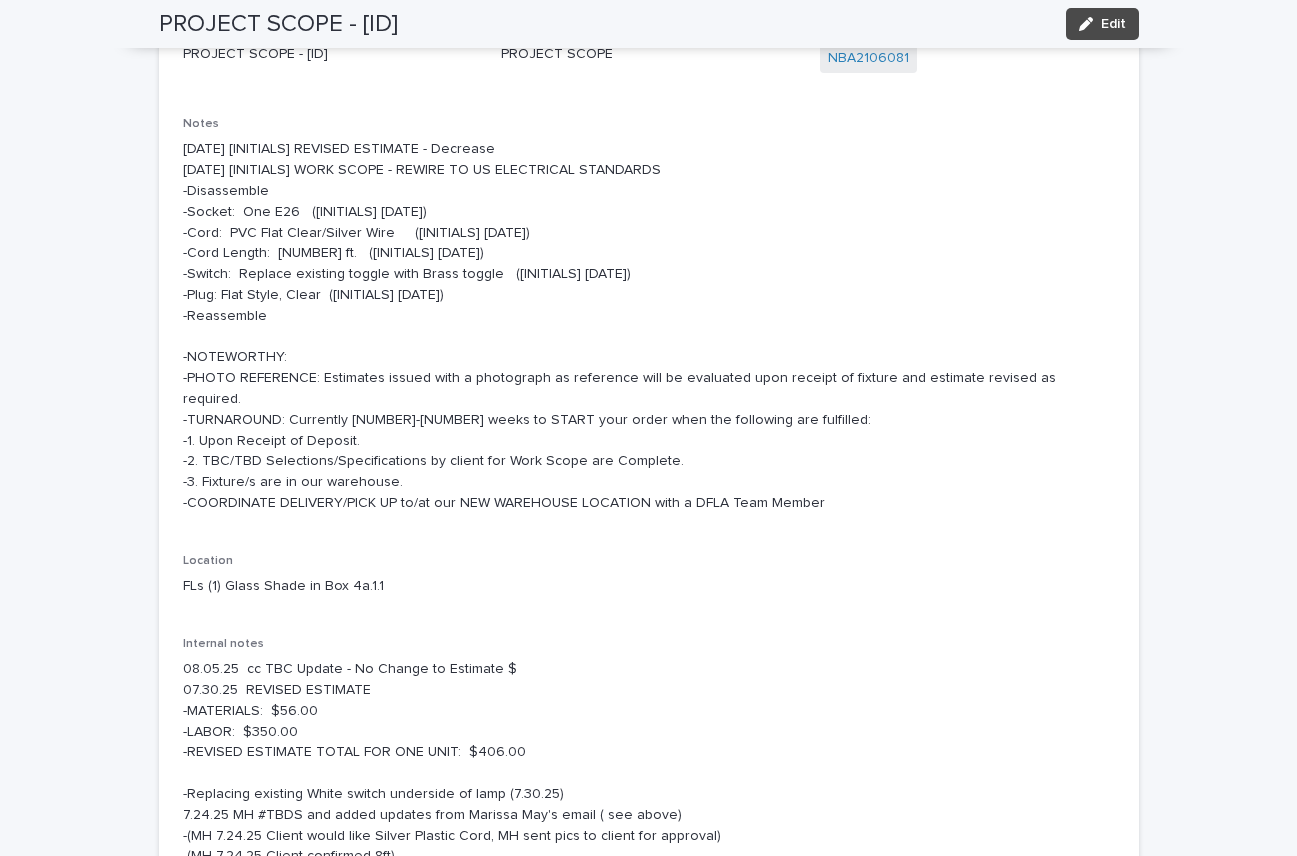 scroll, scrollTop: 256, scrollLeft: 0, axis: vertical 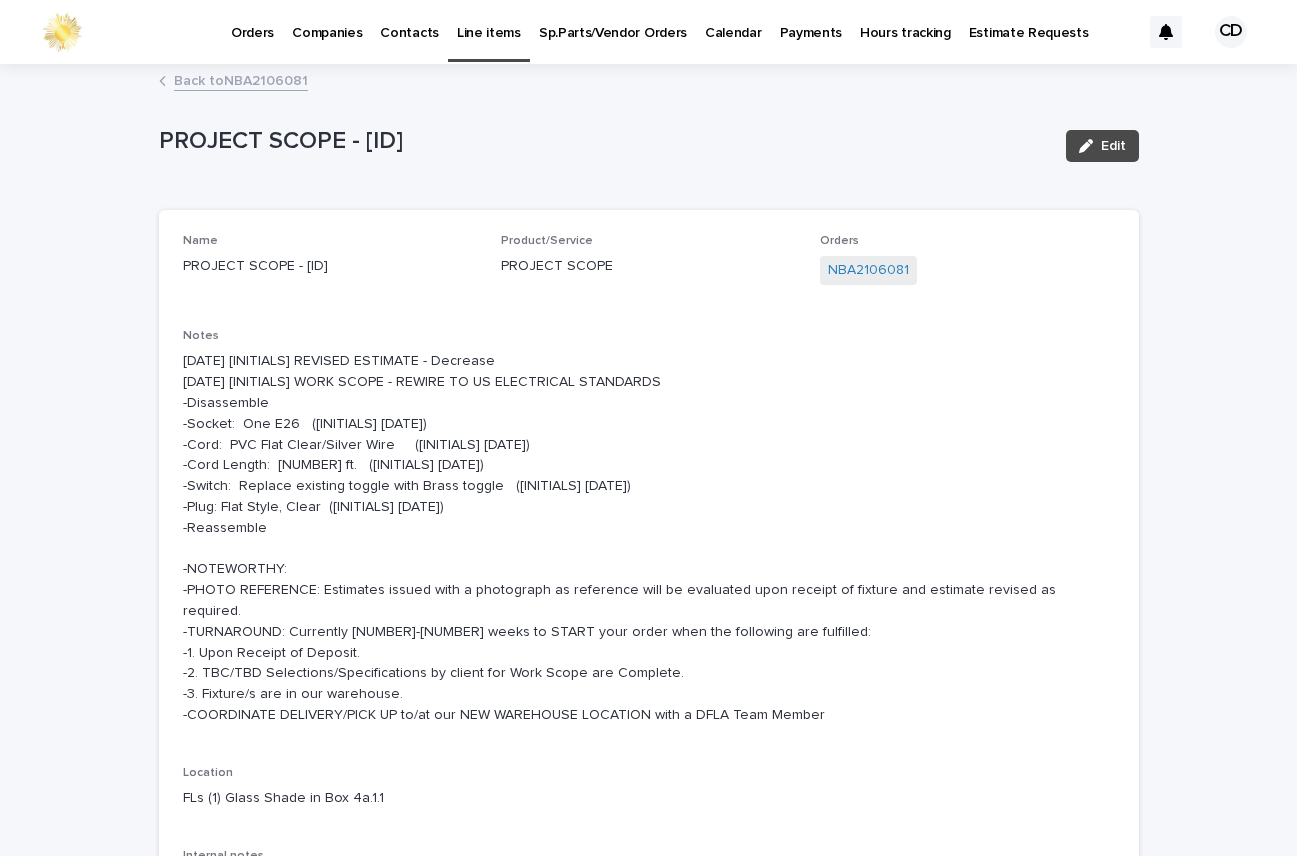 click on "Back to  NBA2106081" at bounding box center [241, 79] 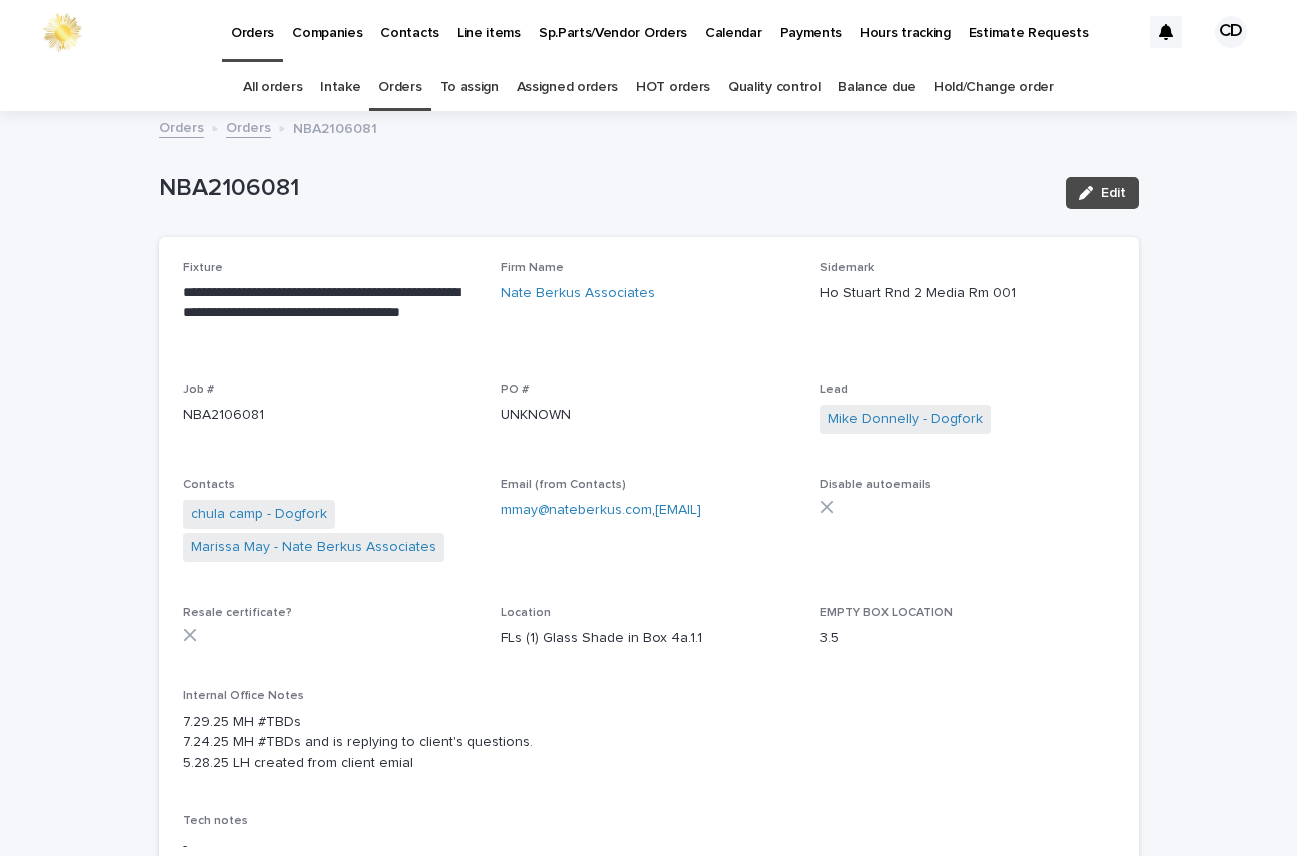 scroll, scrollTop: 64, scrollLeft: 0, axis: vertical 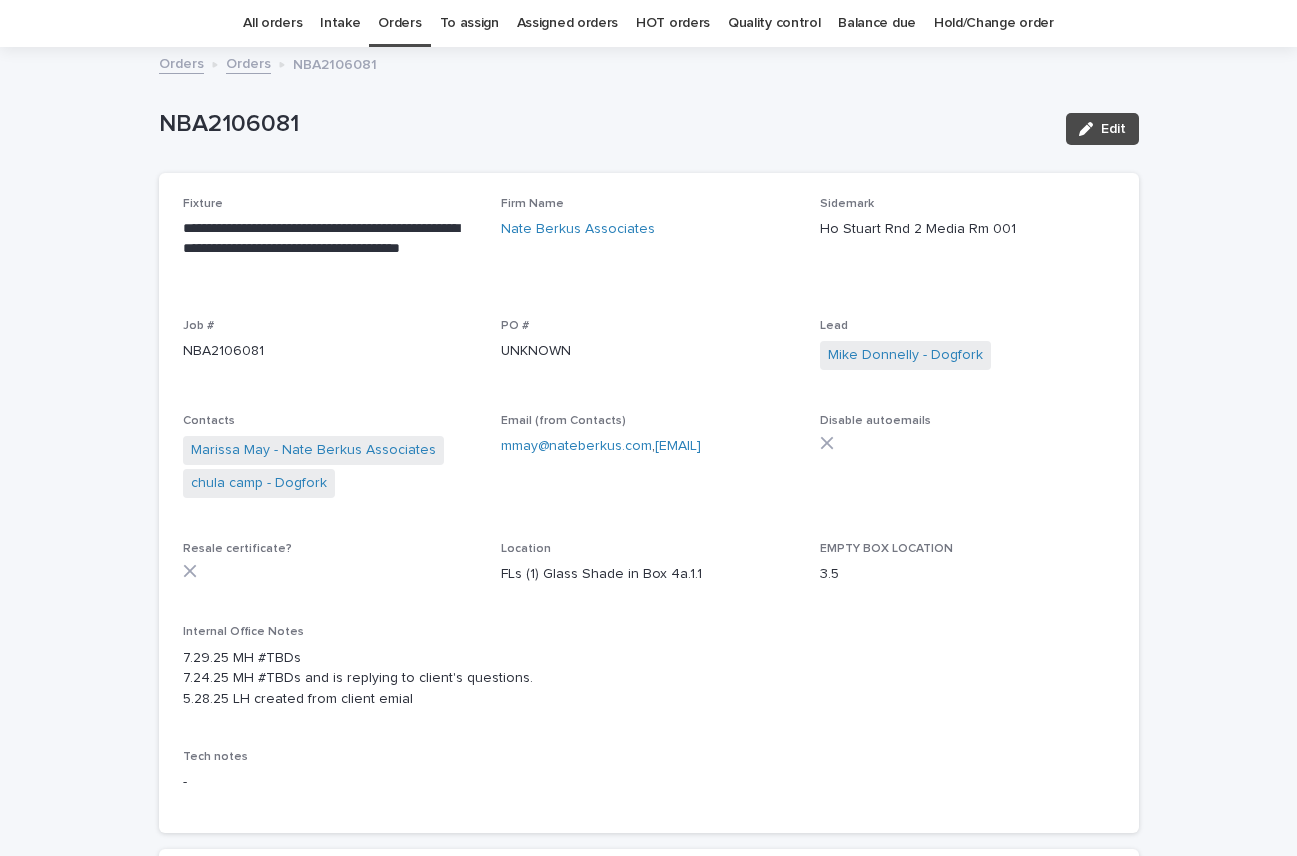 click on "Orders" at bounding box center (399, 23) 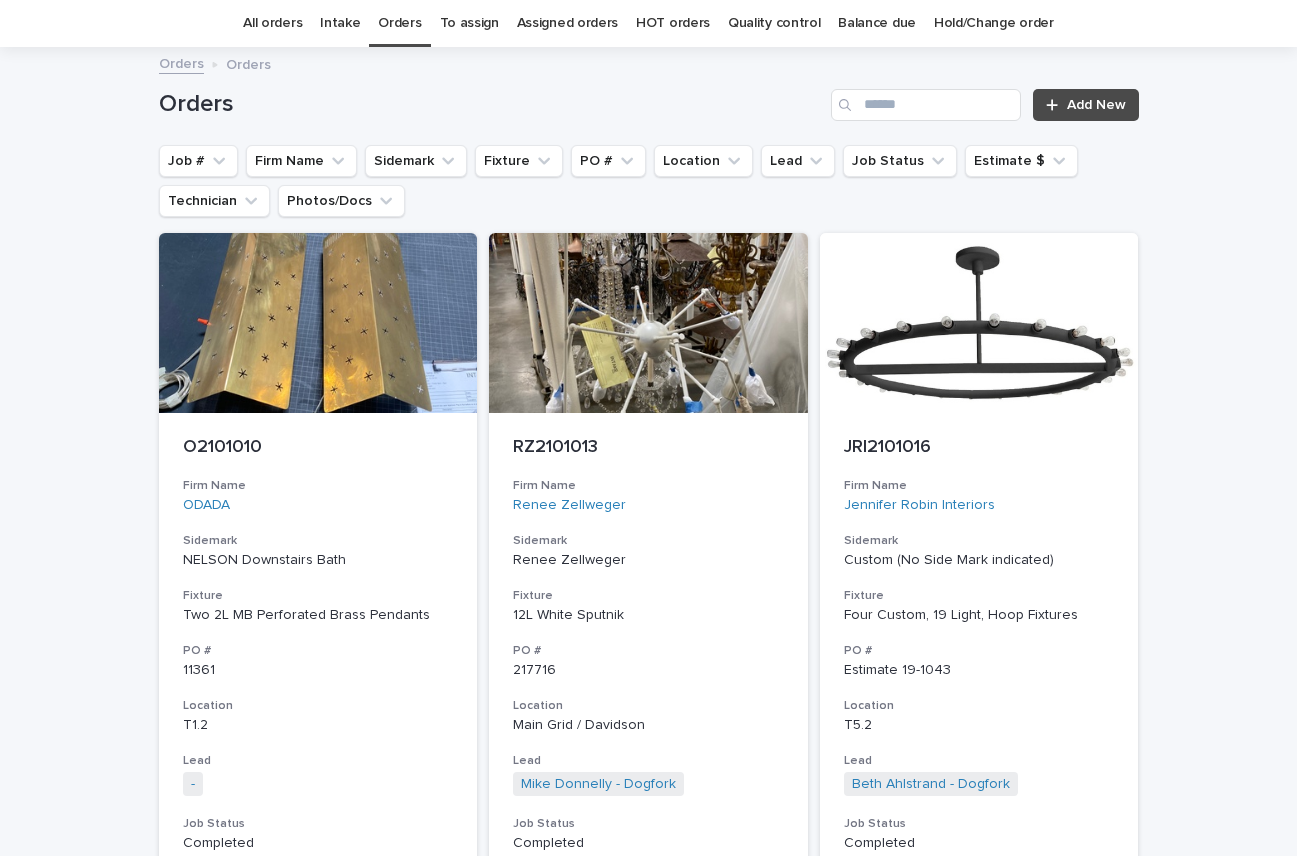 scroll, scrollTop: 0, scrollLeft: 0, axis: both 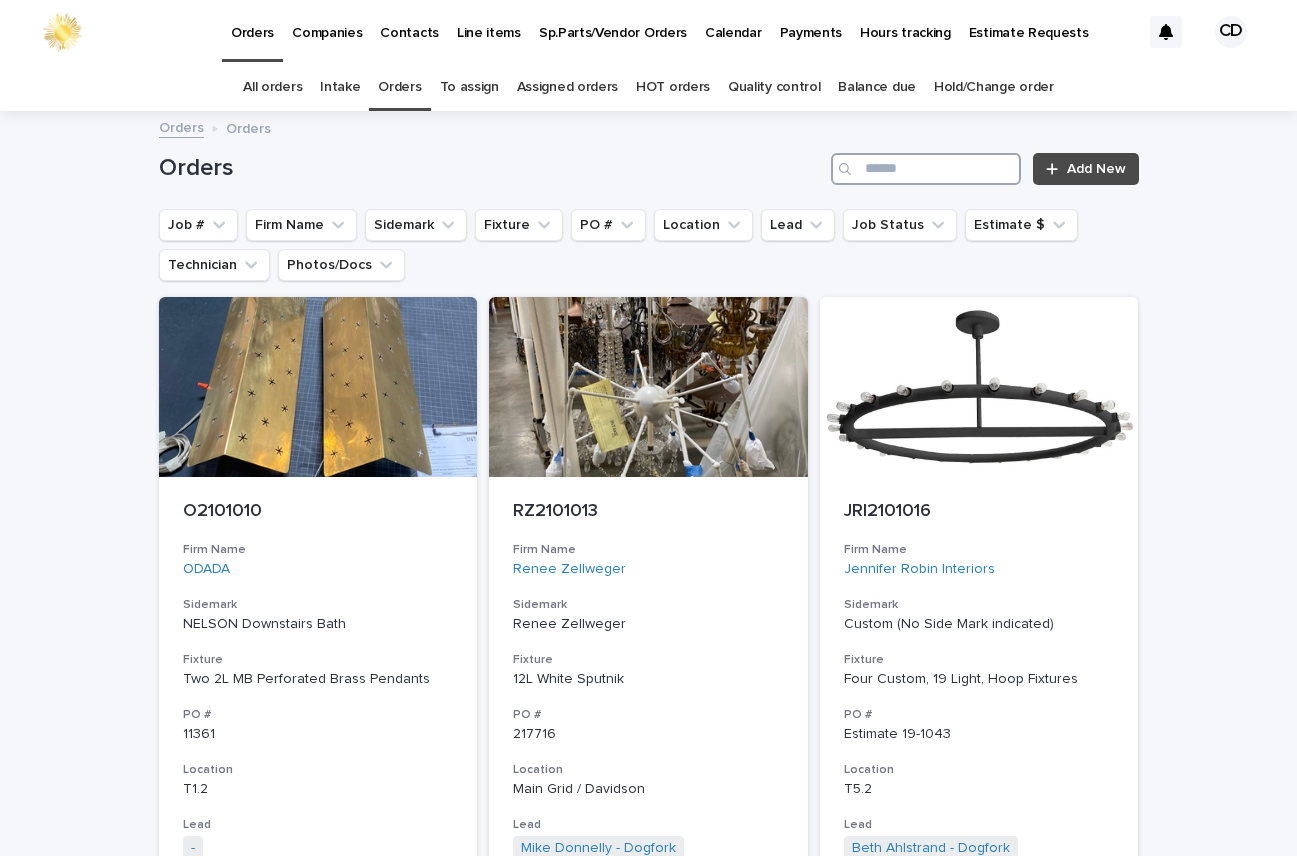 click at bounding box center [926, 169] 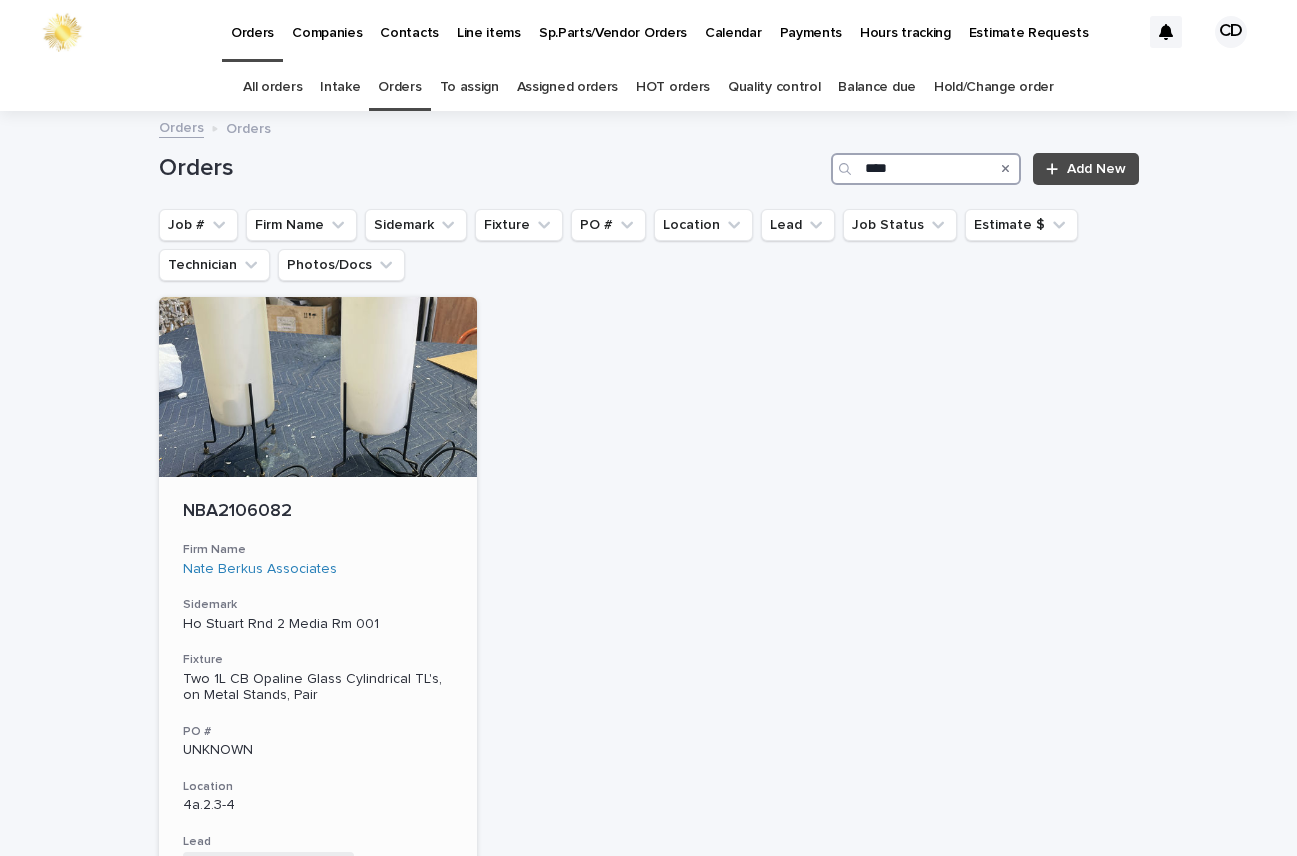 type on "****" 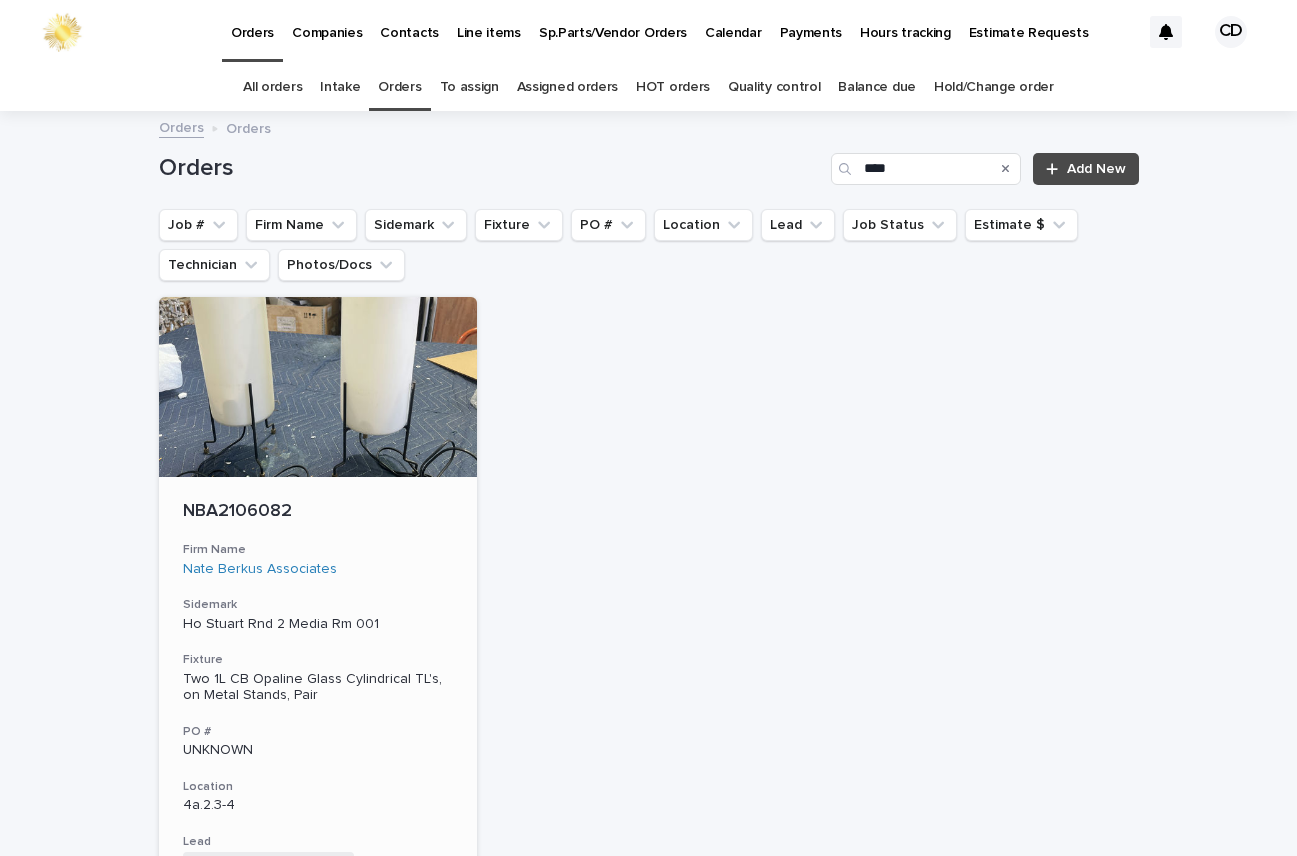 click on "NBA2106082 Firm Name Nate Berkus Associates     Sidemark Ho Stuart Rnd 2 Media Rm 001 Fixture Two 1L CB Opaline Glass Cylindrical TL's, on Metal Stands, Pair
PO # UNKNOWN Location 4a.2.3-4  Lead [NAME] - Dogfork   + 0 Job Status Pending Estimate Estimate $ $ 635.00 Technician -" at bounding box center [318, 771] 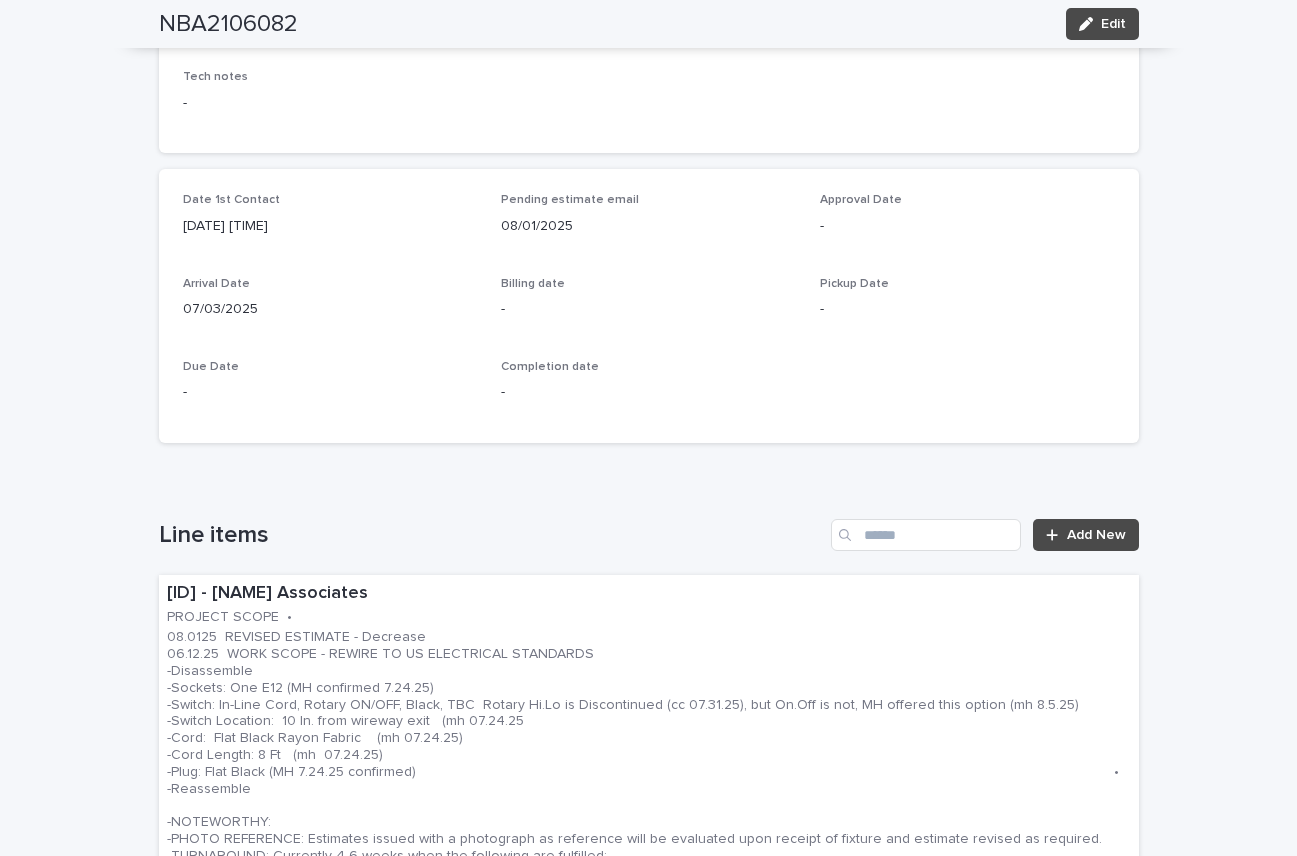 scroll, scrollTop: 1021, scrollLeft: 0, axis: vertical 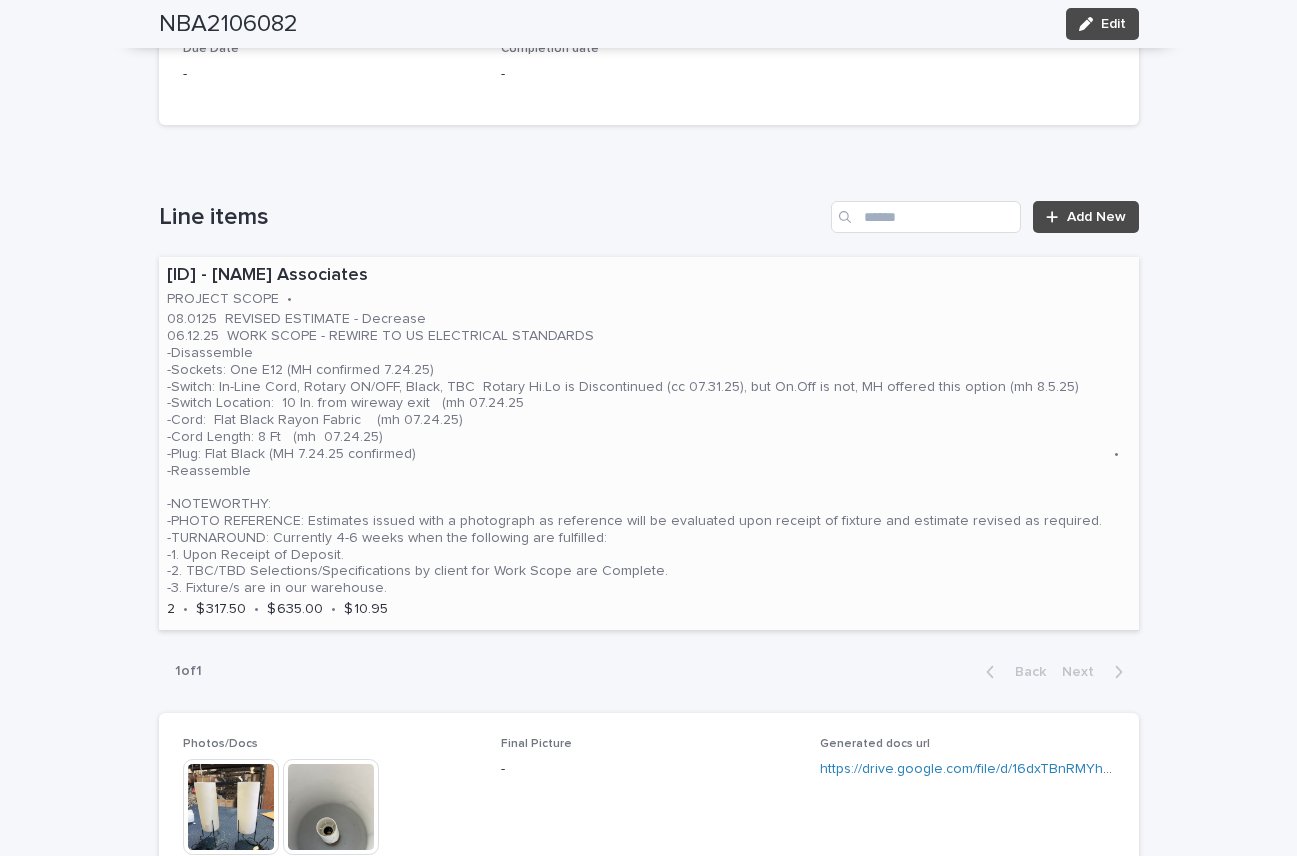 click on "08.0125  REVISED ESTIMATE - Decrease
06.12.25  WORK SCOPE - REWIRE TO US ELECTRICAL STANDARDS
-Disassemble
-Sockets: One E12 (MH confirmed 7.24.25)
-Switch: In-Line Cord, Rotary ON/OFF, Black, TBC  Rotary Hi.Lo is Discontinued (cc 07.31.25), but On.Off is not, MH offered this option (mh 8.5.25)
-Switch Location:  10 In. from wireway exit   (mh 07.24.25
-Cord:  Flat Black Rayon Fabric    (mh 07.24.25)
-Cord Length: 8 Ft   (mh  07.24.25)
-Plug: Flat Black (MH 7.24.25 confirmed)
-Reassemble
-NOTEWORTHY:
-PHOTO REFERENCE: Estimates issued with a photograph as reference will be evaluated upon receipt of fixture and estimate revised as required.
-TURNAROUND: Currently 4-6 weeks when the following are fulfilled:
-1. Upon Receipt of Deposit.
-2. TBC/TBD Selections/Specifications by client for Work Scope are Complete.
-3. Fixture/s are in our warehouse." at bounding box center [636, 454] 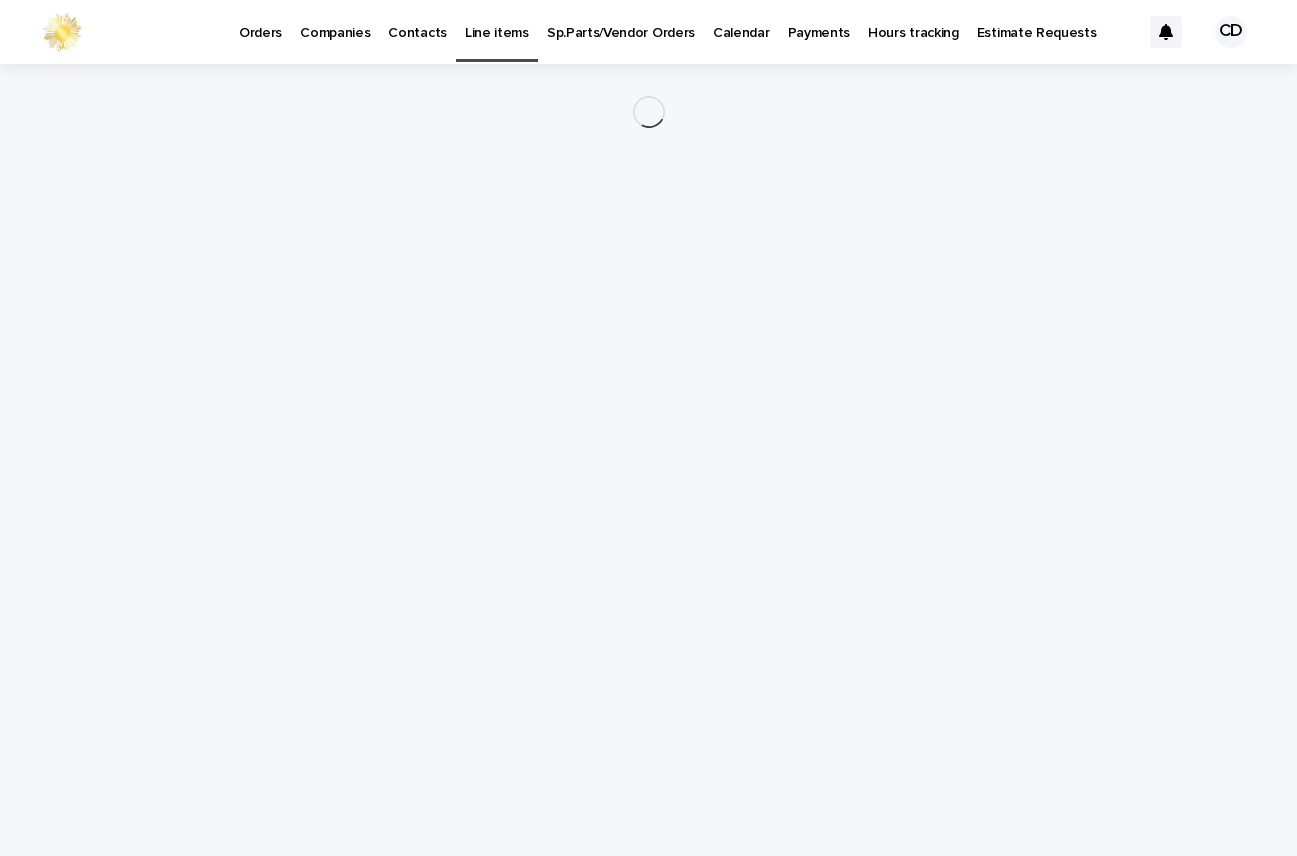 scroll, scrollTop: 0, scrollLeft: 0, axis: both 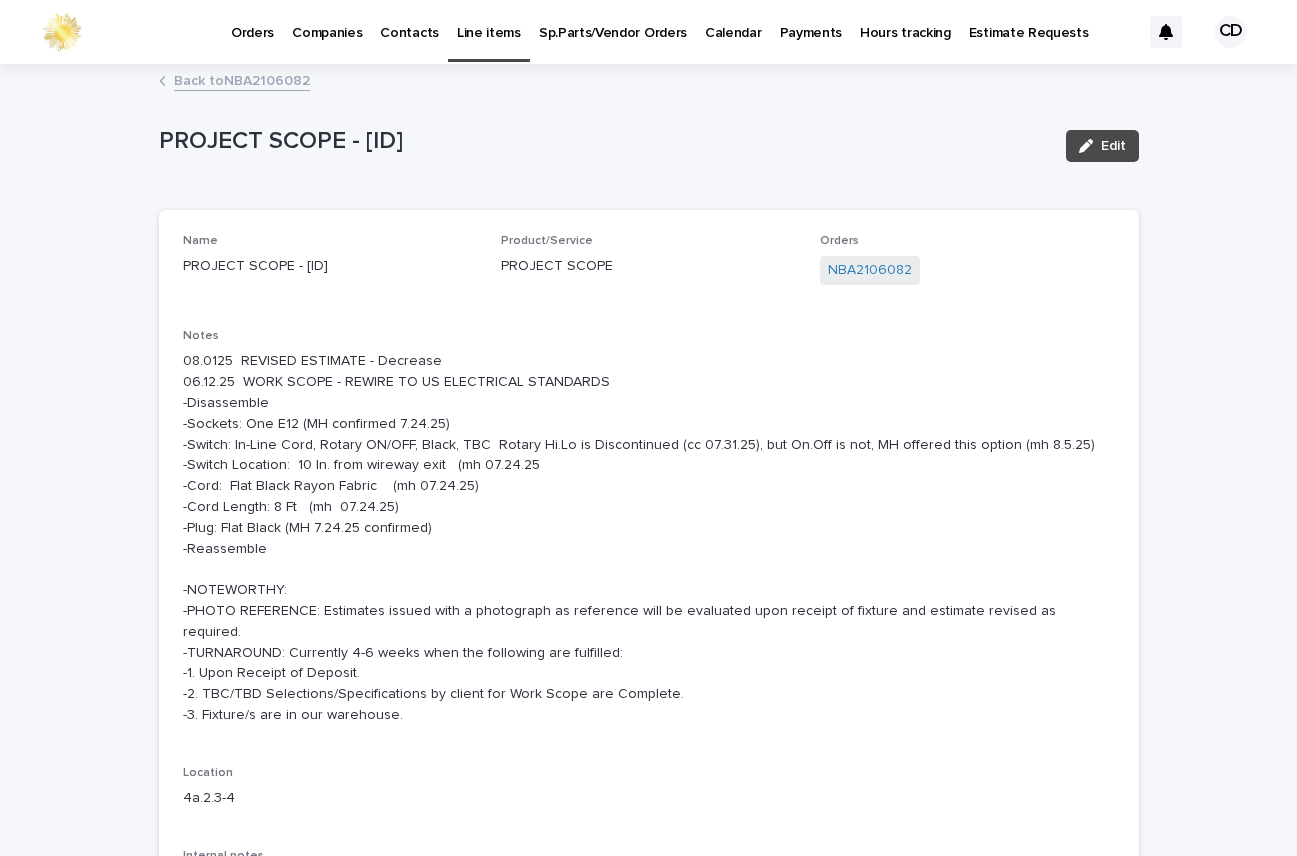click on "08.0125  REVISED ESTIMATE - Decrease
06.12.25  WORK SCOPE - REWIRE TO US ELECTRICAL STANDARDS
-Disassemble
-Sockets: One E12 (MH confirmed 7.24.25)
-Switch: In-Line Cord, Rotary ON/OFF, Black, TBC  Rotary Hi.Lo is Discontinued (cc 07.31.25), but On.Off is not, MH offered this option (mh 8.5.25)
-Switch Location:  10 In. from wireway exit   (mh 07.24.25
-Cord:  Flat Black Rayon Fabric    (mh 07.24.25)
-Cord Length: 8 Ft   (mh  07.24.25)
-Plug: Flat Black (MH 7.24.25 confirmed)
-Reassemble
-NOTEWORTHY:
-PHOTO REFERENCE: Estimates issued with a photograph as reference will be evaluated upon receipt of fixture and estimate revised as required.
-TURNAROUND: Currently 4-6 weeks when the following are fulfilled:
-1. Upon Receipt of Deposit.
-2. TBC/TBD Selections/Specifications by client for Work Scope are Complete.
-3. Fixture/s are in our warehouse." at bounding box center [649, 538] 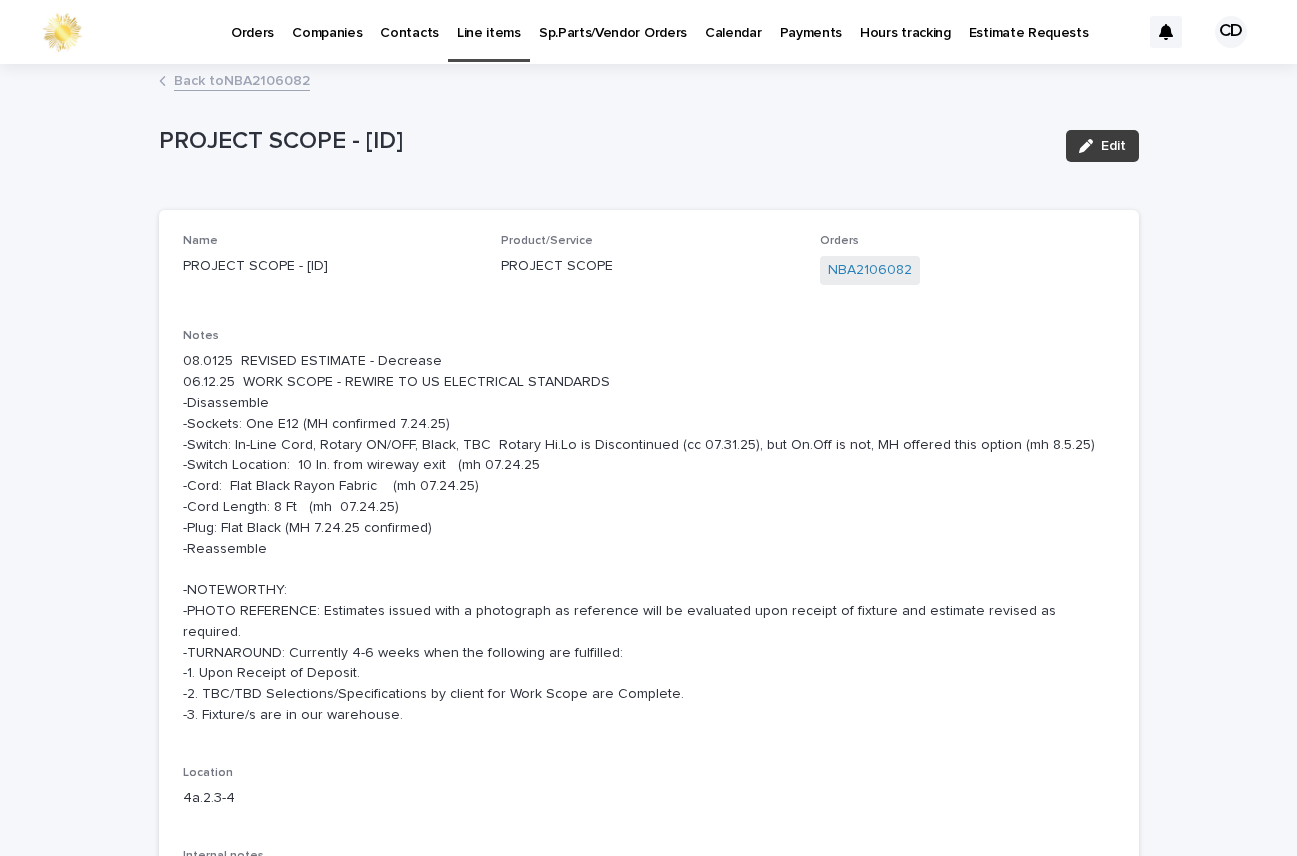 click on "Edit" at bounding box center [1113, 146] 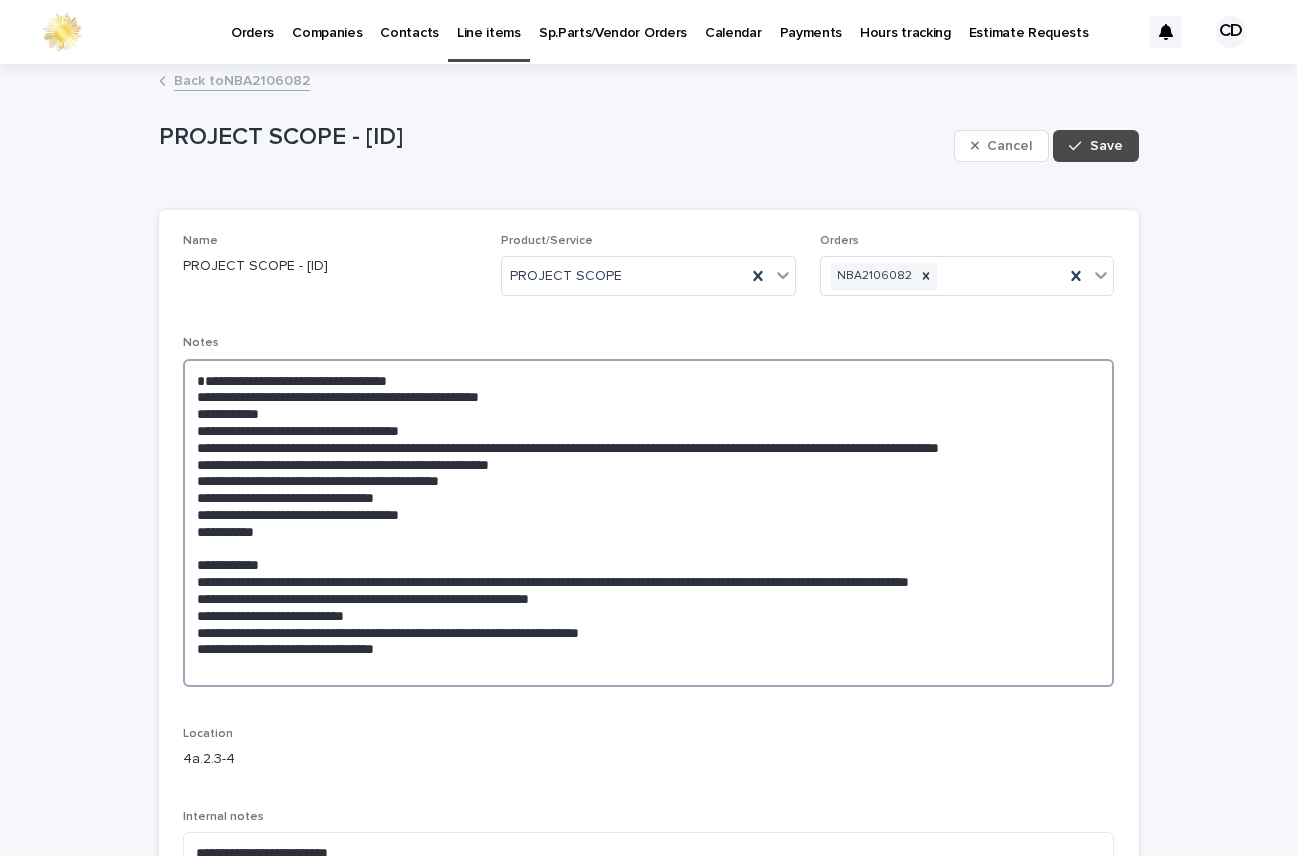 click on "**********" at bounding box center [649, 523] 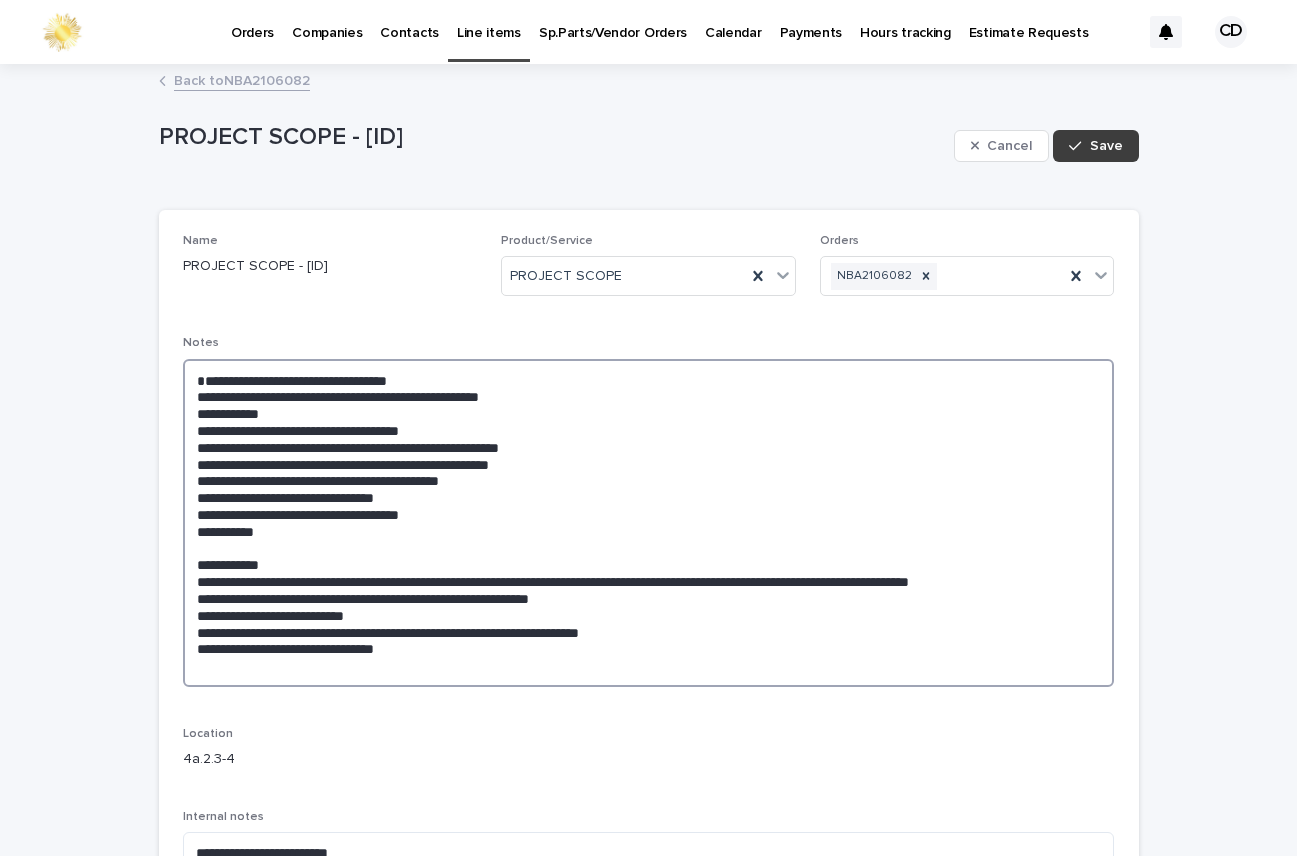 type on "**********" 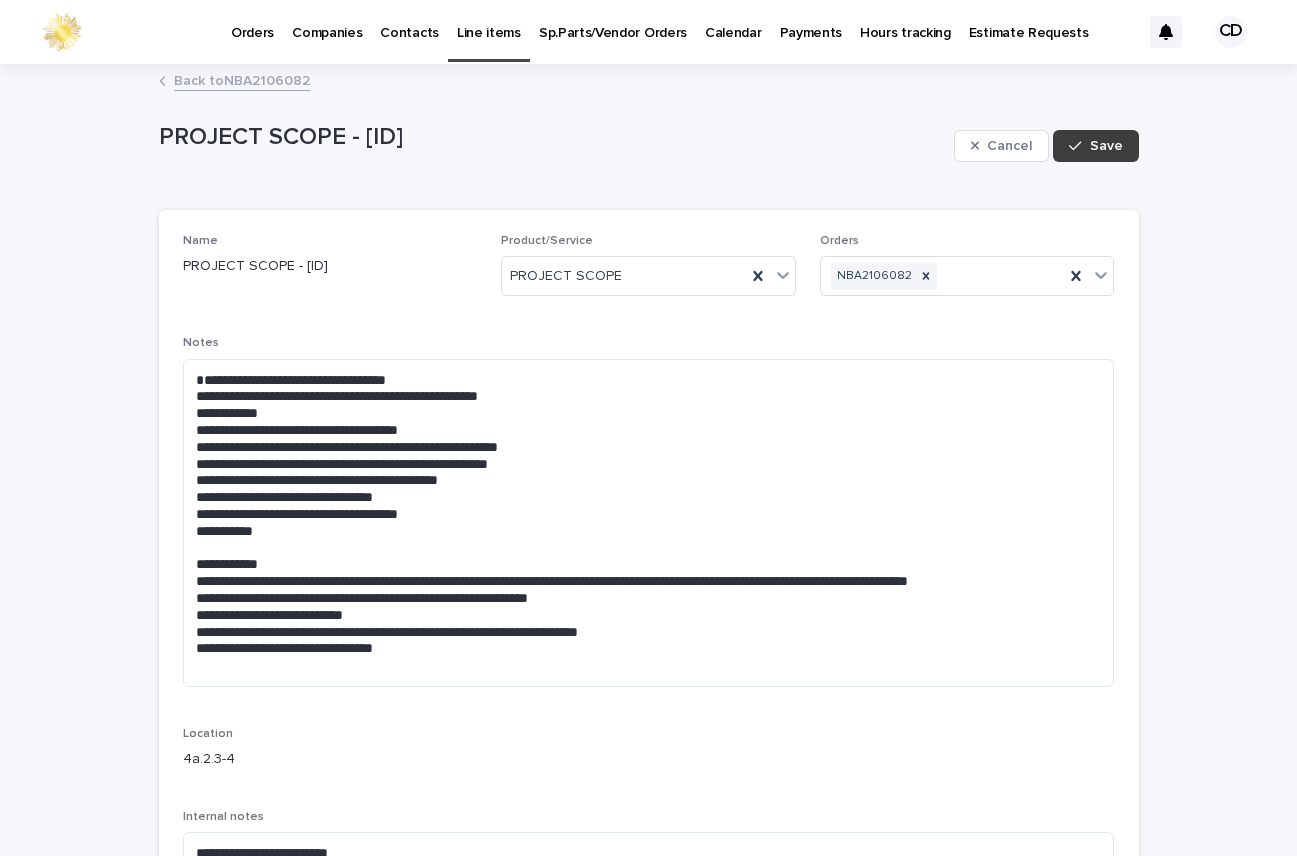 click on "Save" at bounding box center [1106, 146] 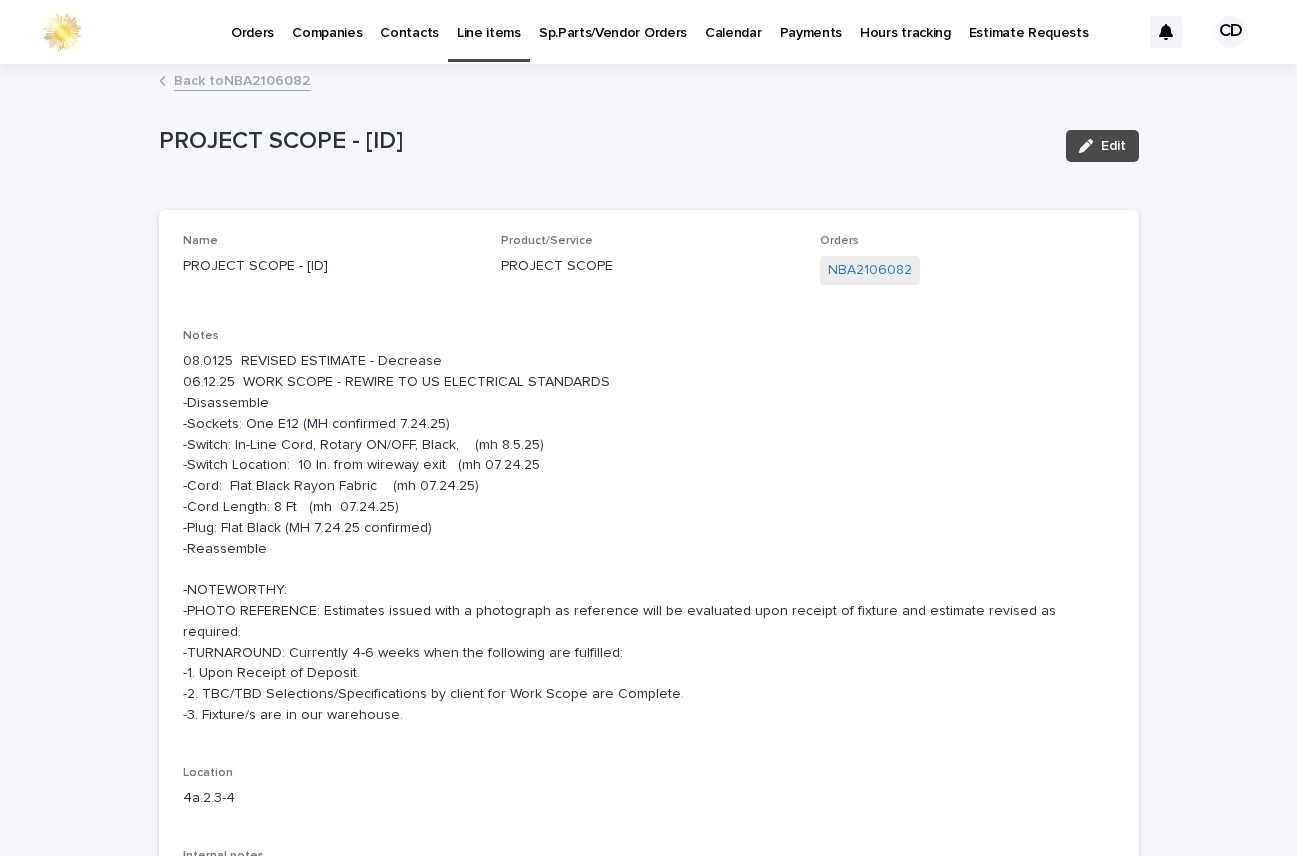 click on "Back to  NBA2106082" at bounding box center (242, 79) 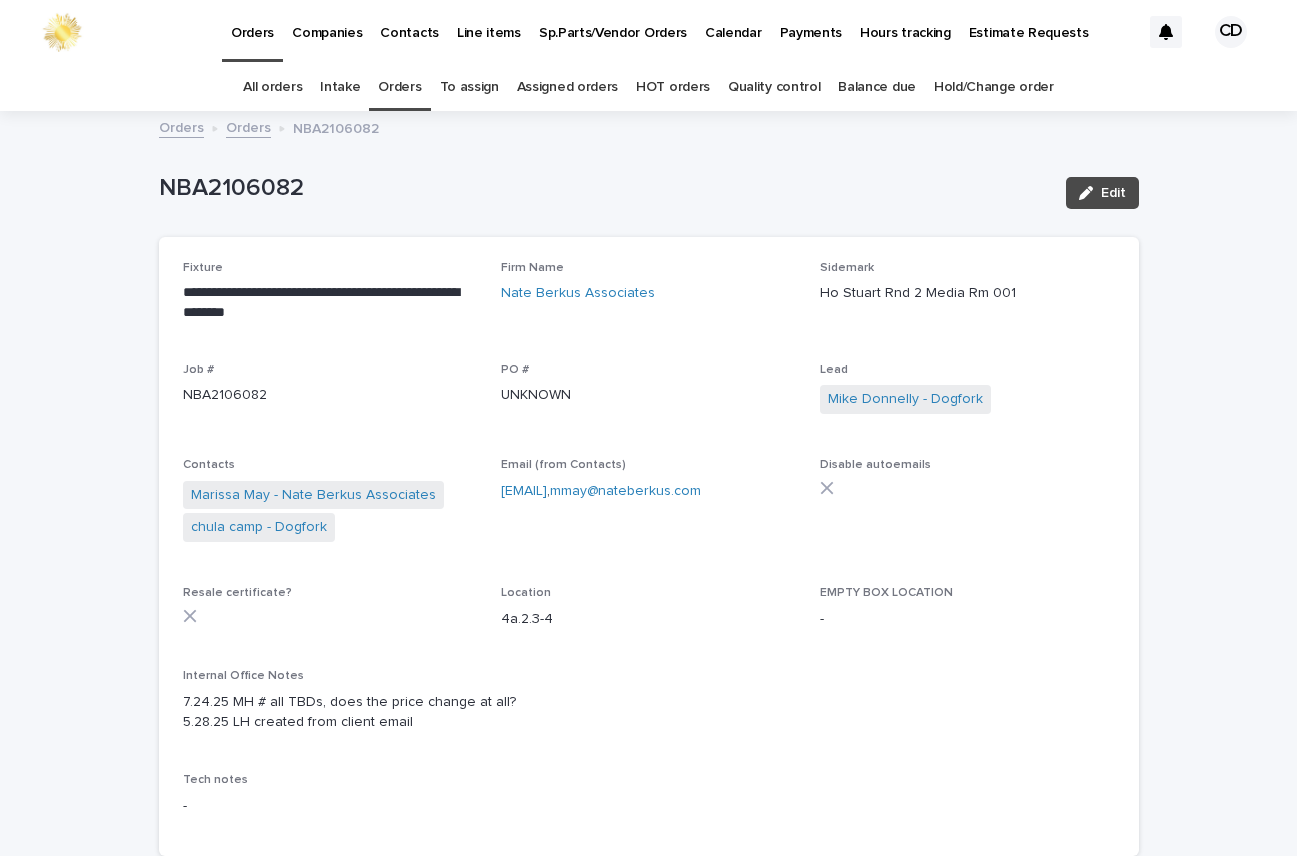 scroll, scrollTop: 64, scrollLeft: 0, axis: vertical 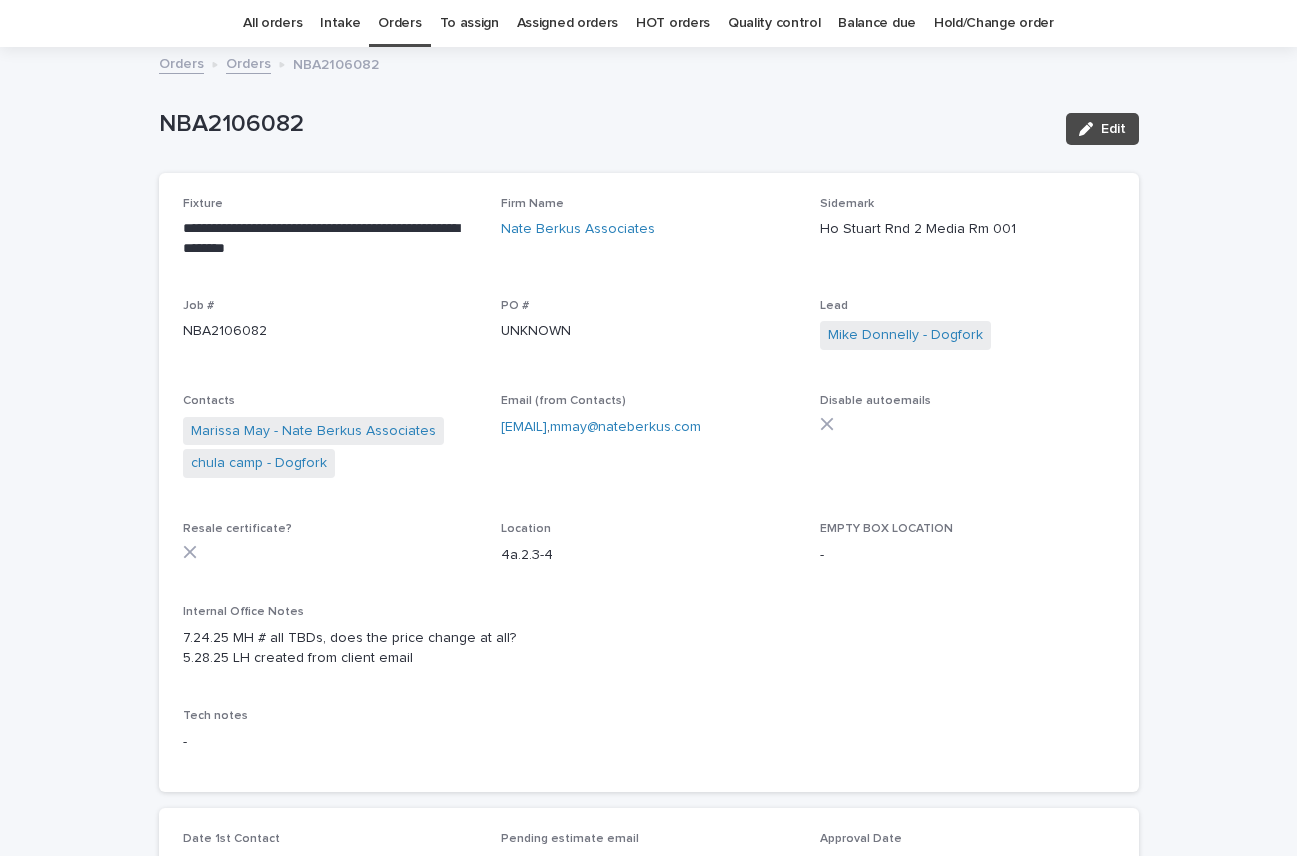 click on "Orders" at bounding box center (399, 23) 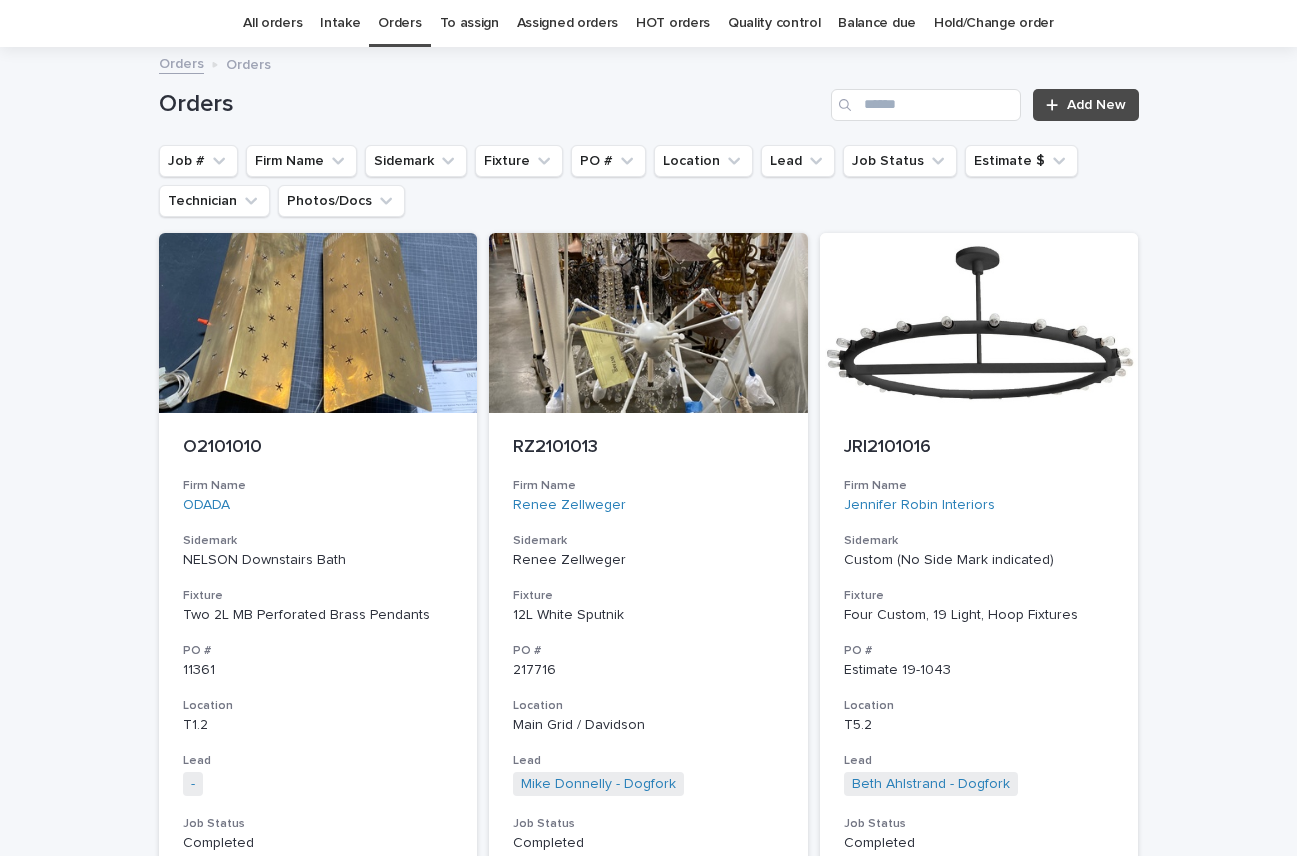 scroll, scrollTop: 0, scrollLeft: 0, axis: both 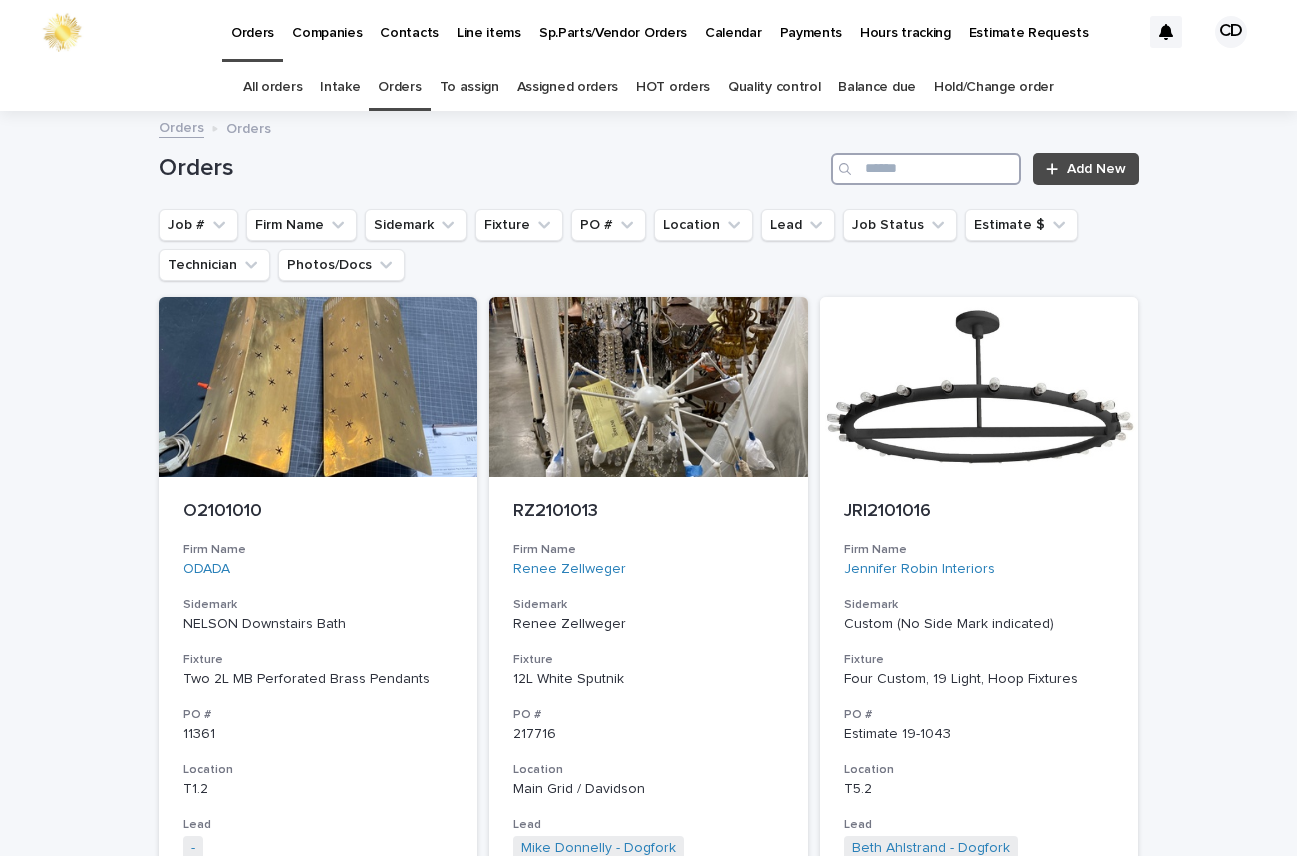 click at bounding box center [926, 169] 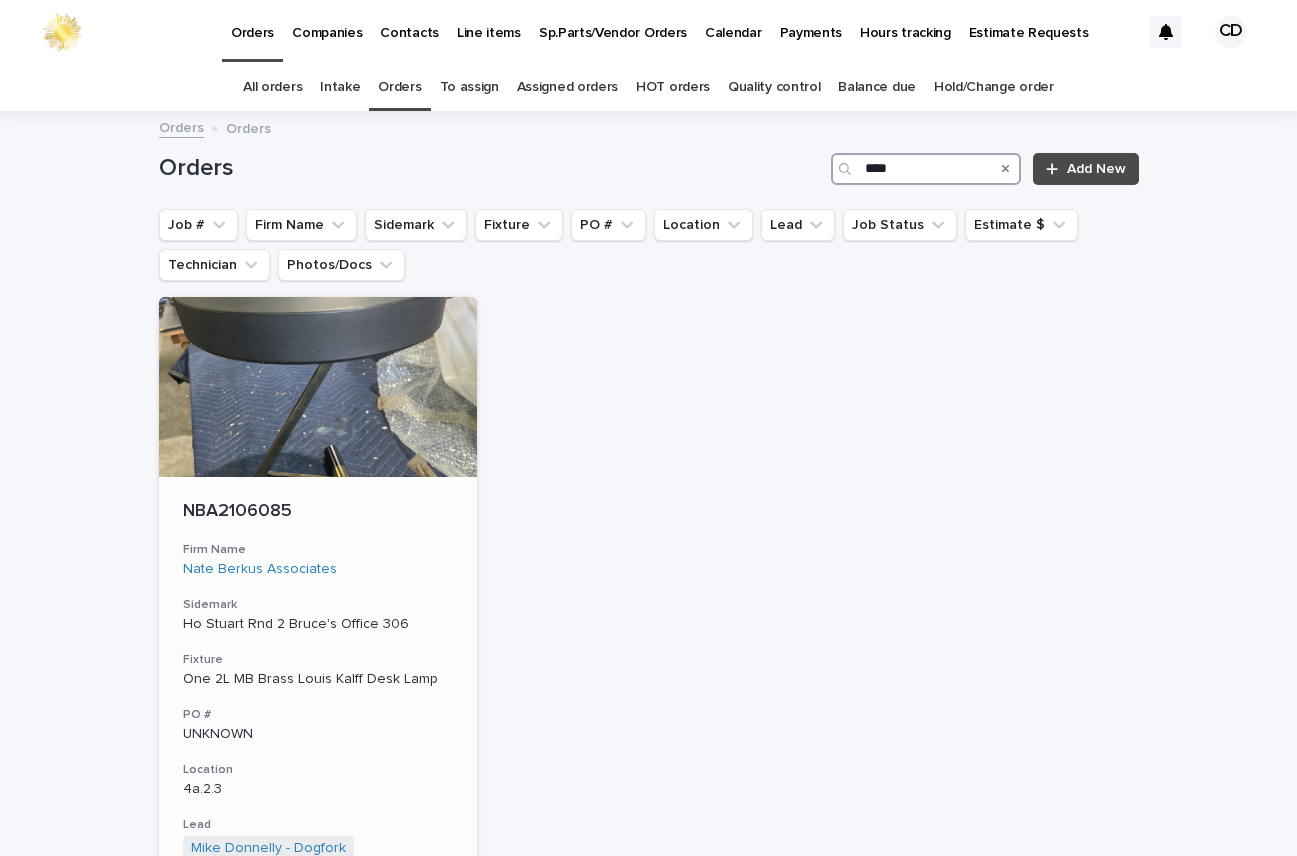 type on "****" 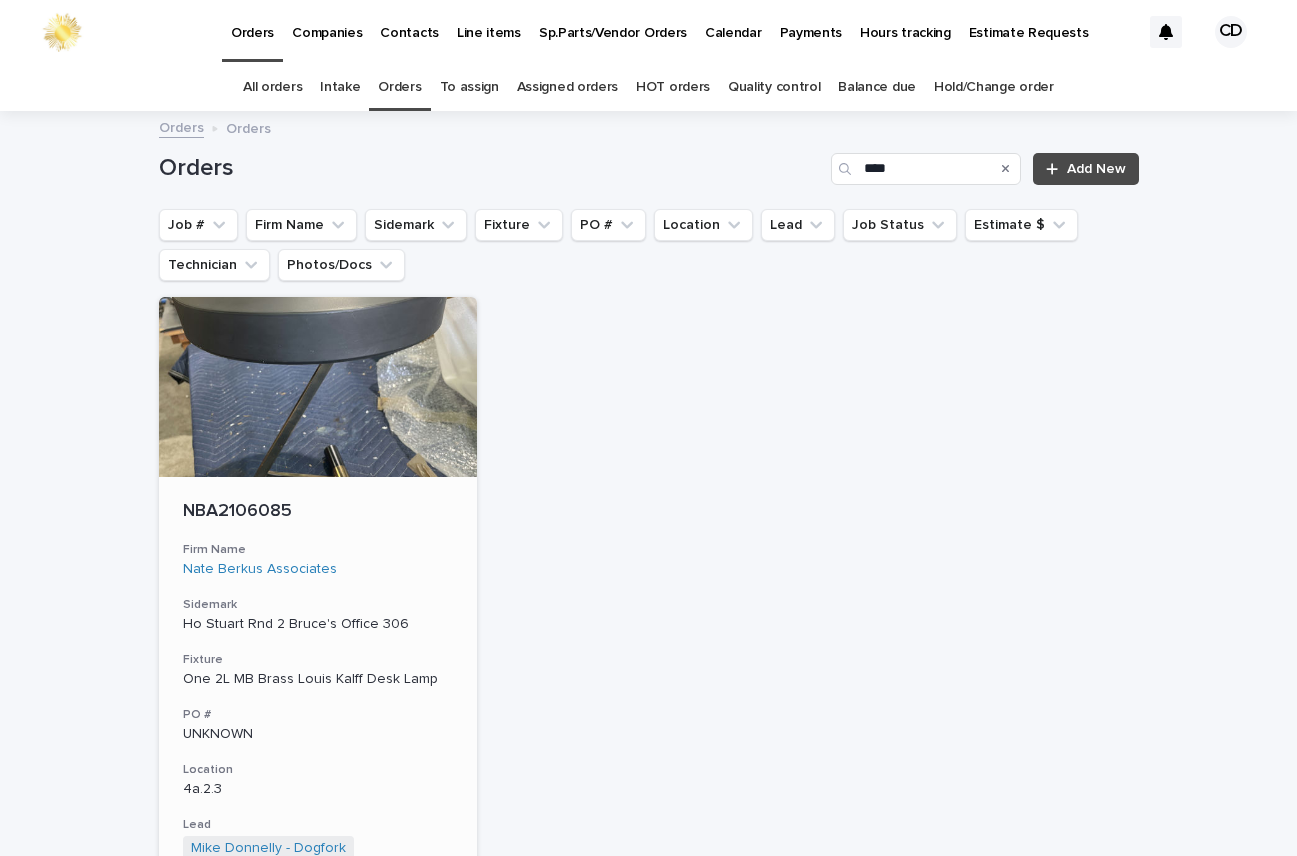click on "Firm Name" at bounding box center [318, 550] 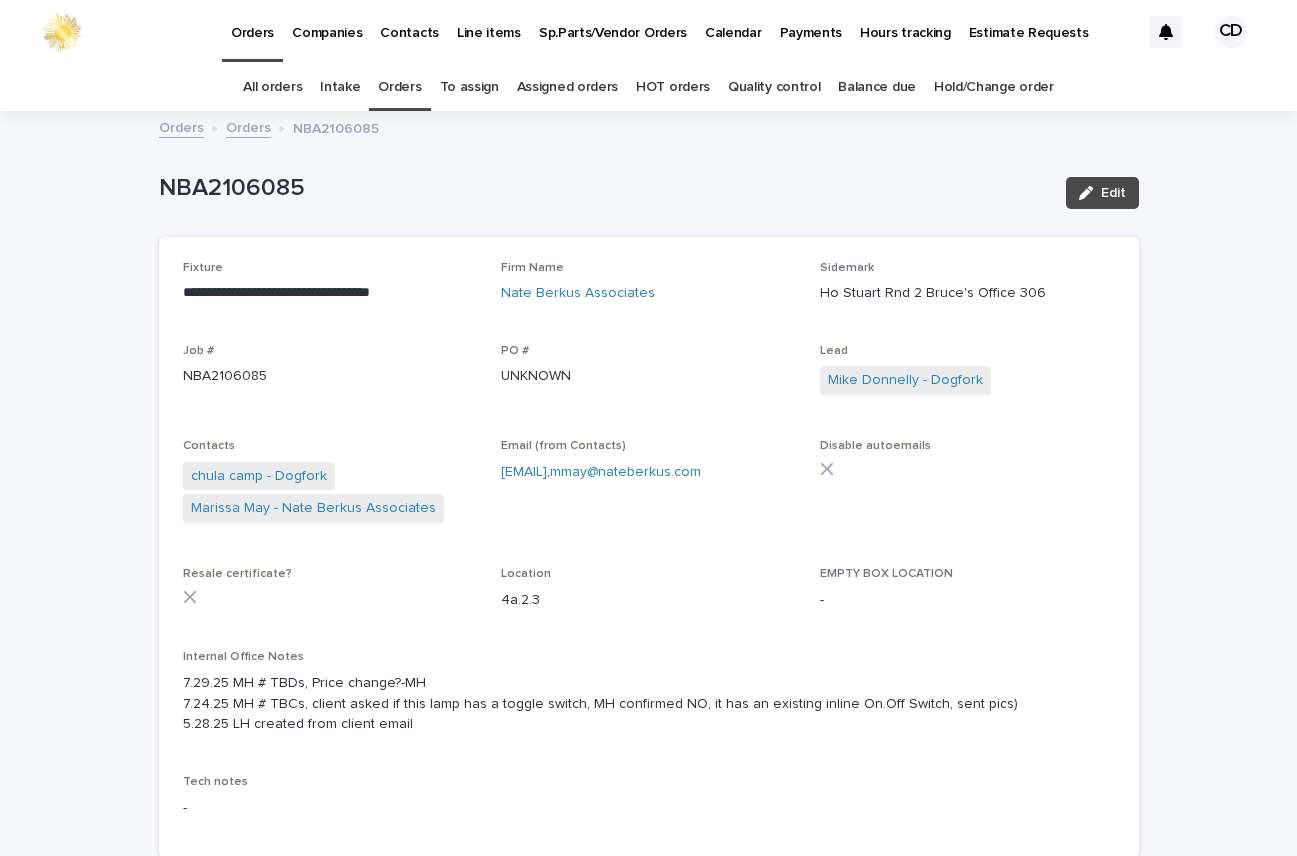 click on "Orders" at bounding box center (399, 87) 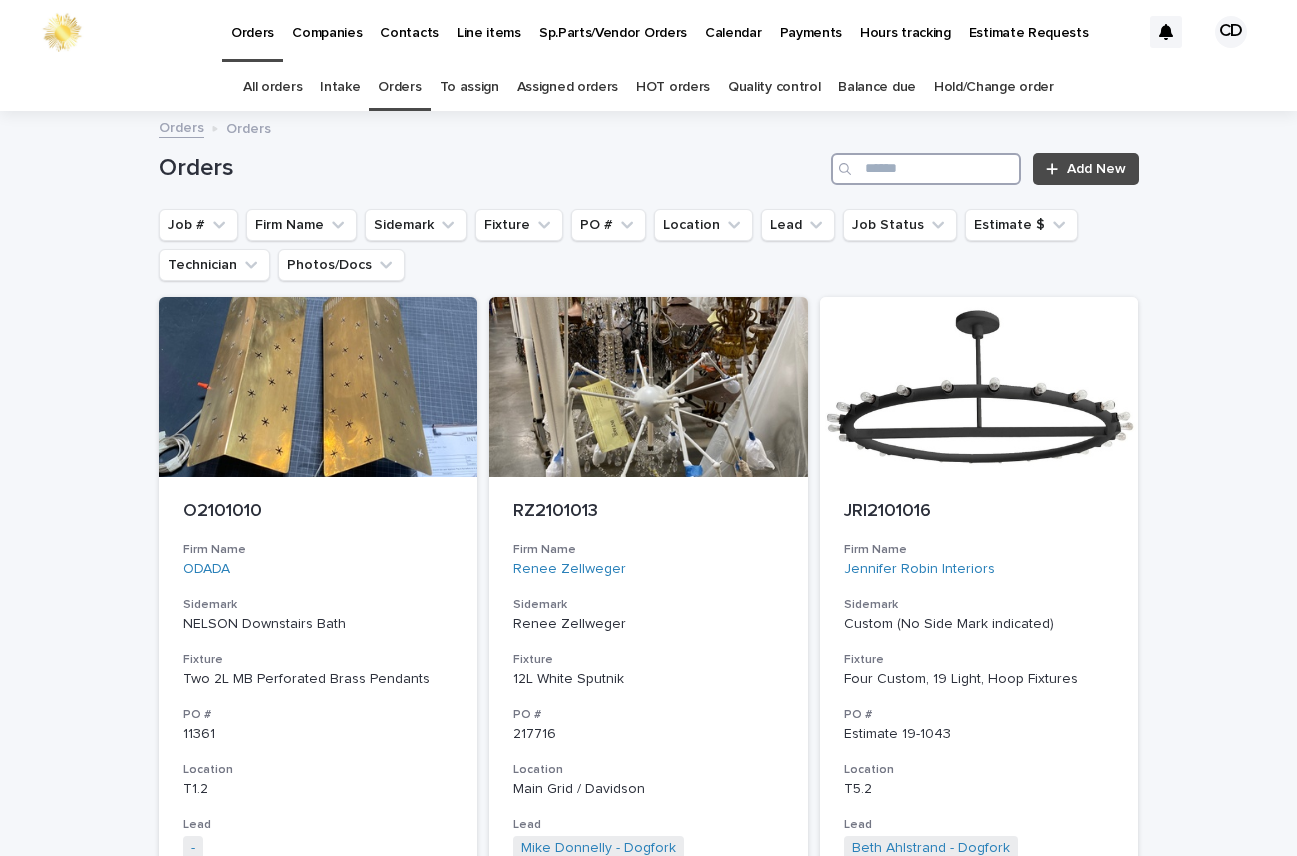 click at bounding box center [926, 169] 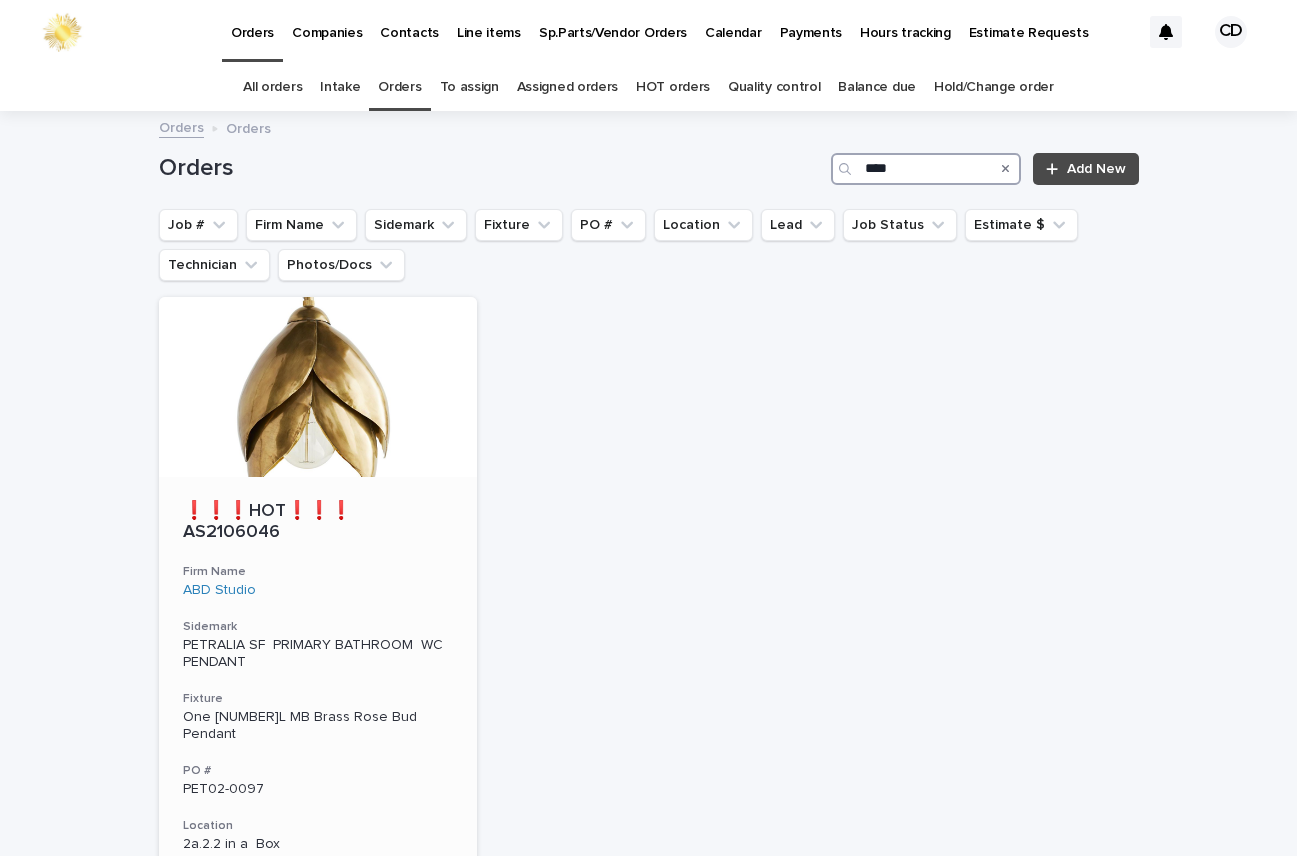 type on "****" 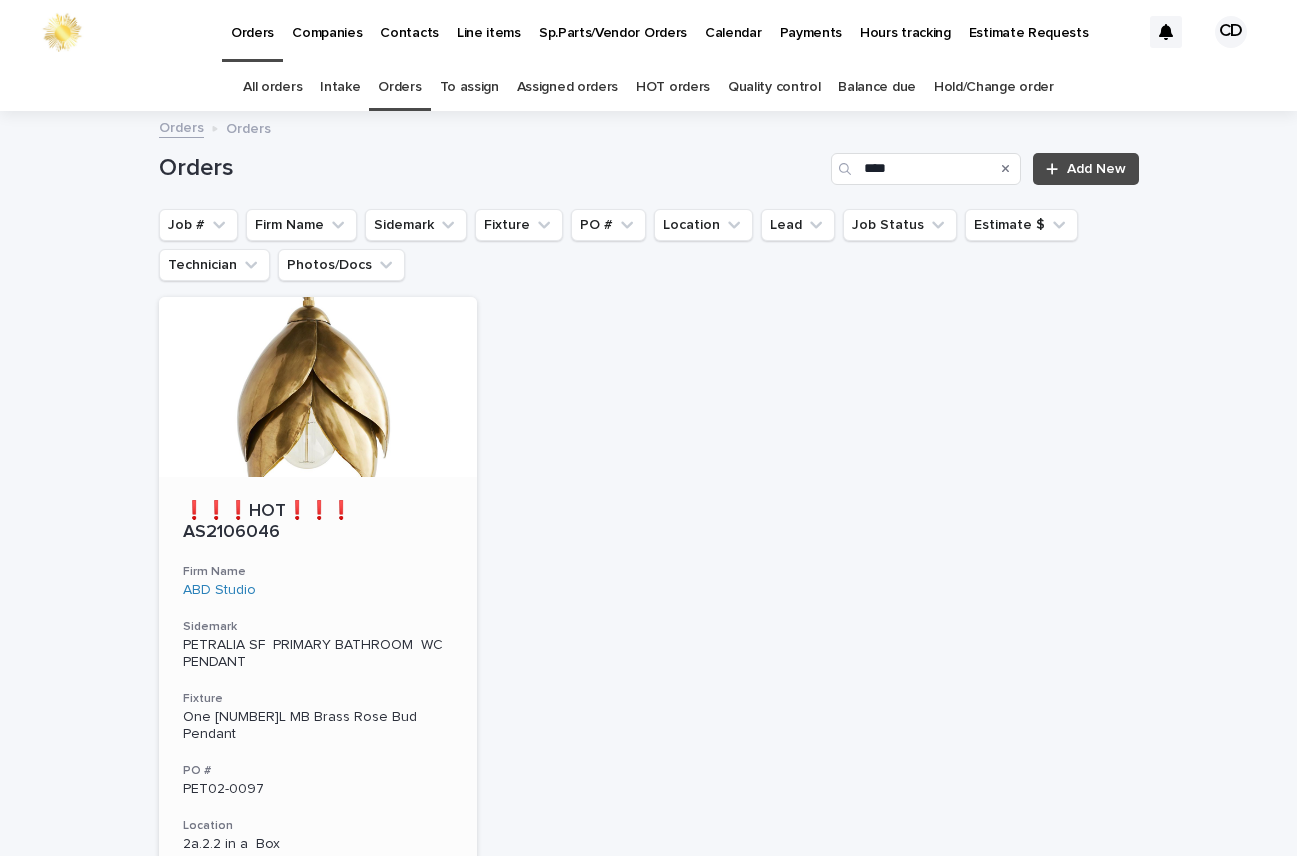 click on "Firm Name ABD Studio" at bounding box center [318, 581] 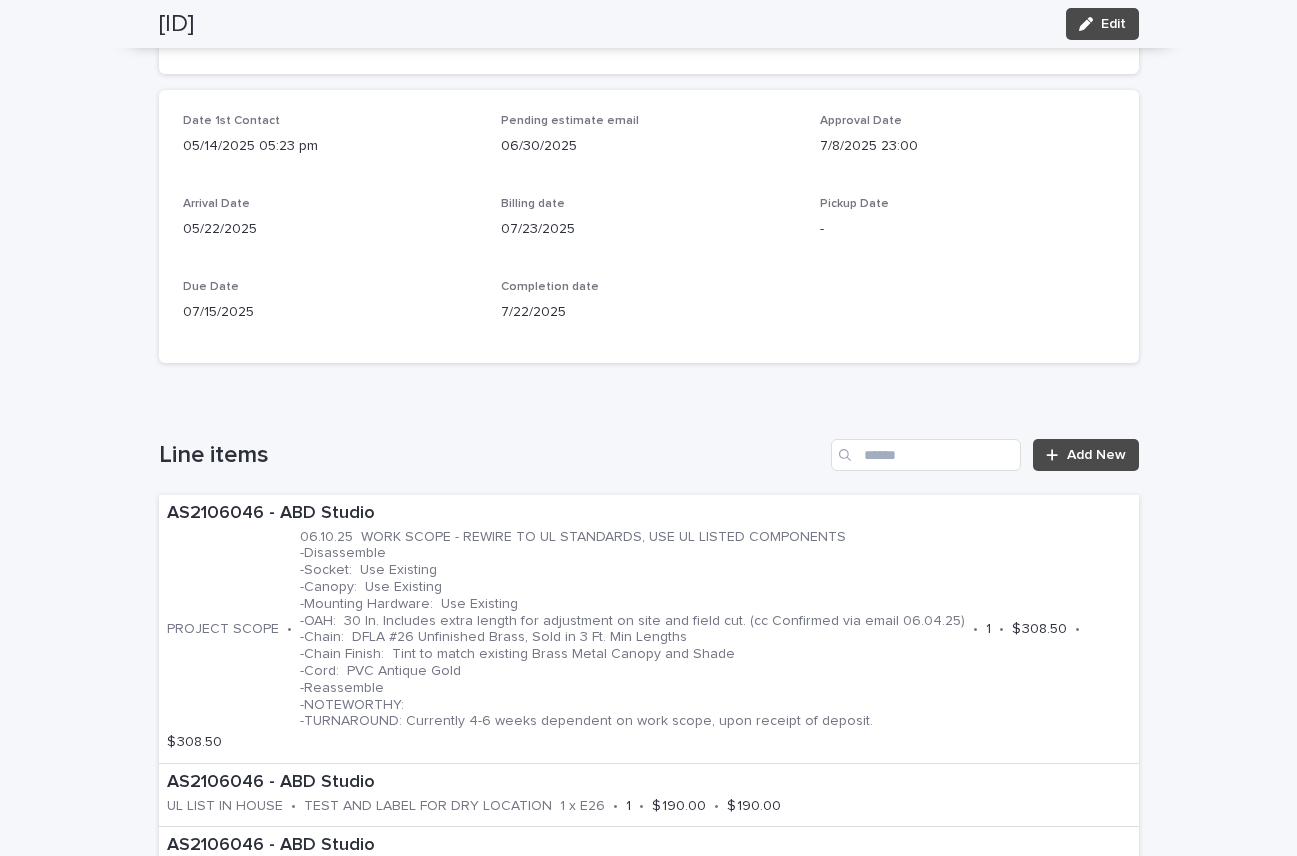 scroll, scrollTop: 993, scrollLeft: 0, axis: vertical 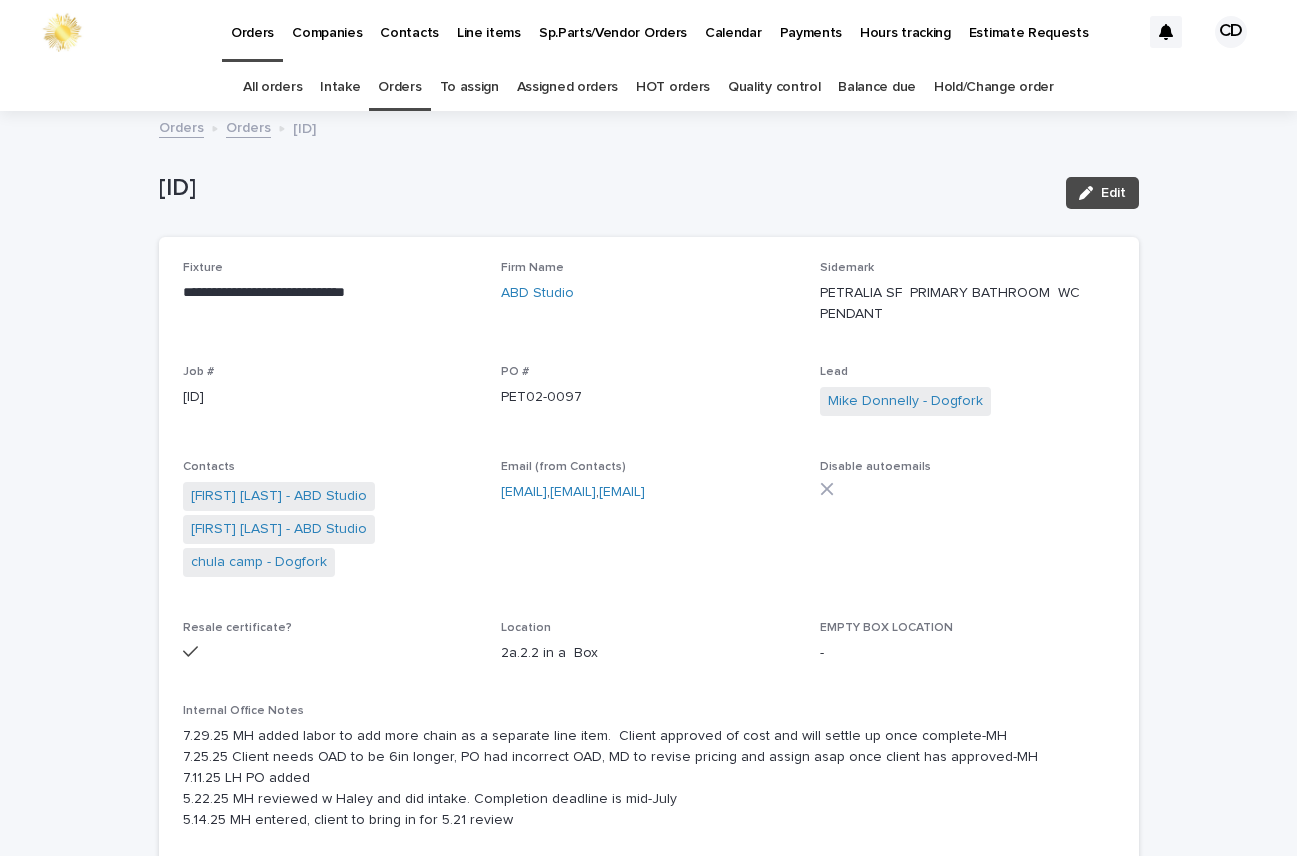 click on "Orders" at bounding box center [399, 87] 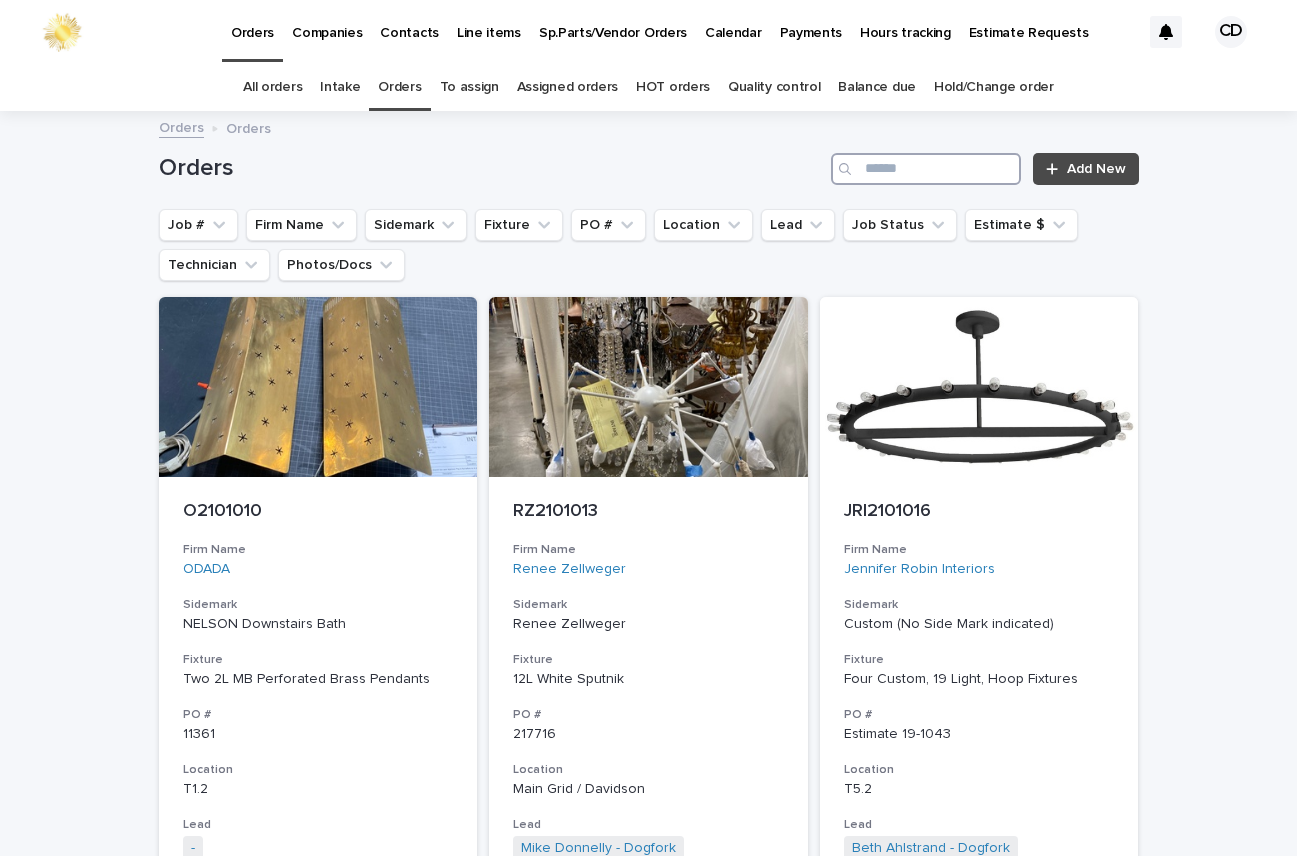 click at bounding box center (926, 169) 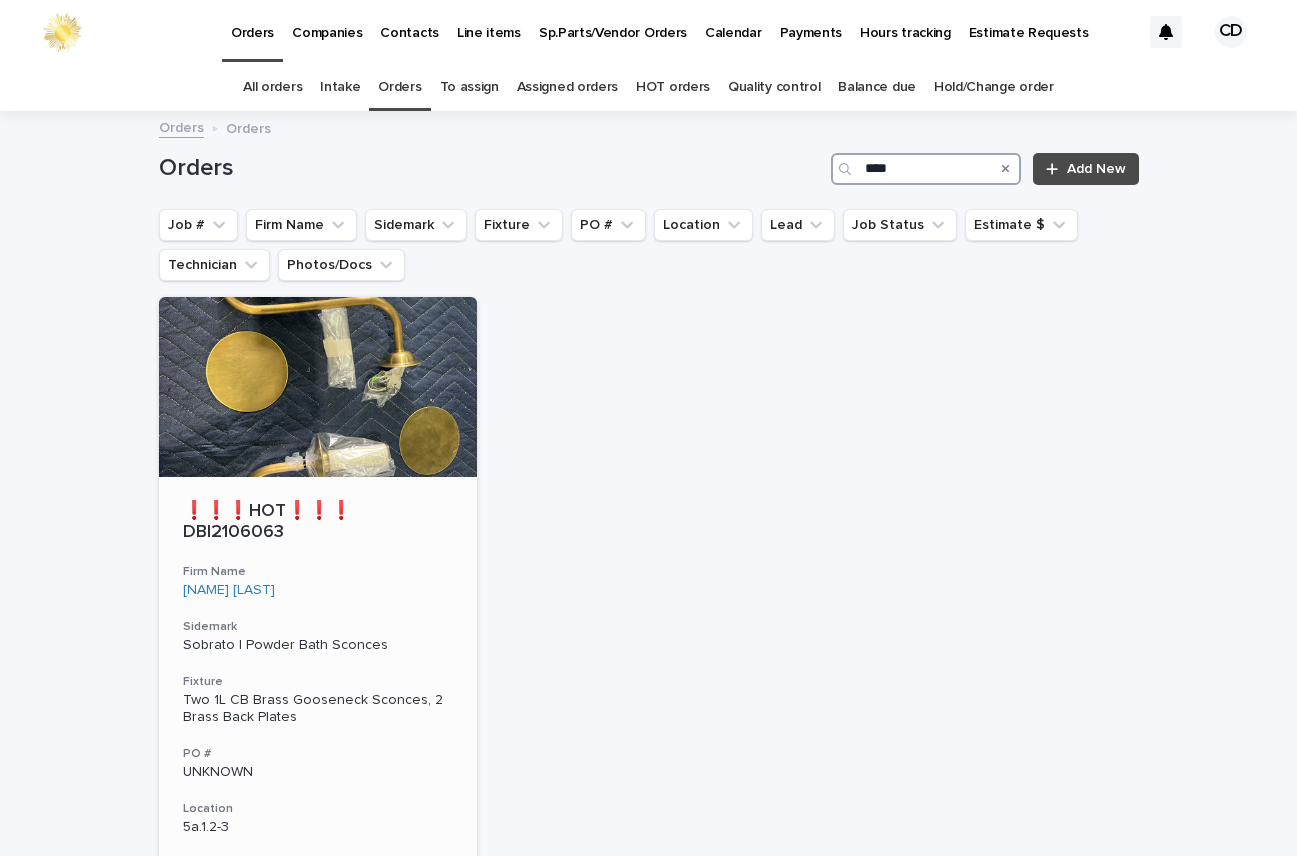 type on "****" 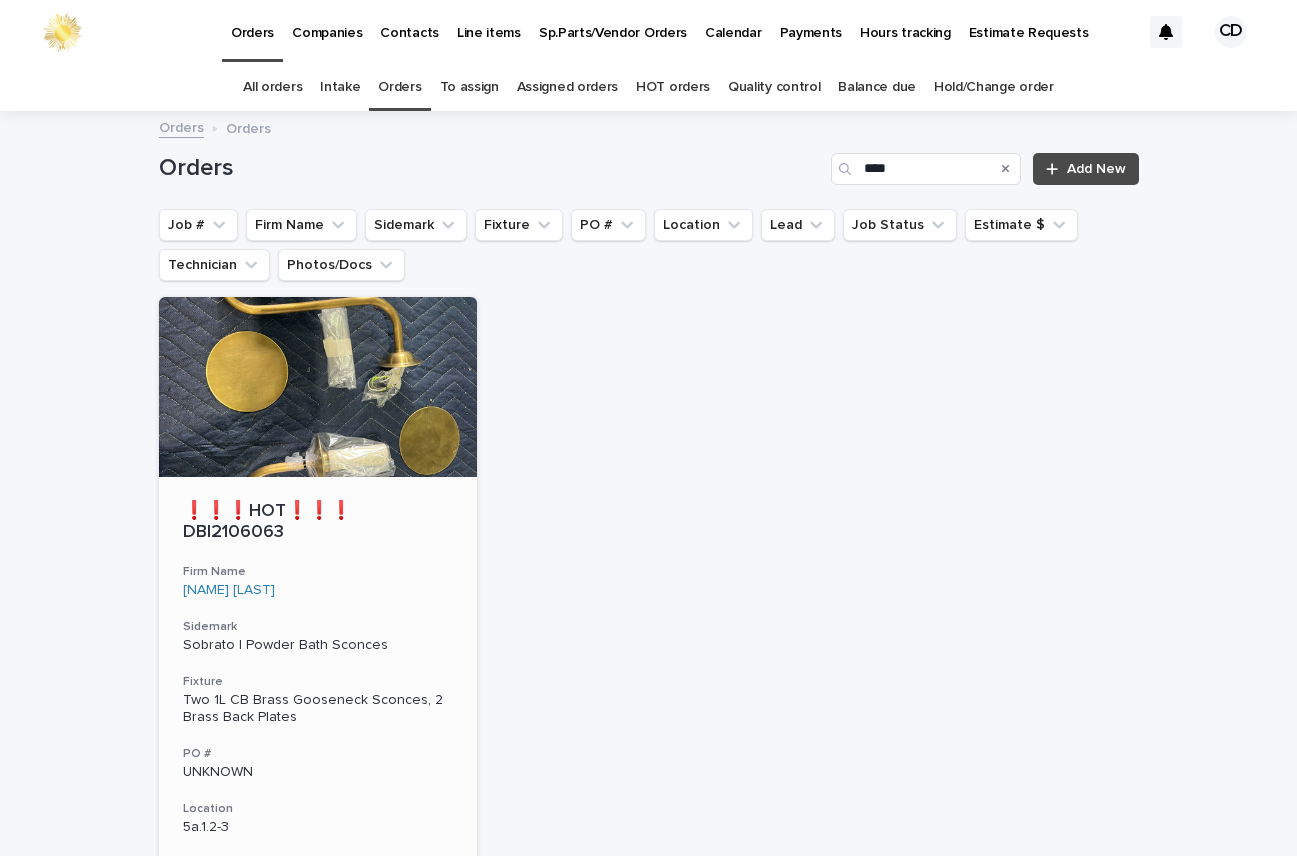 click on "❗❗❗HOT❗❗❗ DBI2106063 Firm Name Dina Bandman Interiors   Sidemark Sobrato | Powder Bath Sconces Fixture Two 1L CB Brass Gooseneck Sconces, 2 Brass Back Plates
PO # UNKNOWN Location 5a.1.2-3 Lead [NAME] - Dogfork   + 0 Job Status Ready for Lead Review Estimate $ $ 558.00 Technician -" at bounding box center (318, 782) 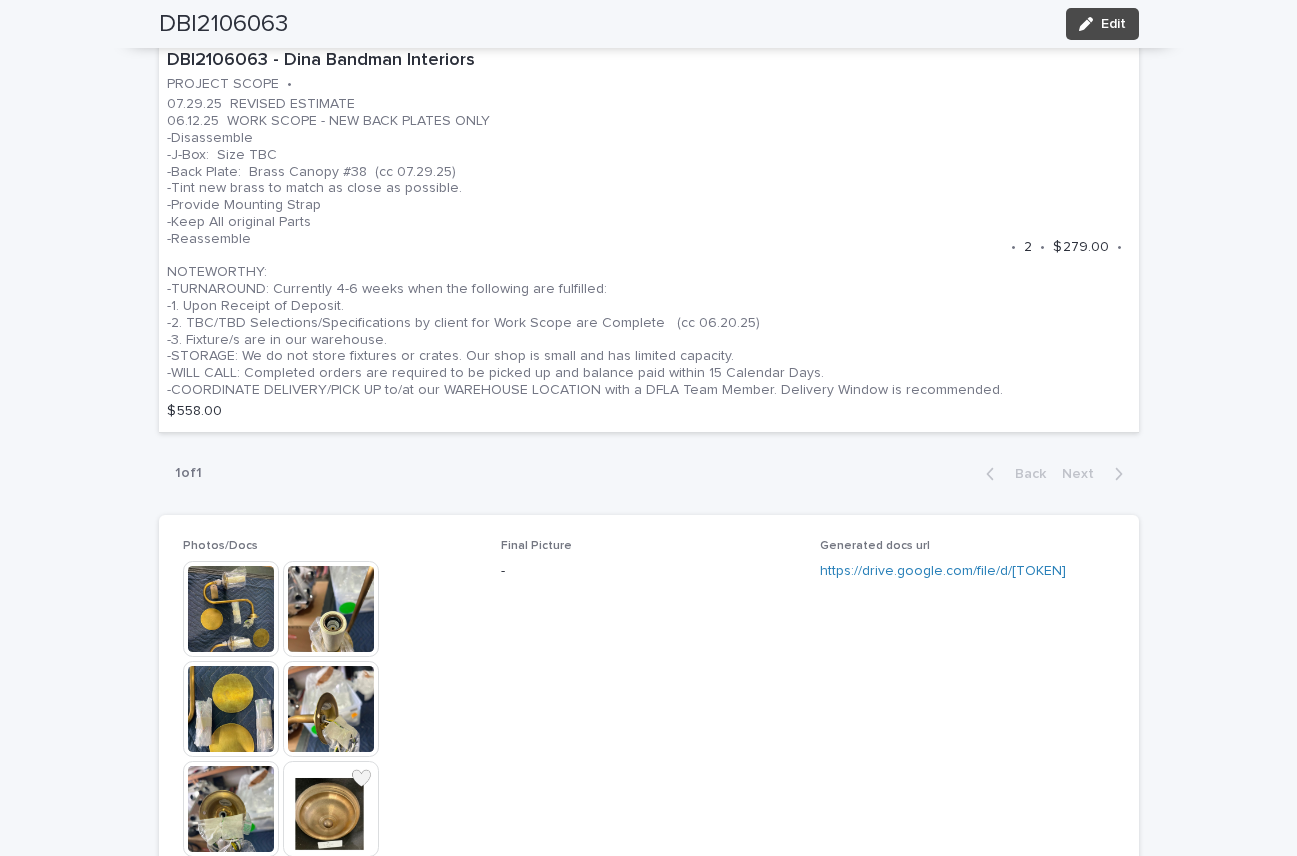 scroll, scrollTop: 0, scrollLeft: 0, axis: both 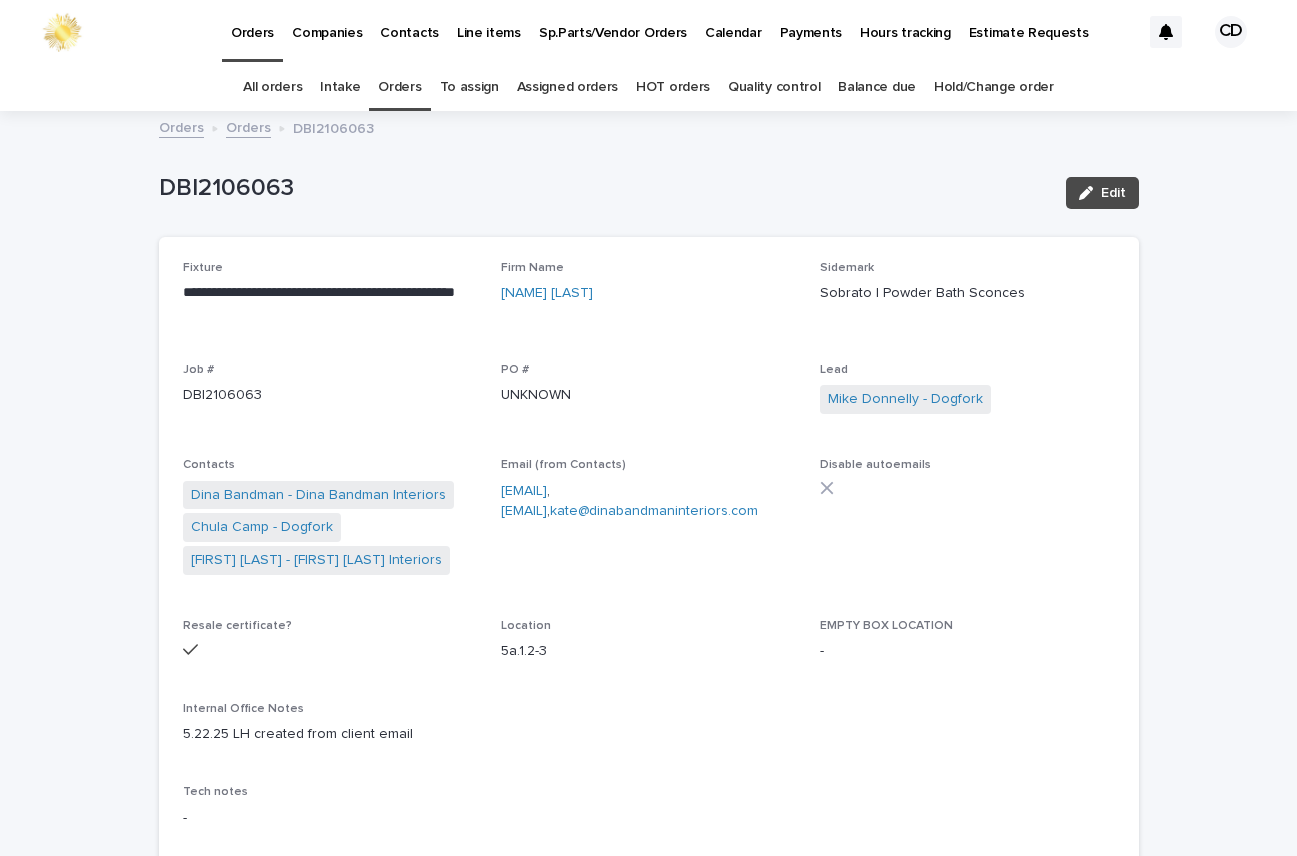 click on "Orders" at bounding box center (399, 87) 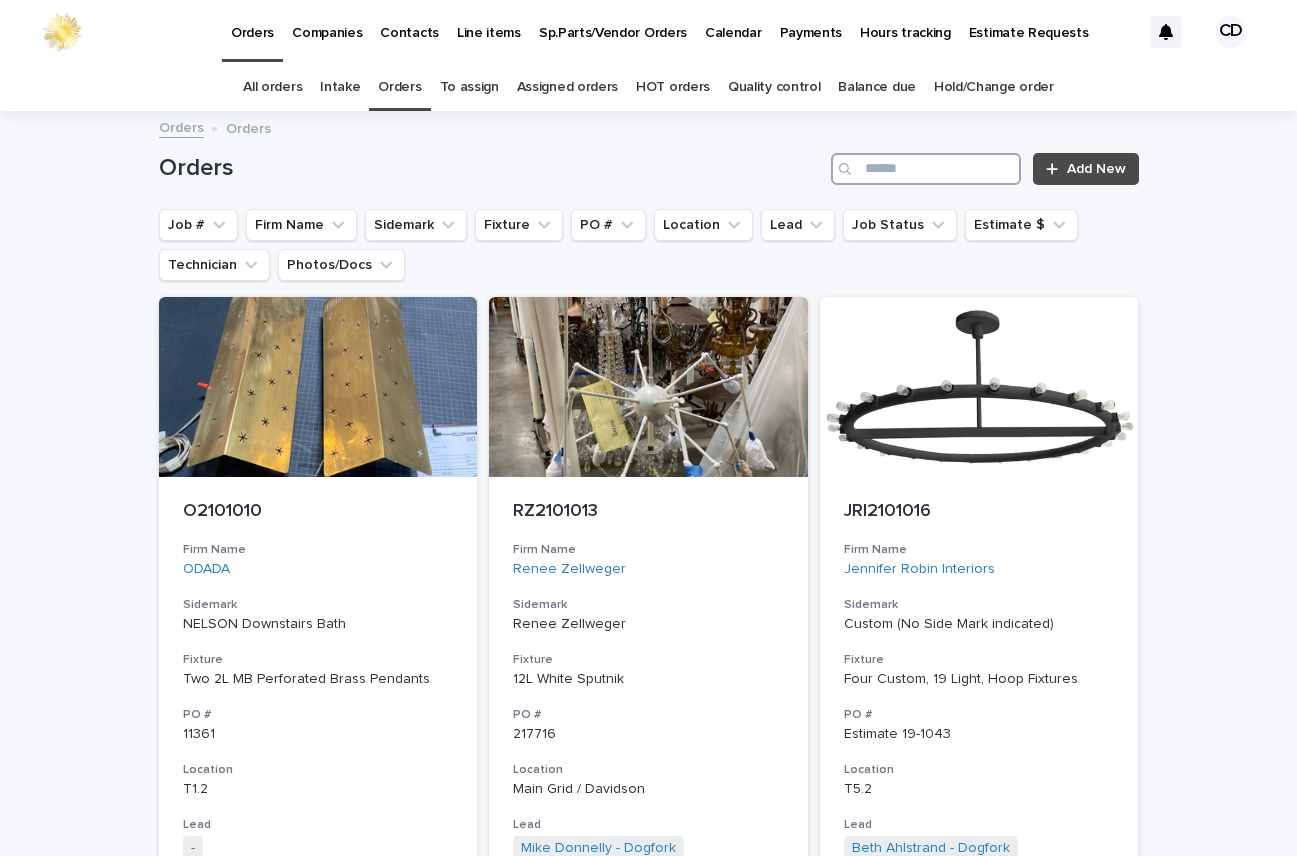 click at bounding box center [926, 169] 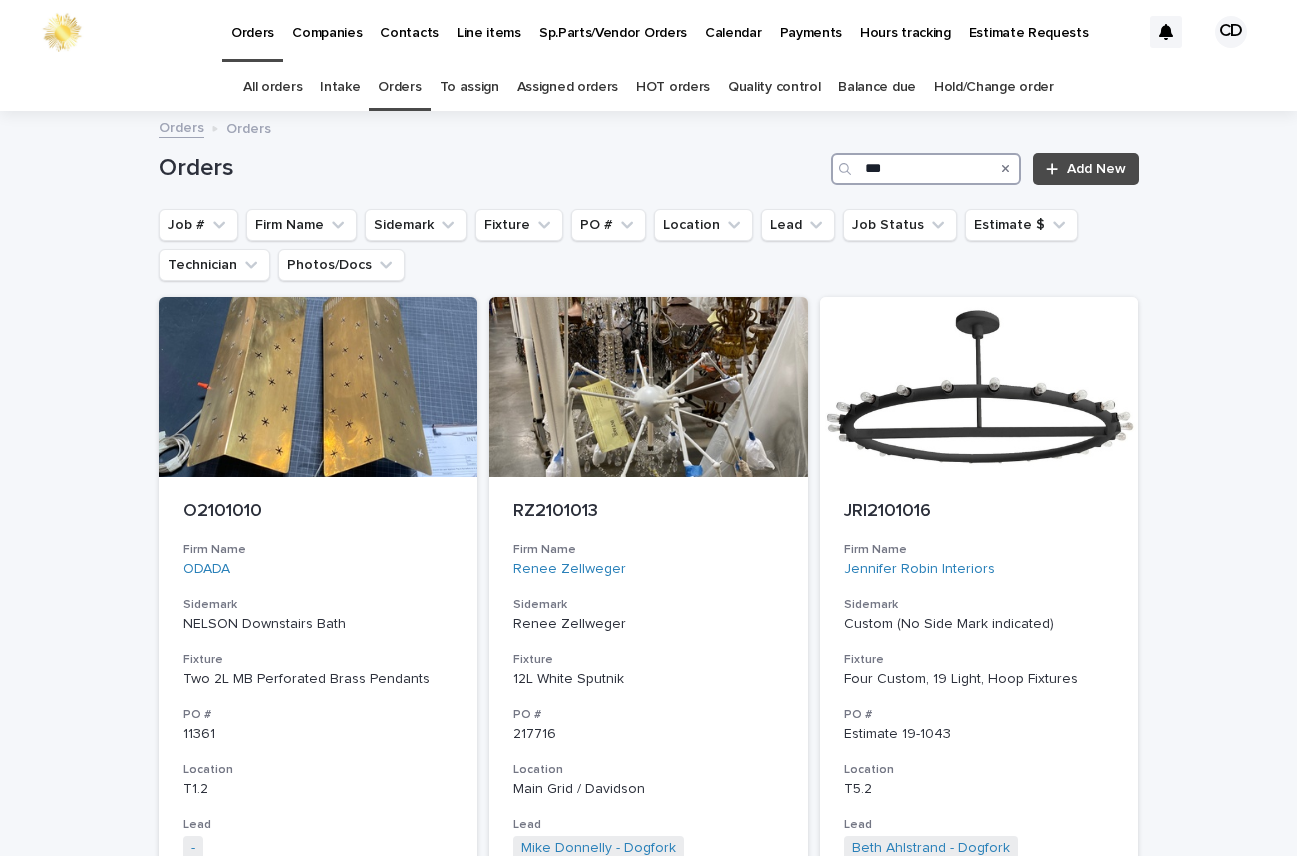 type on "****" 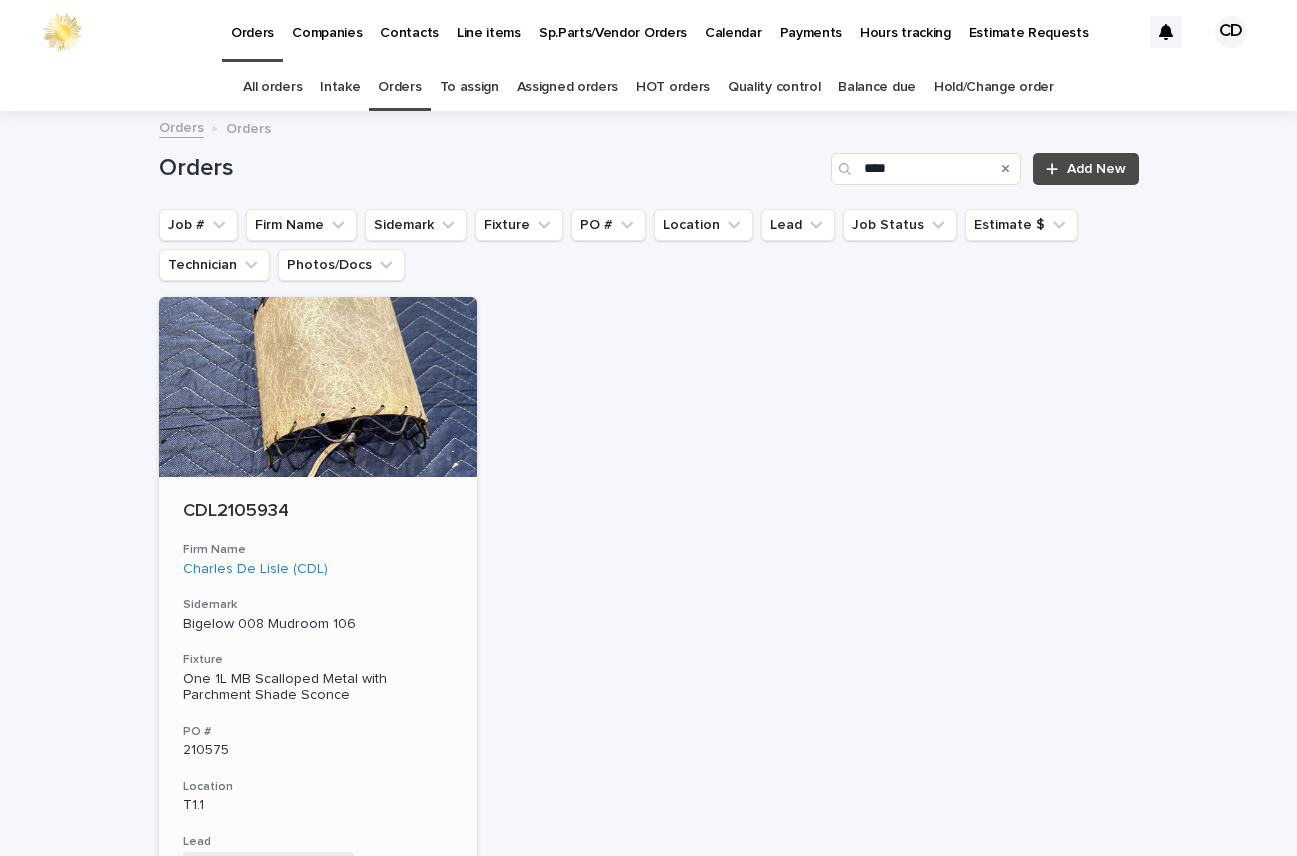click on "CDL2105934" at bounding box center (318, 512) 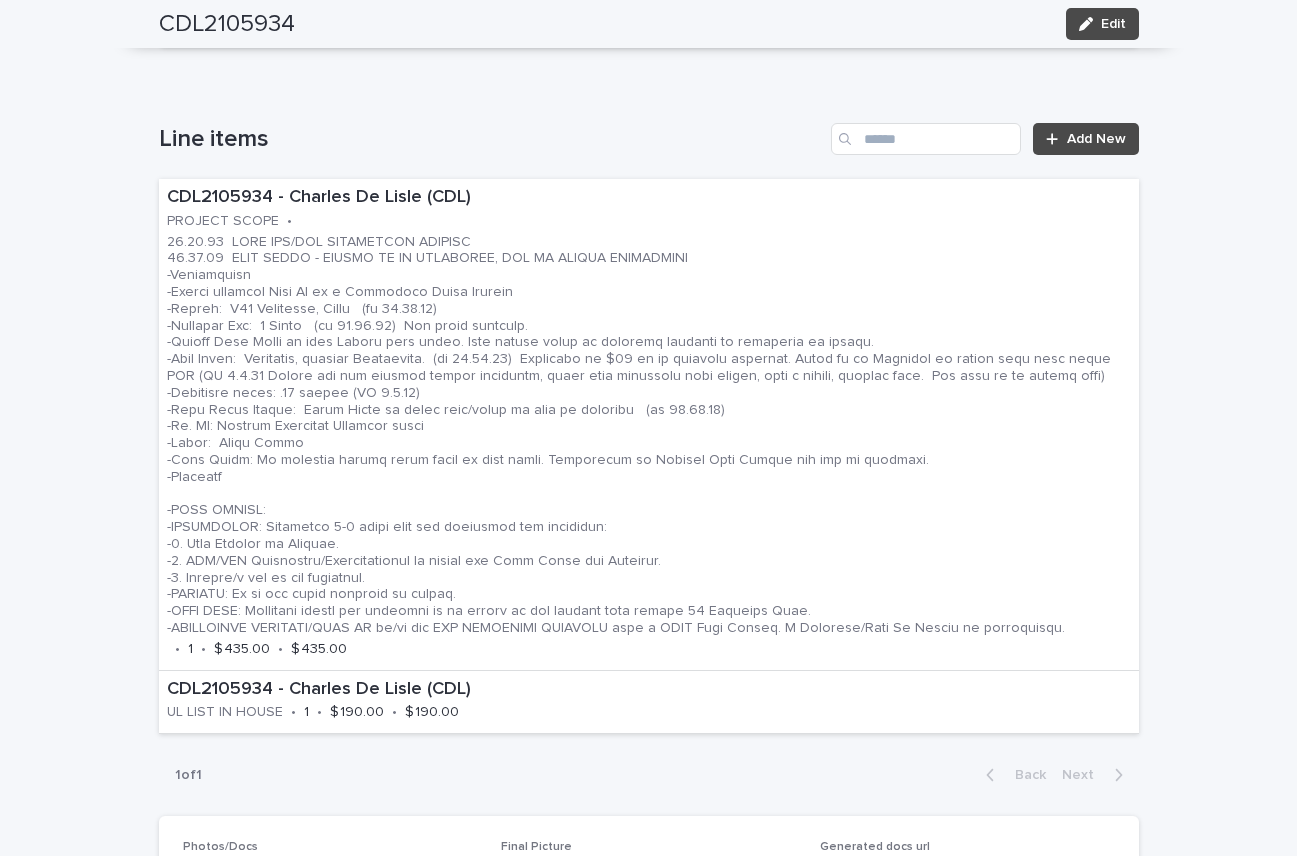 scroll, scrollTop: 1204, scrollLeft: 0, axis: vertical 